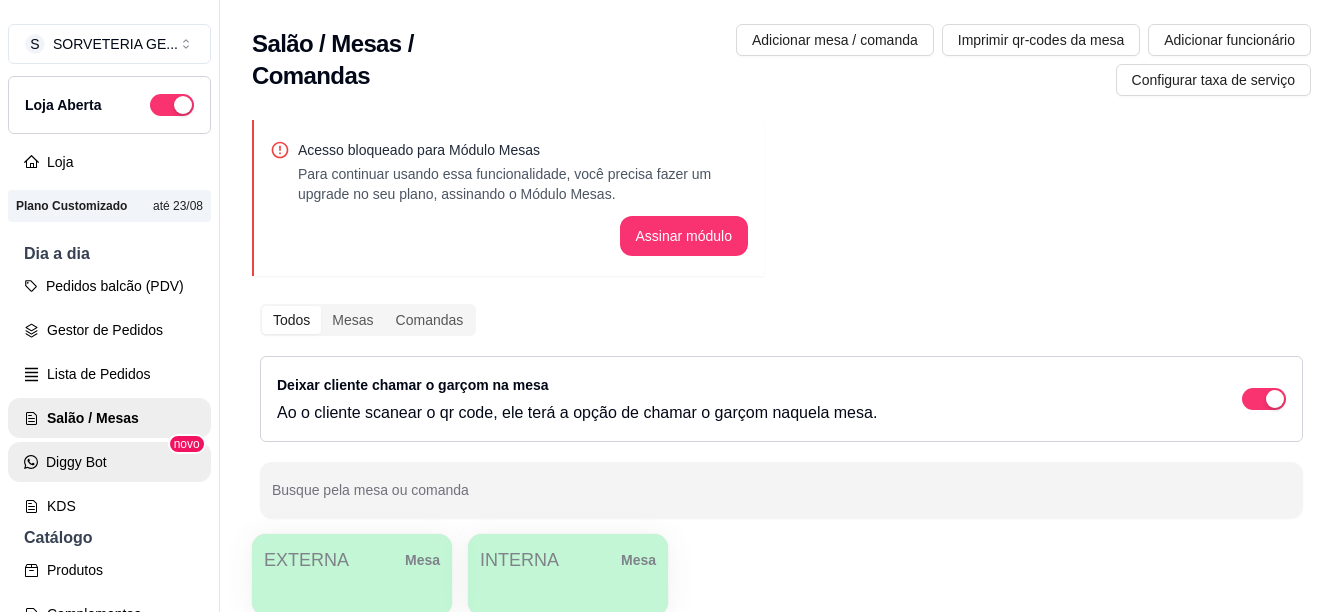 scroll, scrollTop: 0, scrollLeft: 0, axis: both 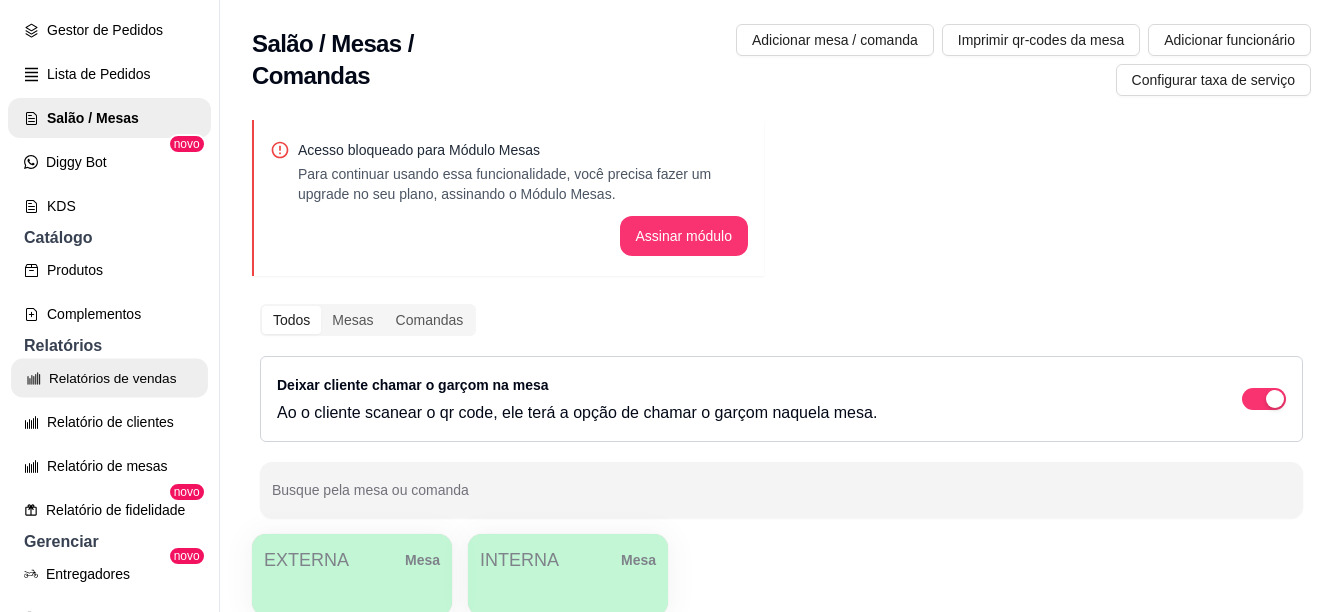 click on "Relatórios de vendas" at bounding box center [109, 378] 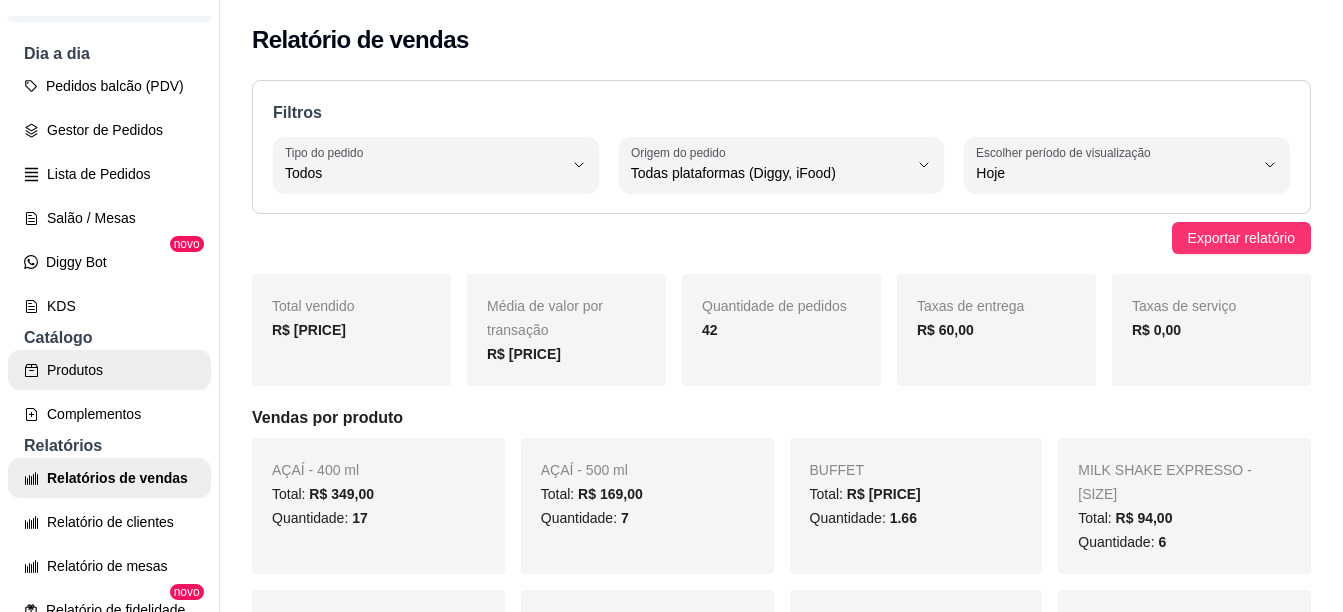 scroll, scrollTop: 0, scrollLeft: 0, axis: both 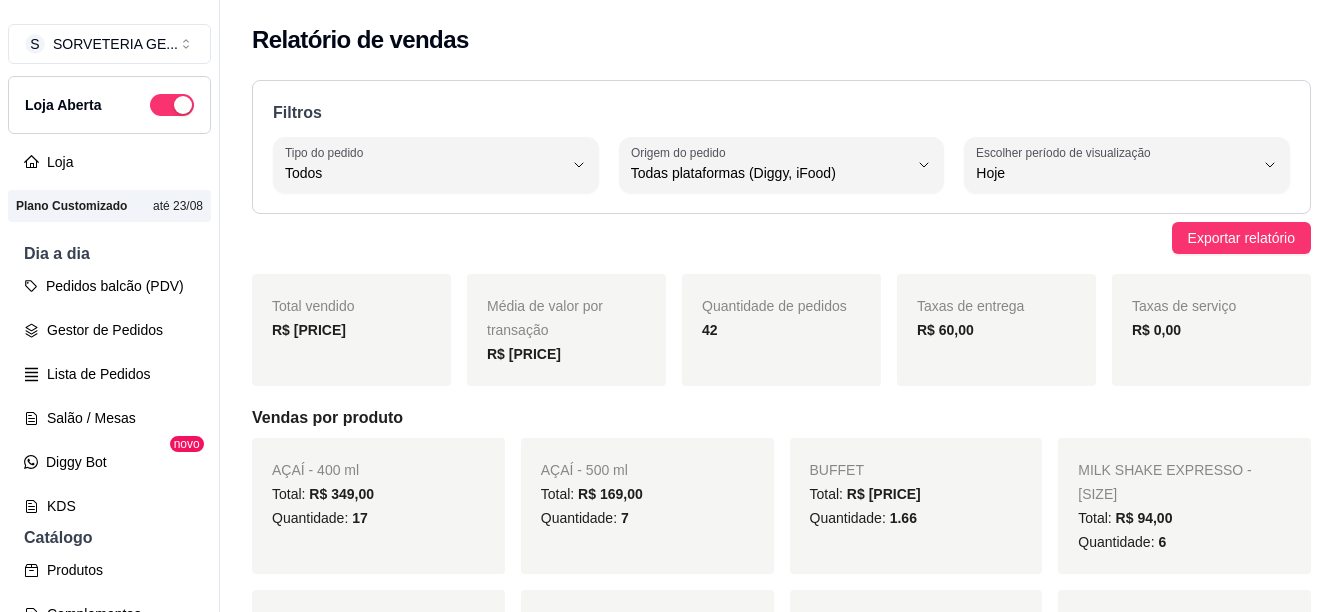 click on "Relatórios de vendas" at bounding box center (109, 678) 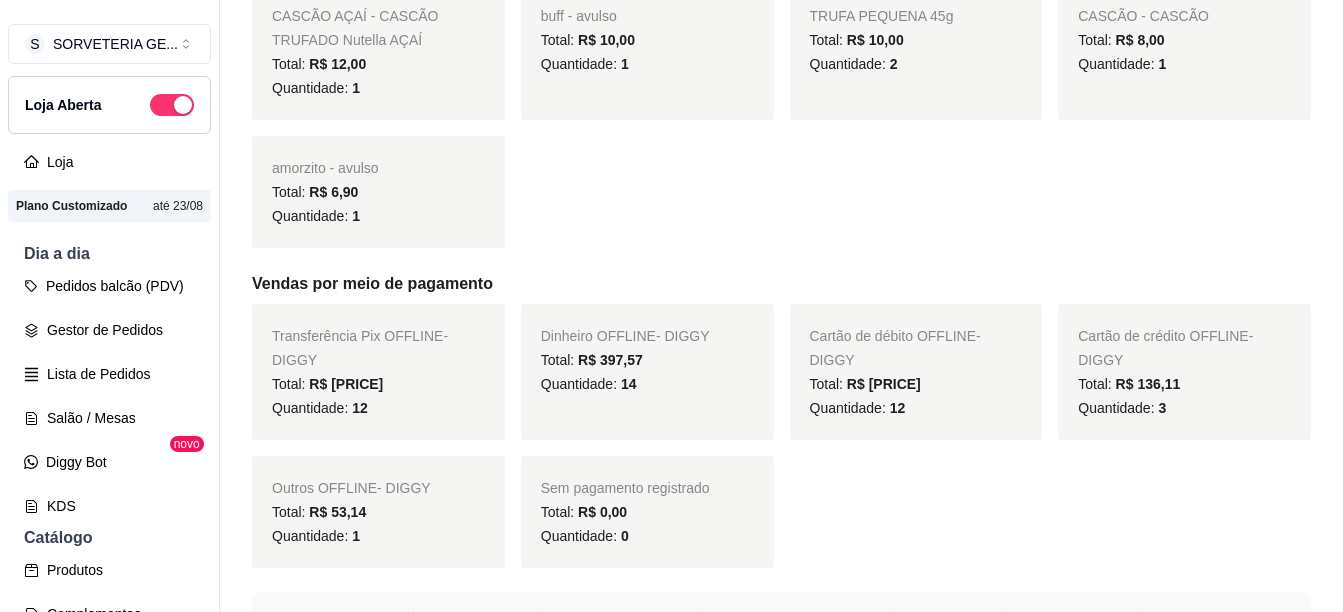 scroll, scrollTop: 1200, scrollLeft: 0, axis: vertical 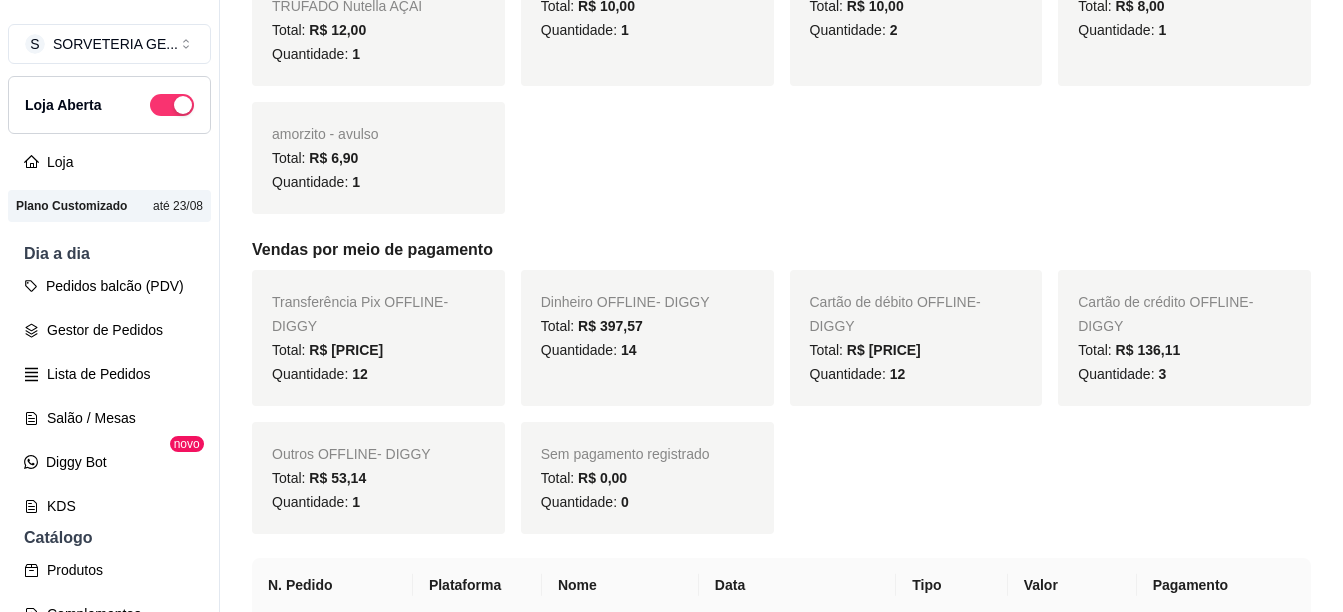 drag, startPoint x: 1051, startPoint y: 418, endPoint x: 1013, endPoint y: 422, distance: 38.209946 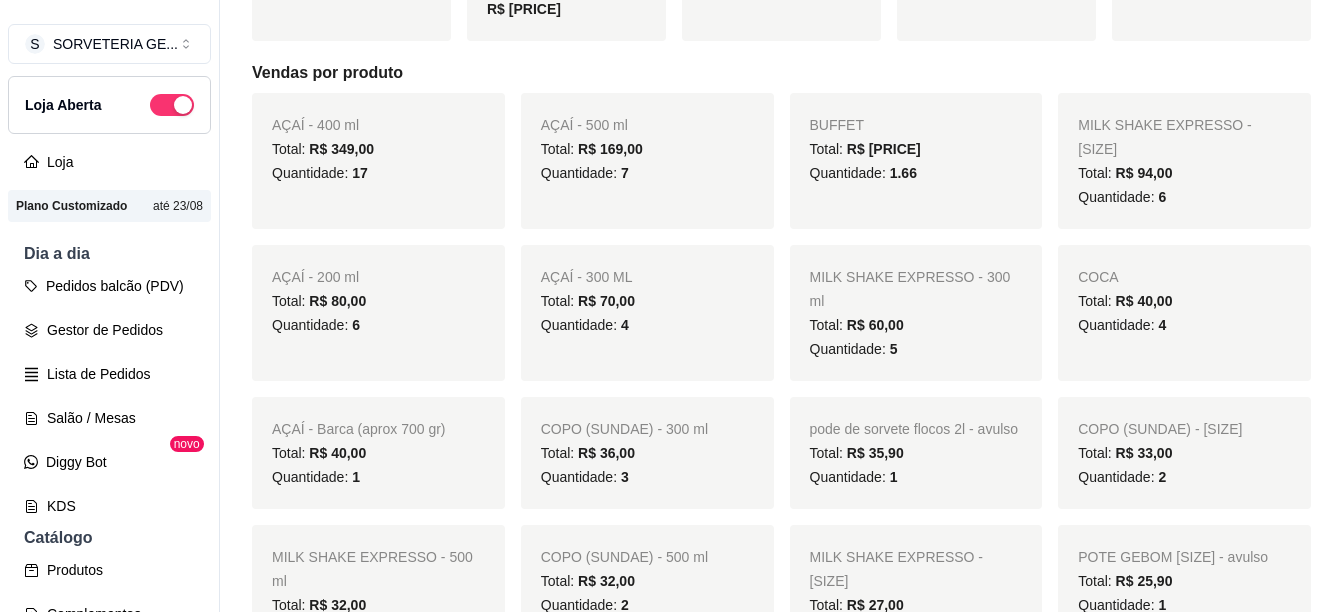 scroll, scrollTop: 0, scrollLeft: 0, axis: both 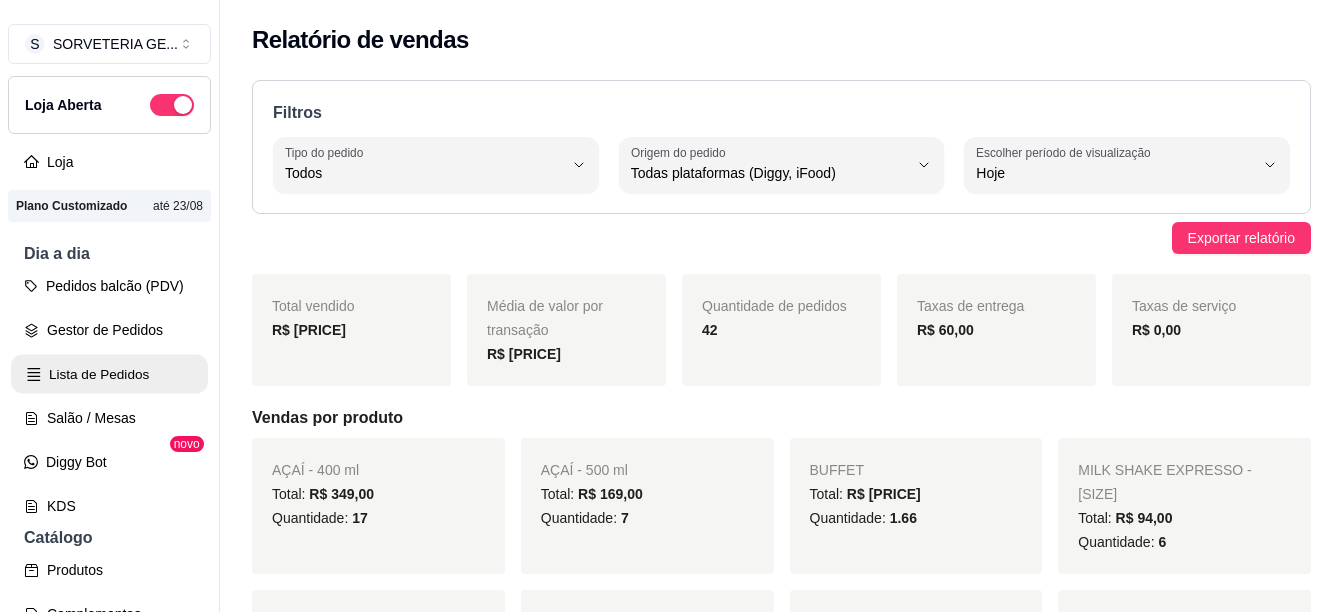 click on "Lista de Pedidos" at bounding box center [109, 374] 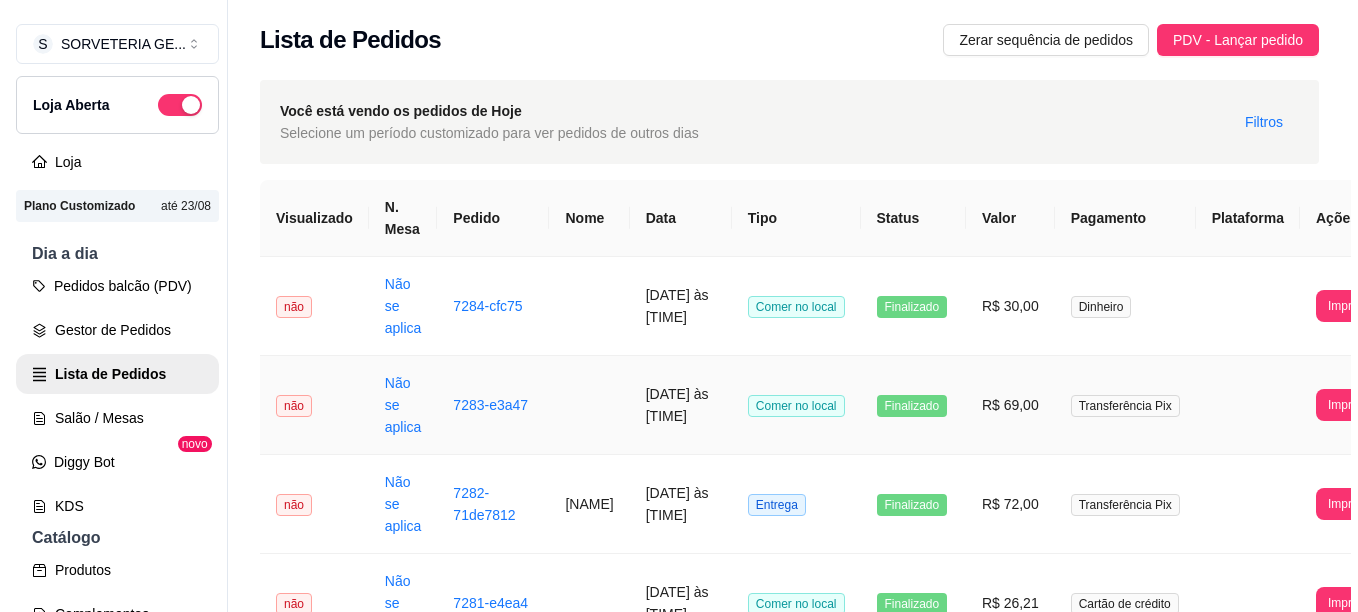 scroll, scrollTop: 100, scrollLeft: 0, axis: vertical 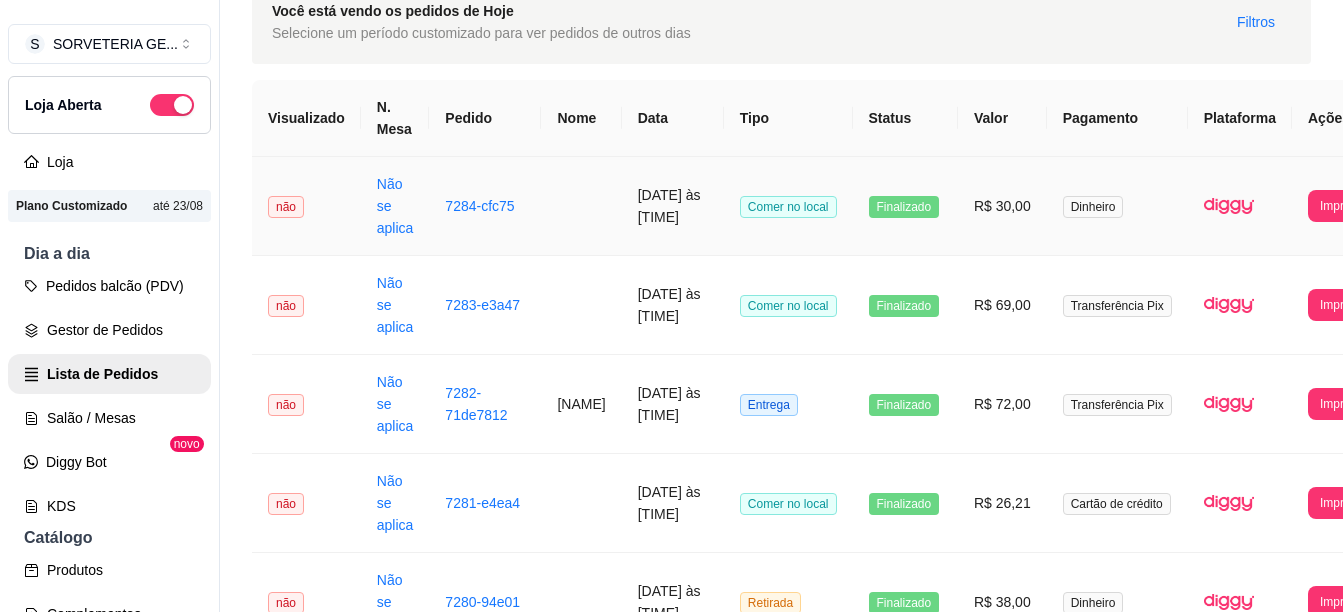 click on "[DATE] às [TIME]" at bounding box center [673, 206] 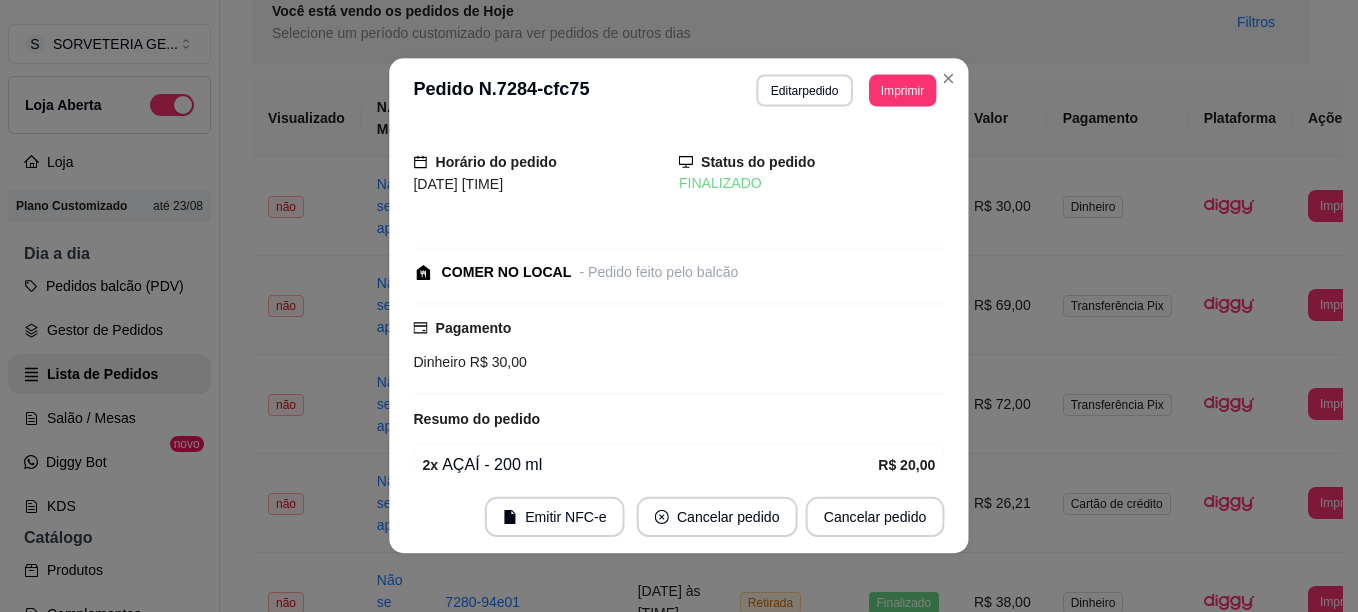 click on "Horário do pedido [DATE] [TIME] Status do pedido FINALIZADO COMER NO LOCAL - Pedido feito pelo balcão Pagamento Dinheiro   R$ 30,00 Resumo do pedido 2 x     AÇAÍ - 200 ml R$ 20,00 COMPLEMENTO(  5 GRATIS )    2 x   COMPLETO   ( R$ 0,00 ) 1 x     buff - avulso R$ 10,00 Subtotal R$ 30,00 Total R$ 30,00" at bounding box center (678, 302) 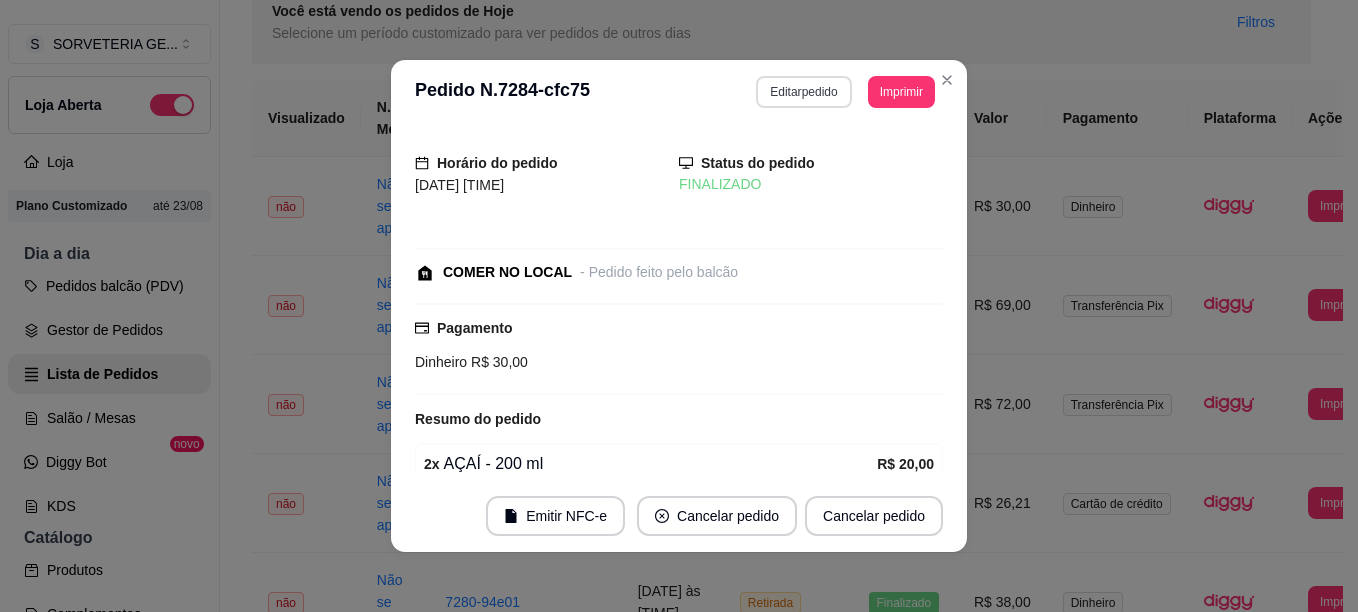 click on "Editar  pedido" at bounding box center (803, 92) 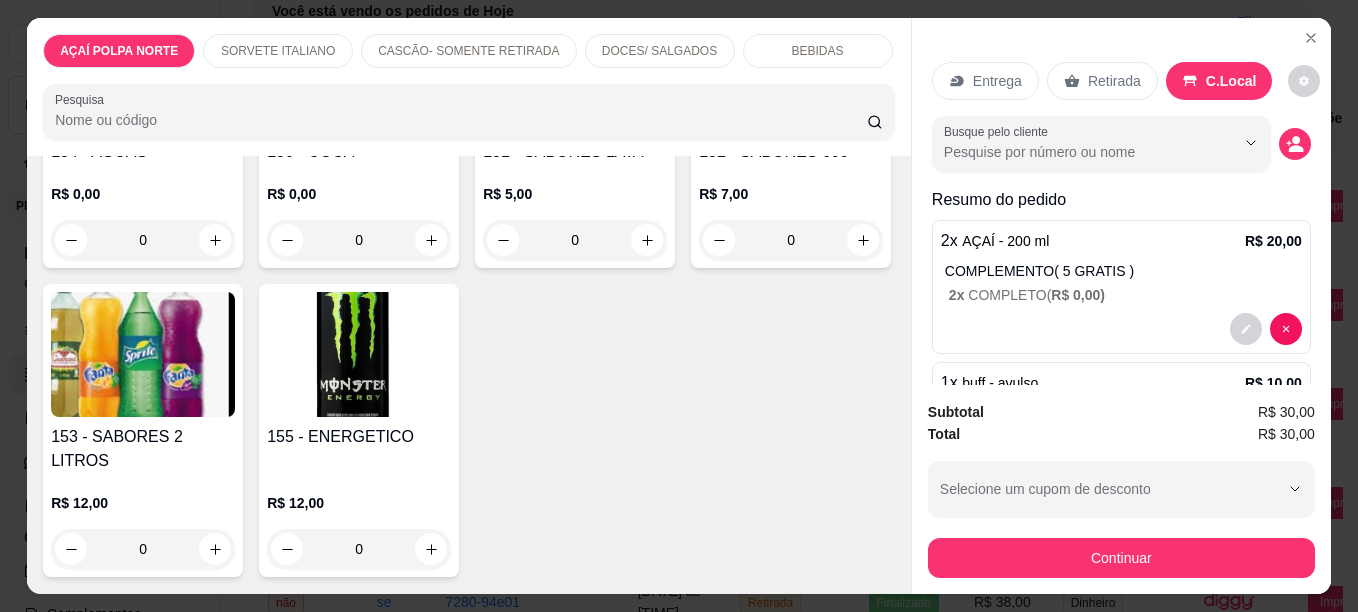 scroll, scrollTop: 2100, scrollLeft: 0, axis: vertical 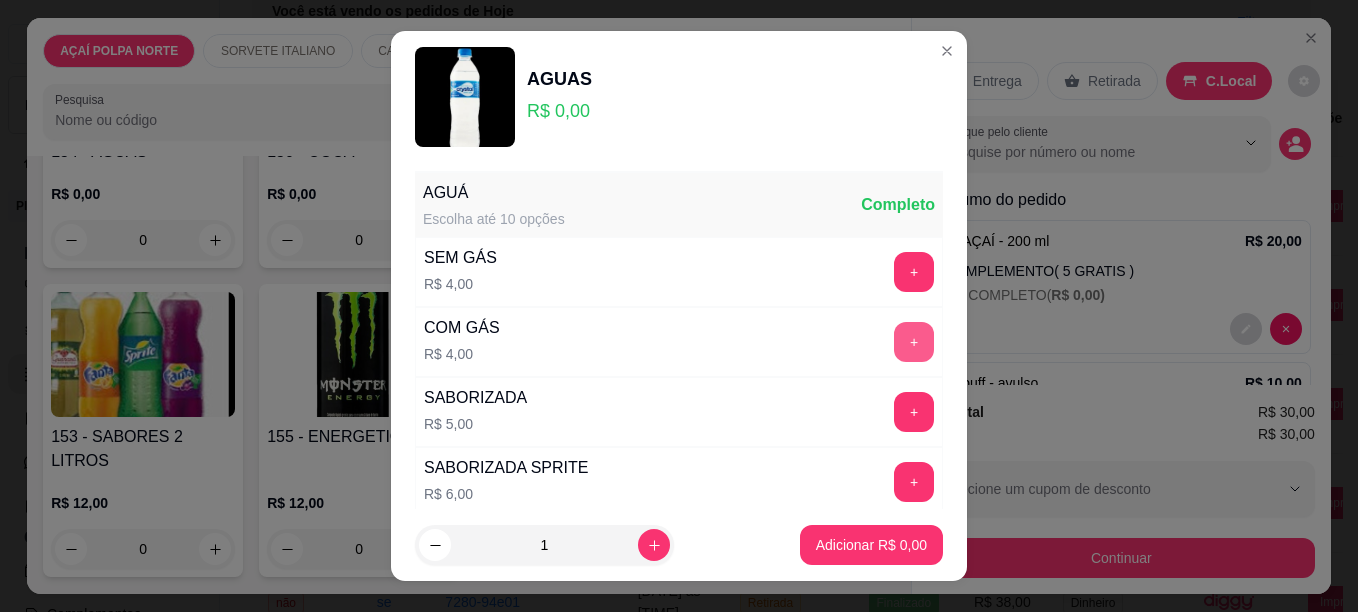 click on "+" at bounding box center (914, 342) 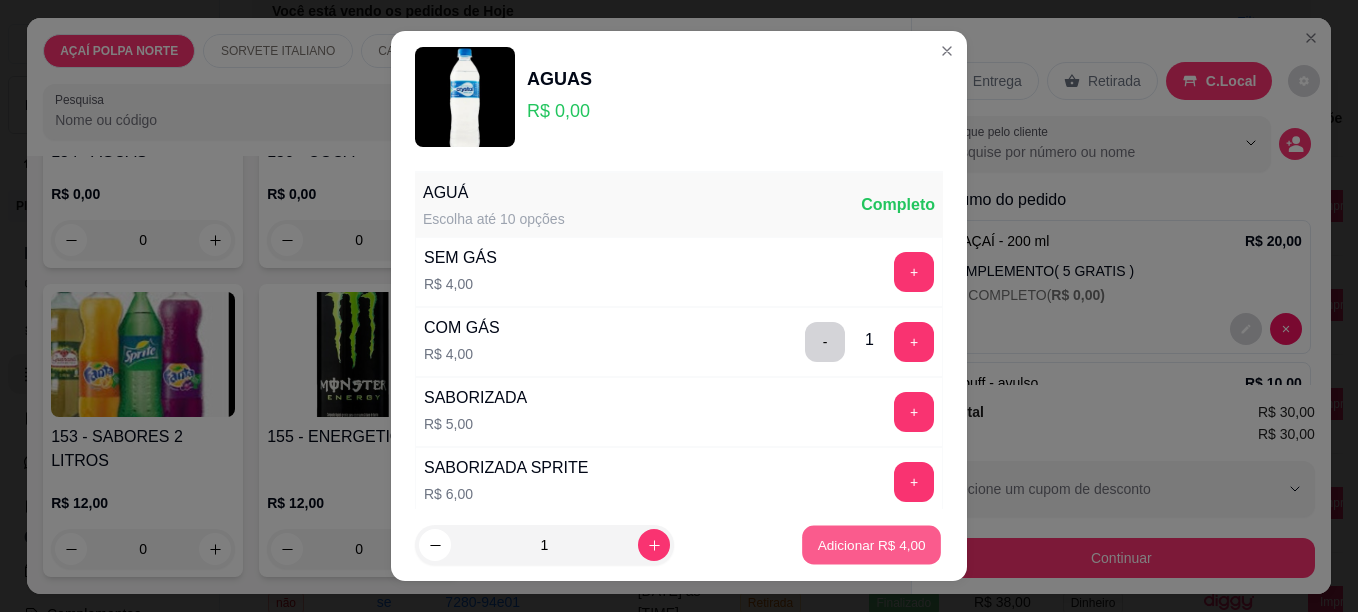 click on "Adicionar   R$ 4,00" at bounding box center (871, 545) 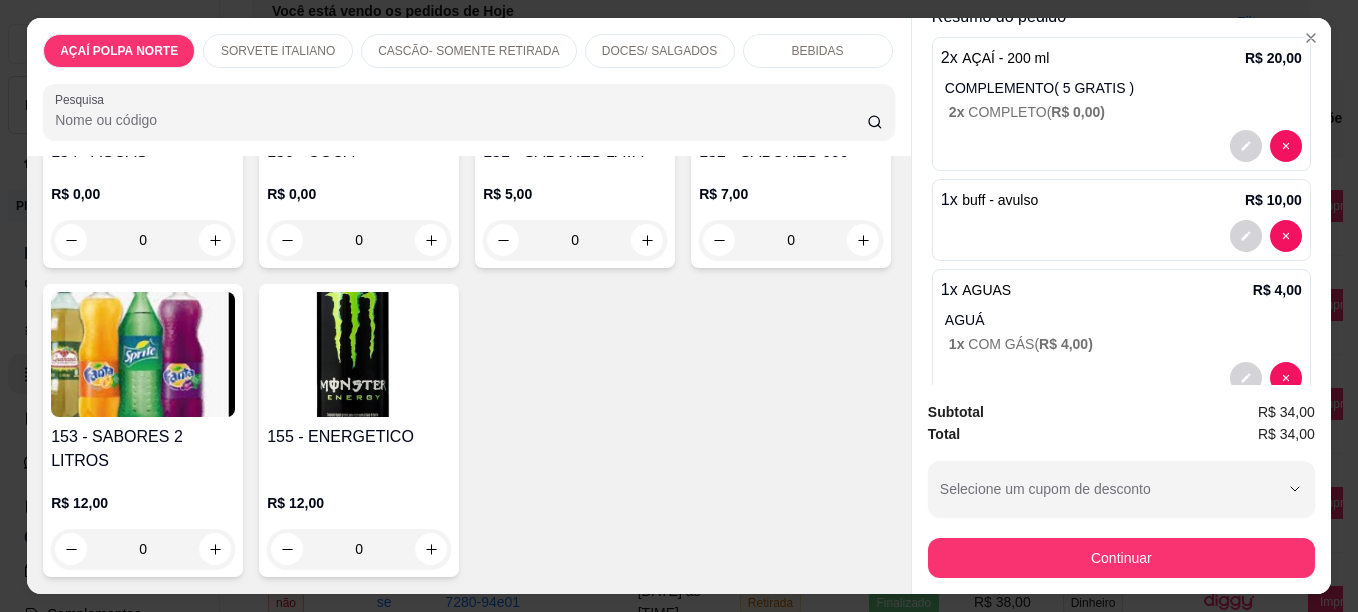 scroll, scrollTop: 230, scrollLeft: 0, axis: vertical 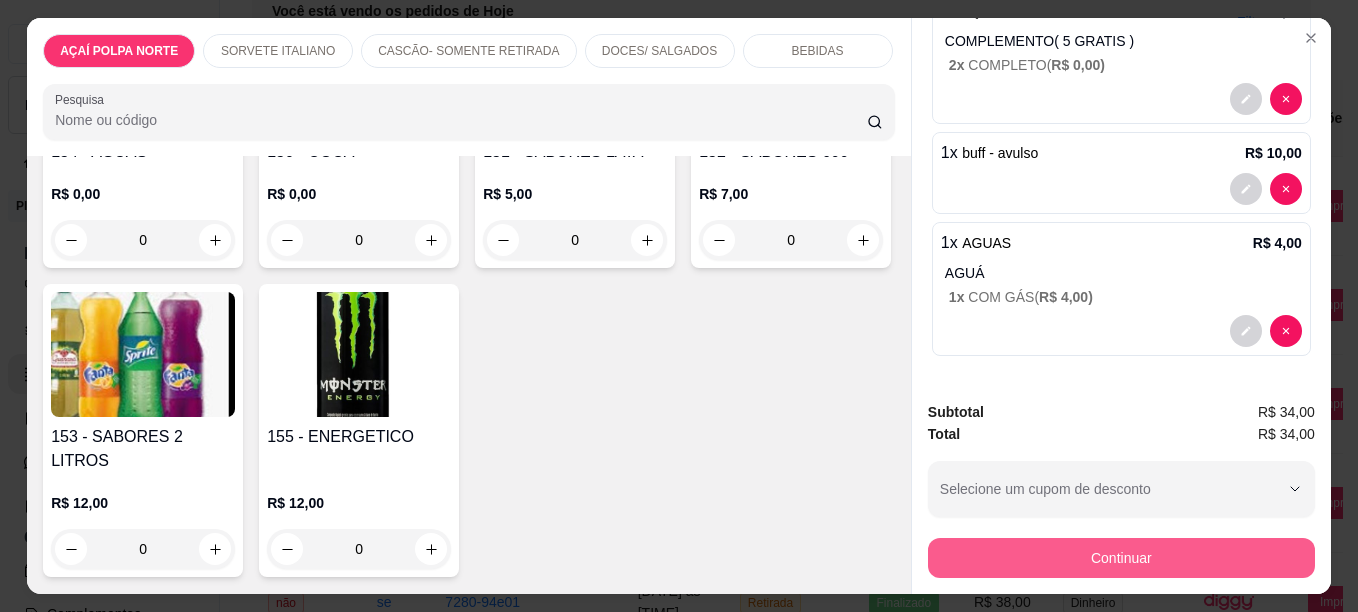 click on "Continuar" at bounding box center (1121, 558) 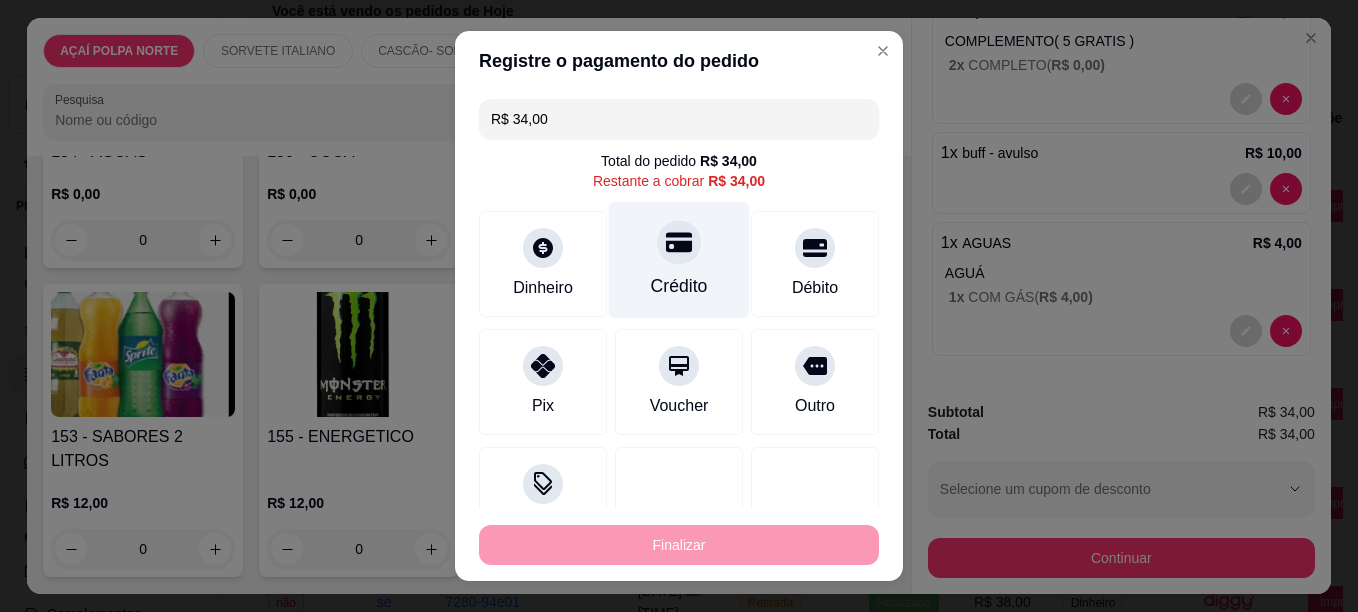 click on "Crédito" at bounding box center (679, 259) 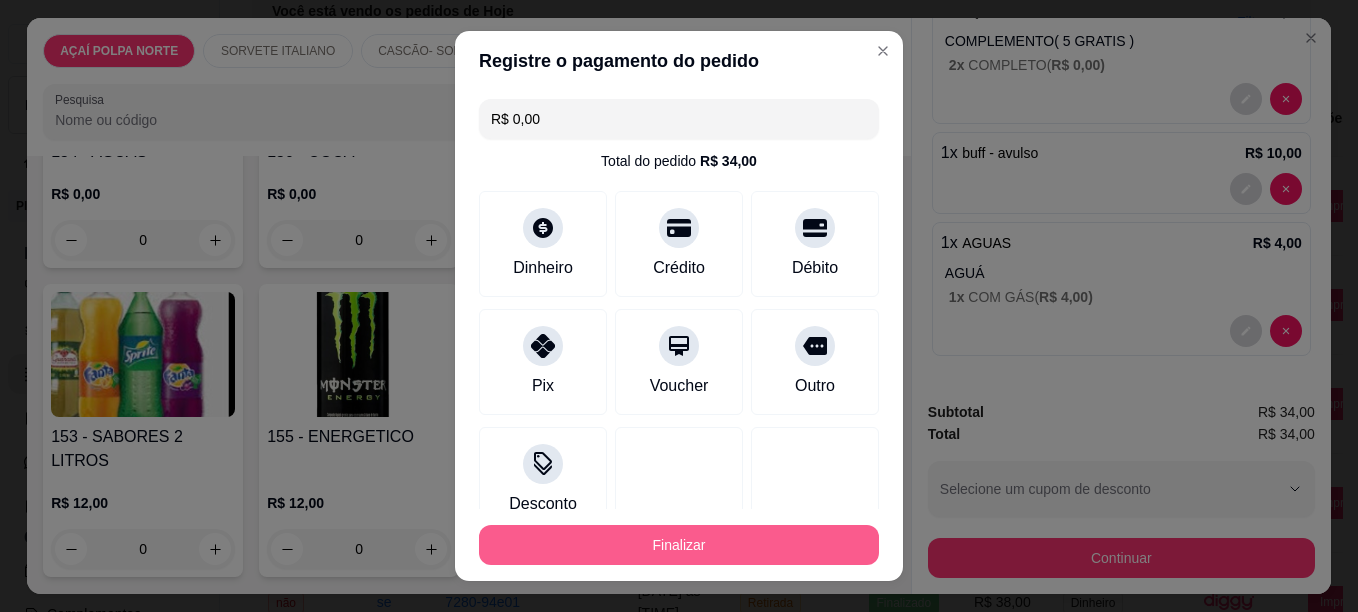 click on "Finalizar" at bounding box center (679, 545) 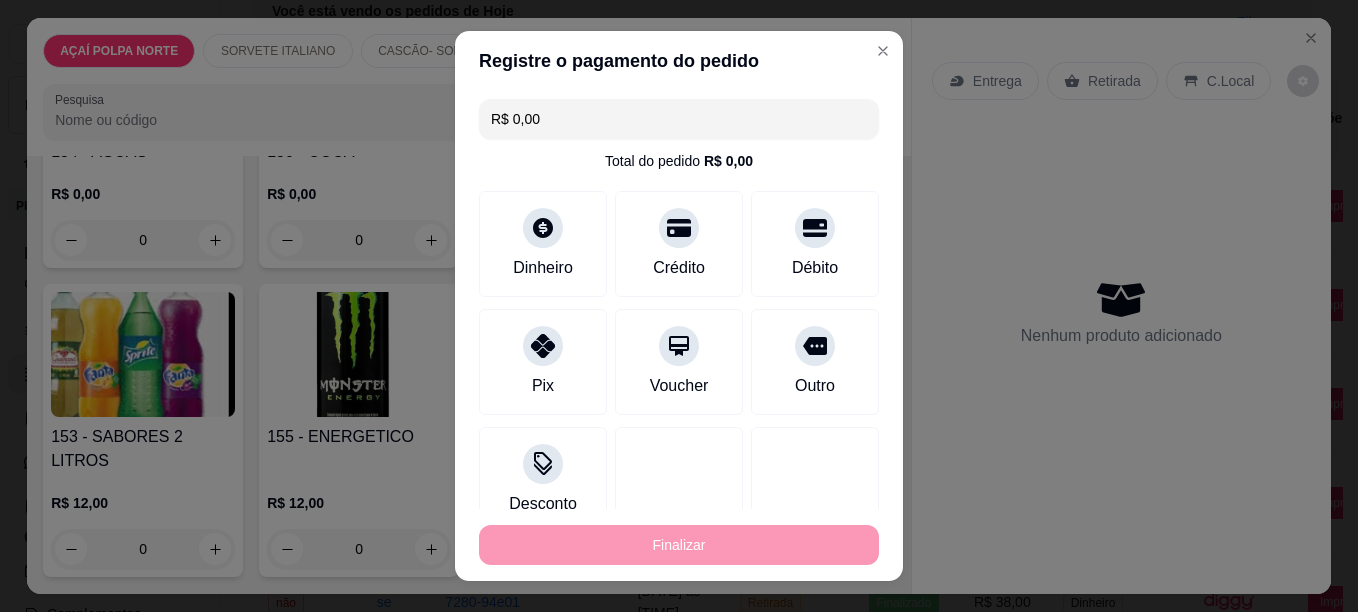 type on "-R$ 34,00" 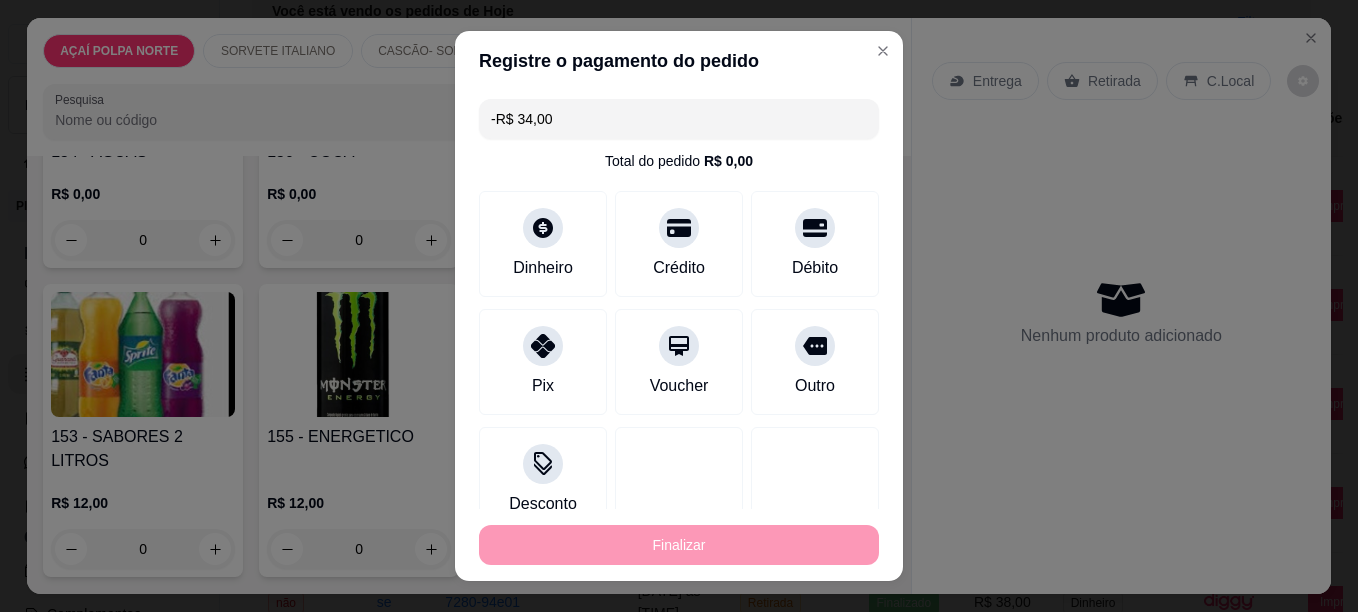 scroll, scrollTop: 0, scrollLeft: 0, axis: both 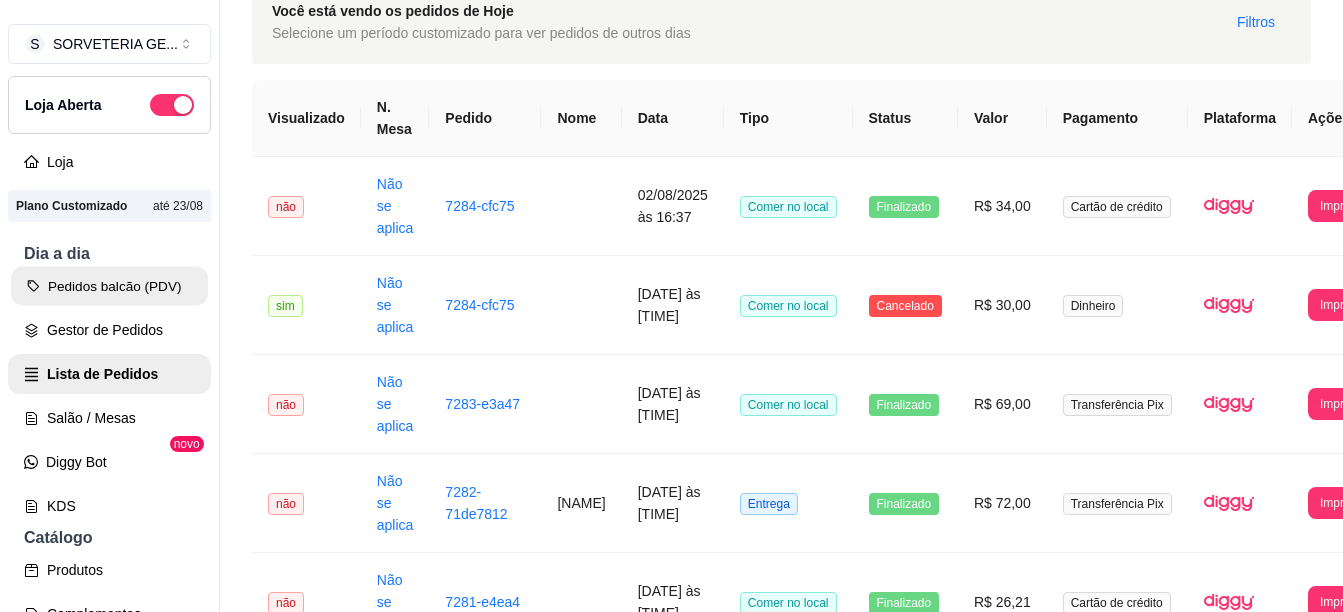 click on "Pedidos balcão (PDV)" at bounding box center [109, 286] 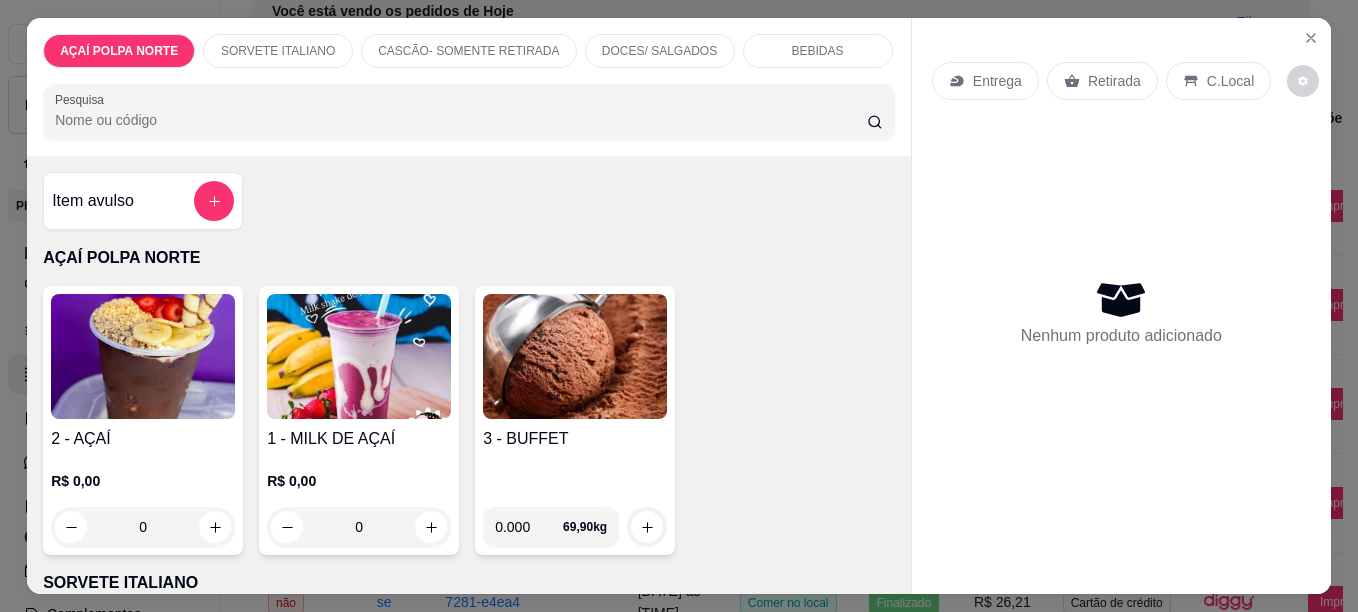 click at bounding box center [575, 356] 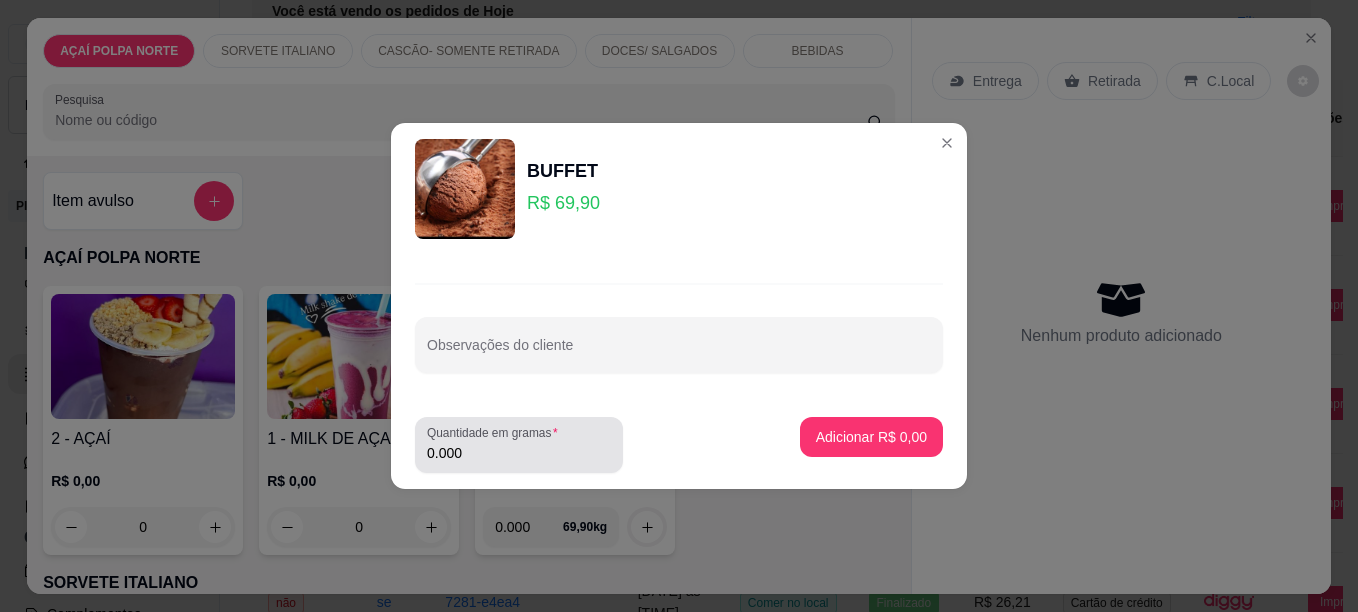 click on "0.000" at bounding box center [519, 453] 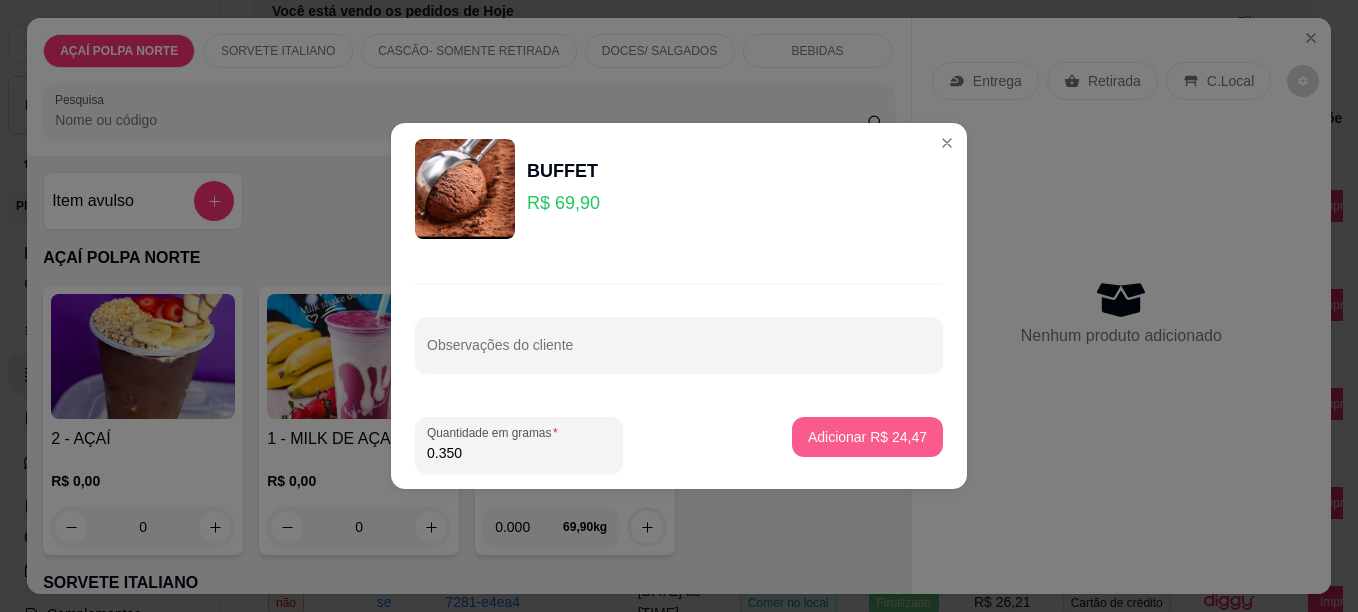 type on "0.350" 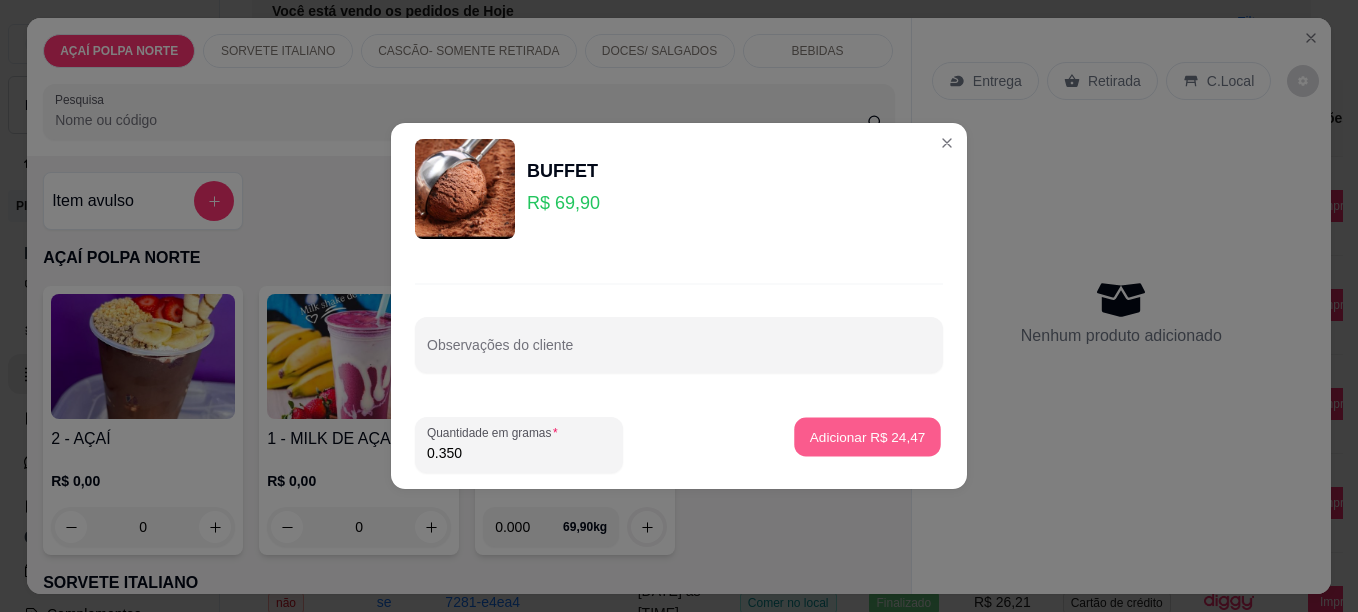 click on "Adicionar   R$ [PRICE]" at bounding box center (867, 436) 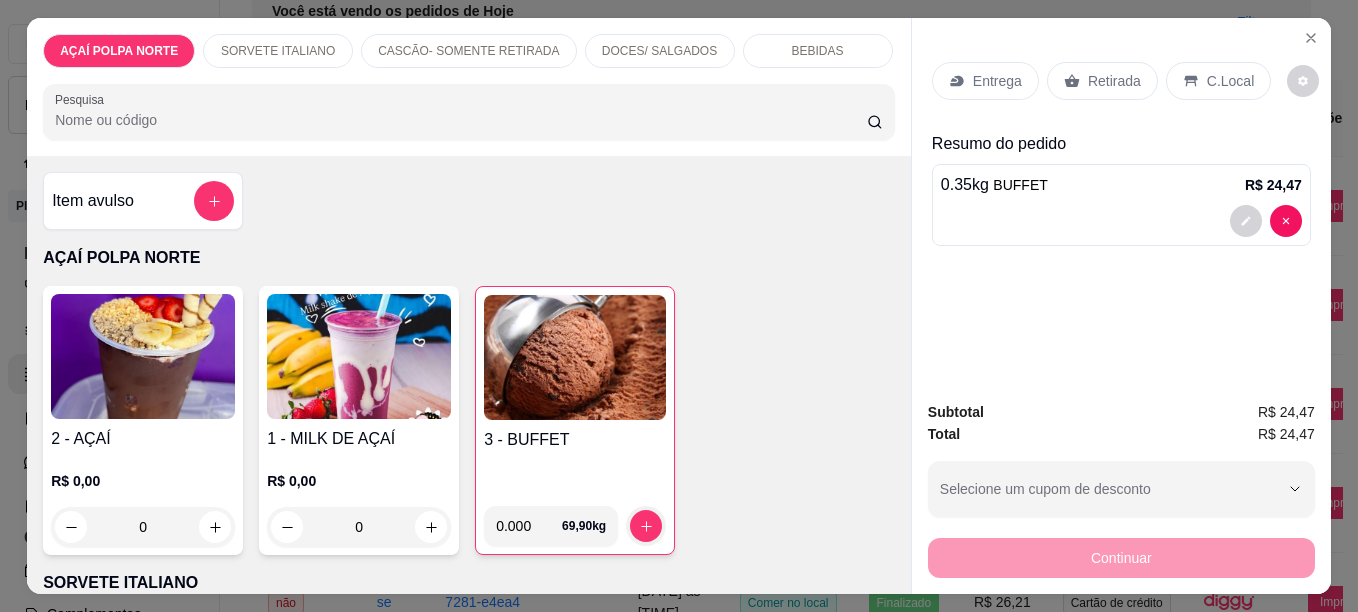 drag, startPoint x: 77, startPoint y: 396, endPoint x: 111, endPoint y: 395, distance: 34.0147 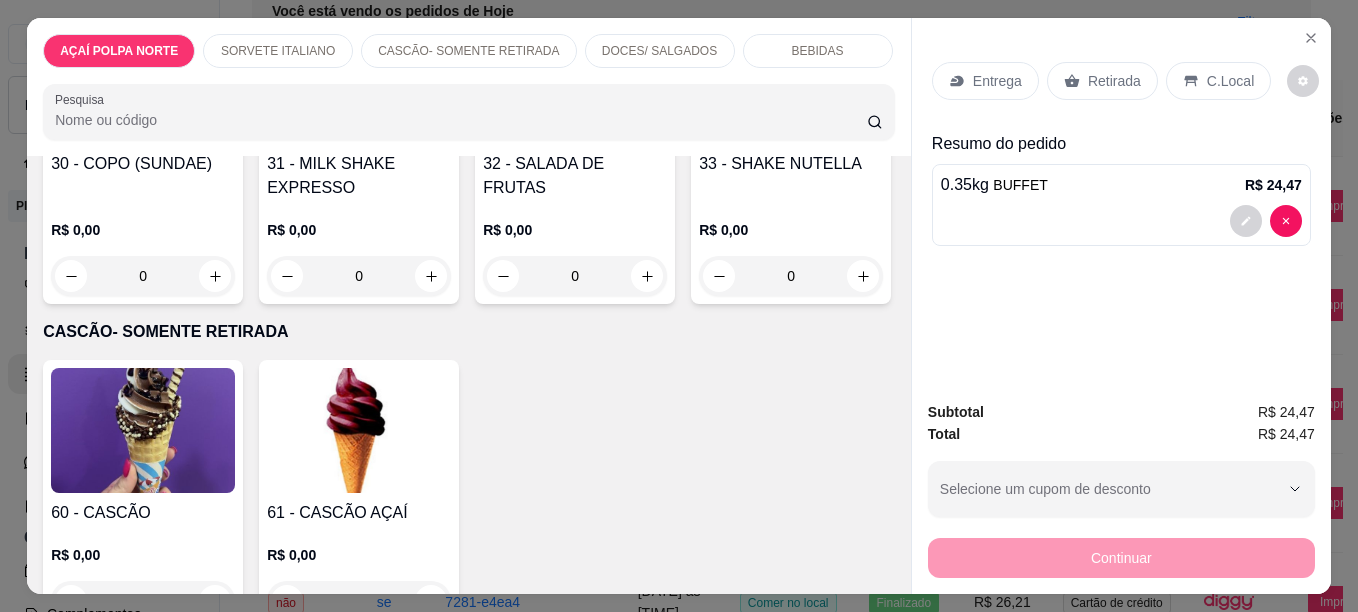 scroll, scrollTop: 500, scrollLeft: 0, axis: vertical 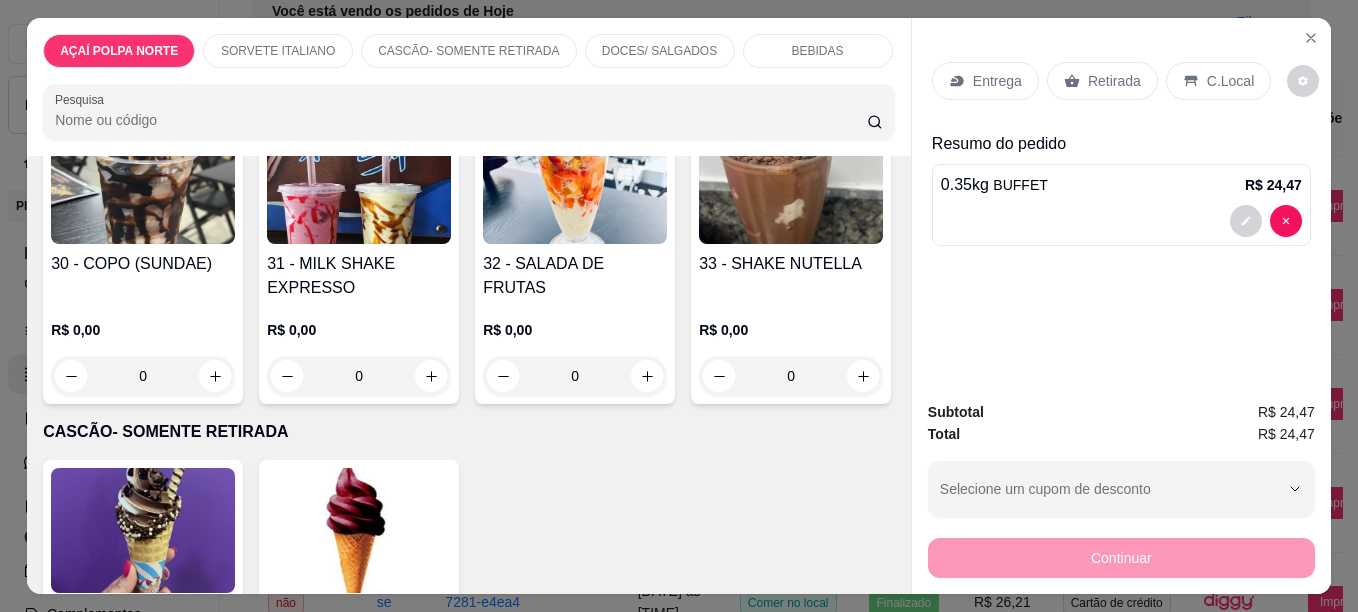 click on "30 - COPO (SUNDAE) R$ 0,00 0" at bounding box center [143, 257] 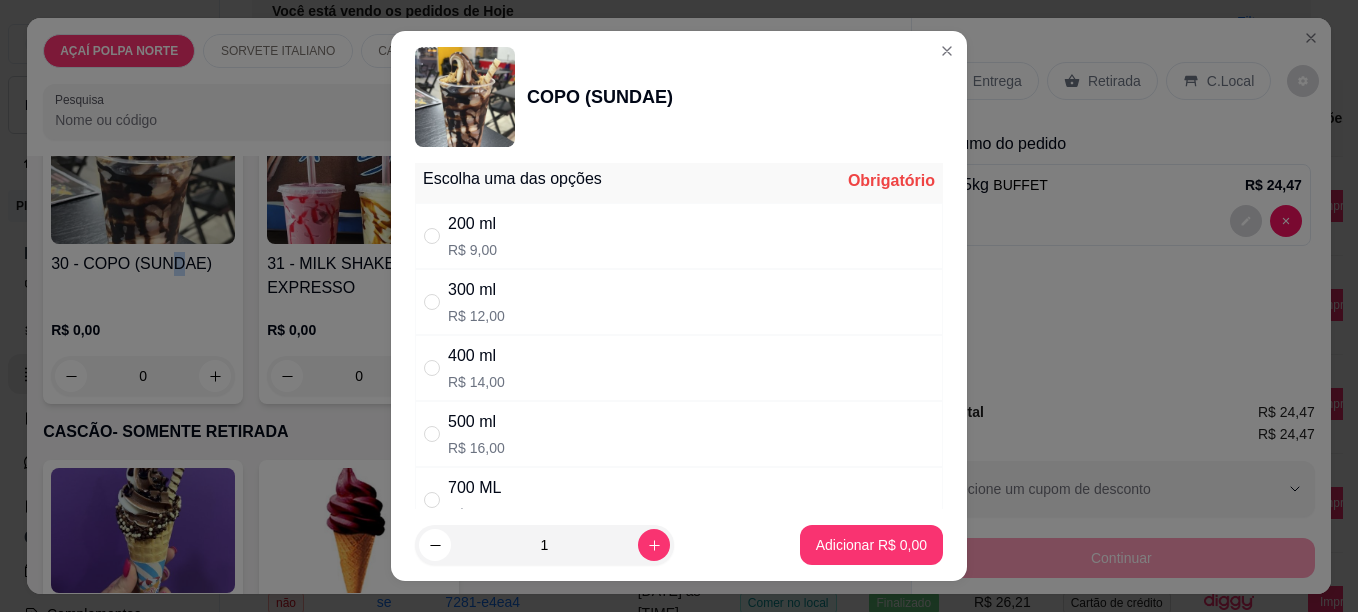 scroll, scrollTop: 0, scrollLeft: 0, axis: both 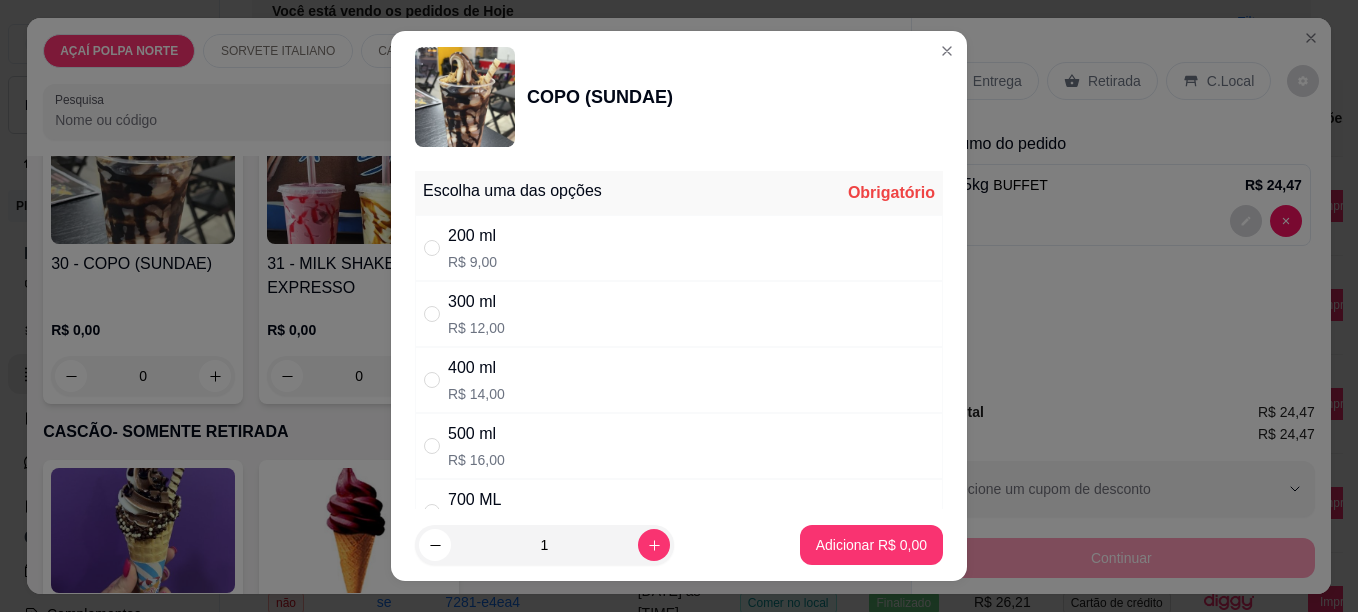drag, startPoint x: 714, startPoint y: 439, endPoint x: 1221, endPoint y: 198, distance: 561.3644 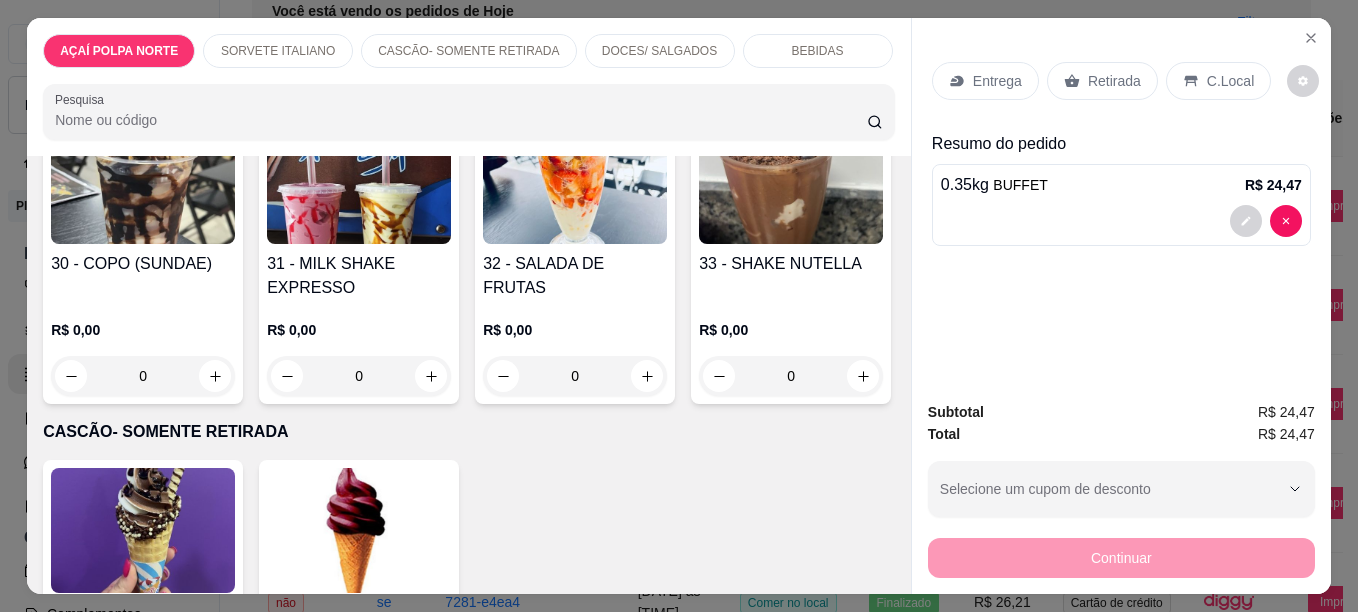 click on "30 - COPO (SUNDAE)" at bounding box center (143, 276) 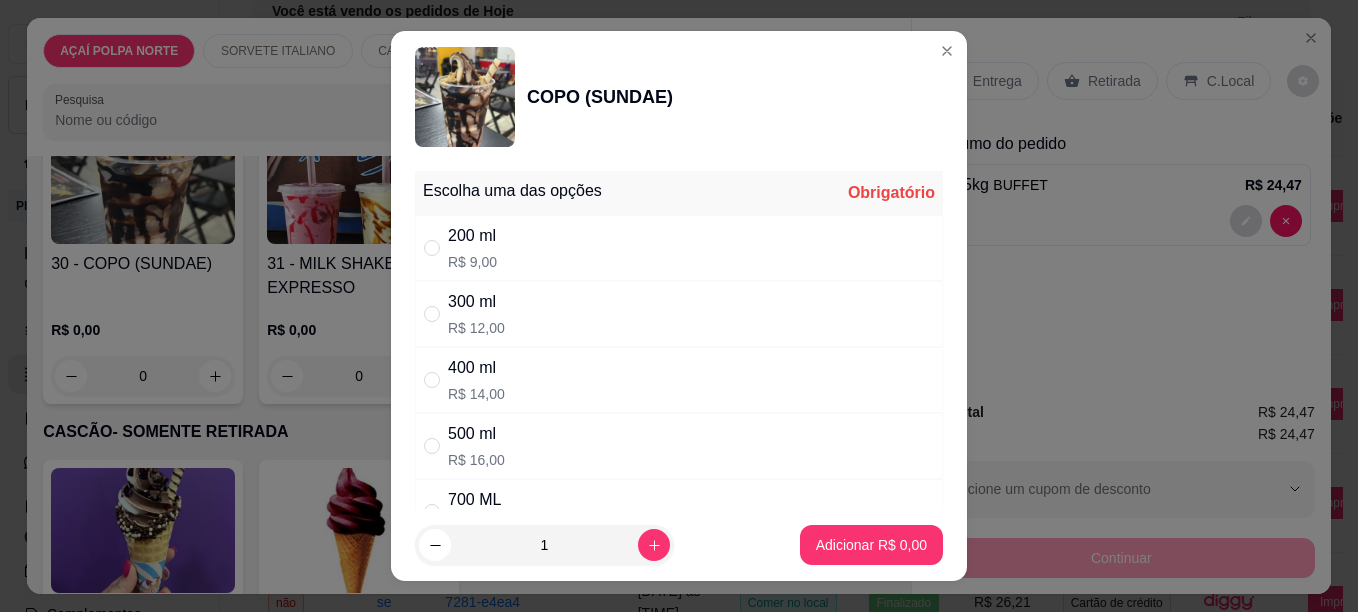 click on "400 ml R$ 14,00" at bounding box center [679, 380] 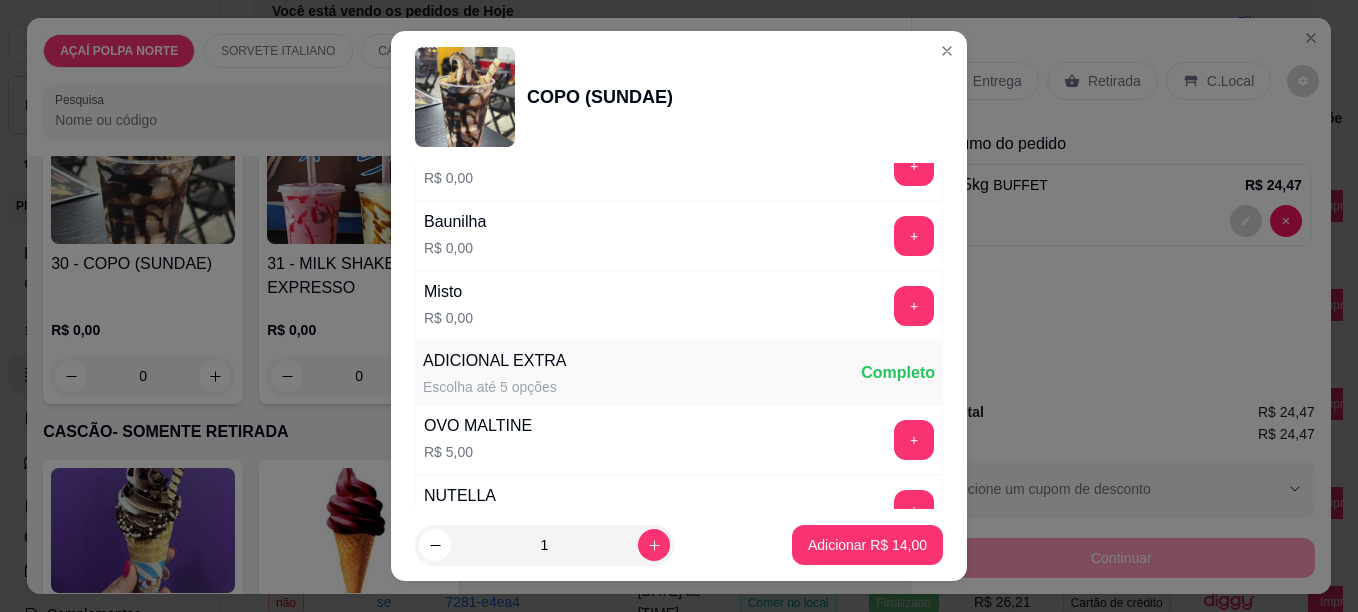 scroll, scrollTop: 500, scrollLeft: 0, axis: vertical 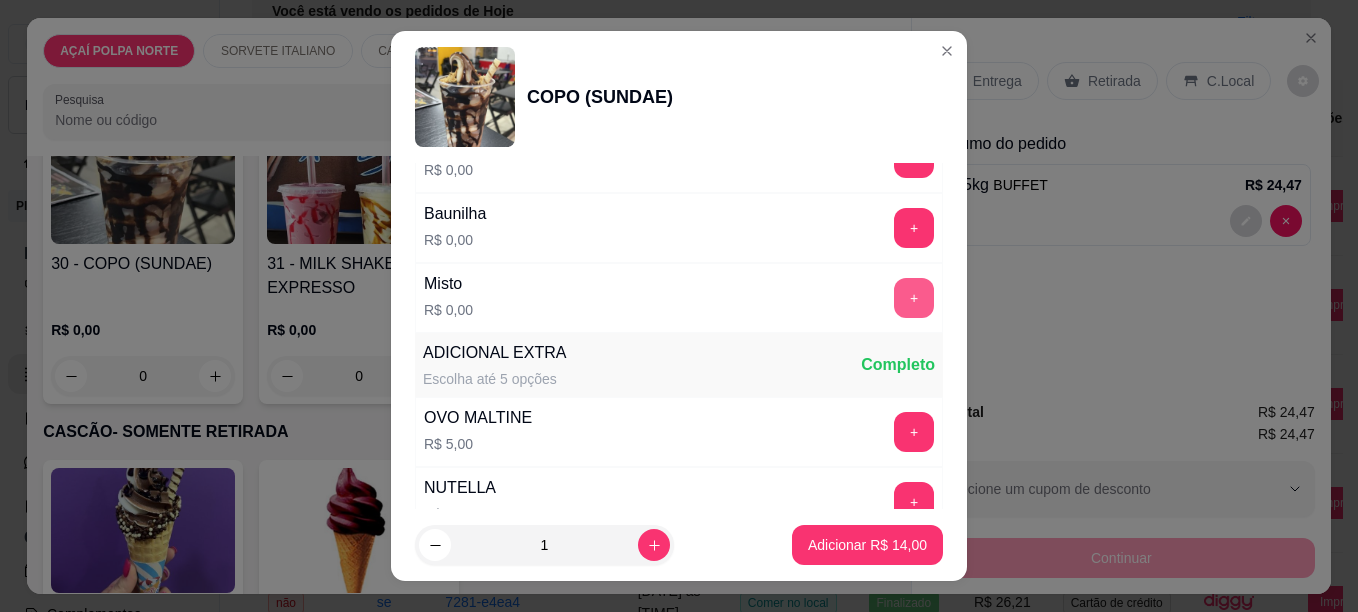 click on "+" at bounding box center [914, 298] 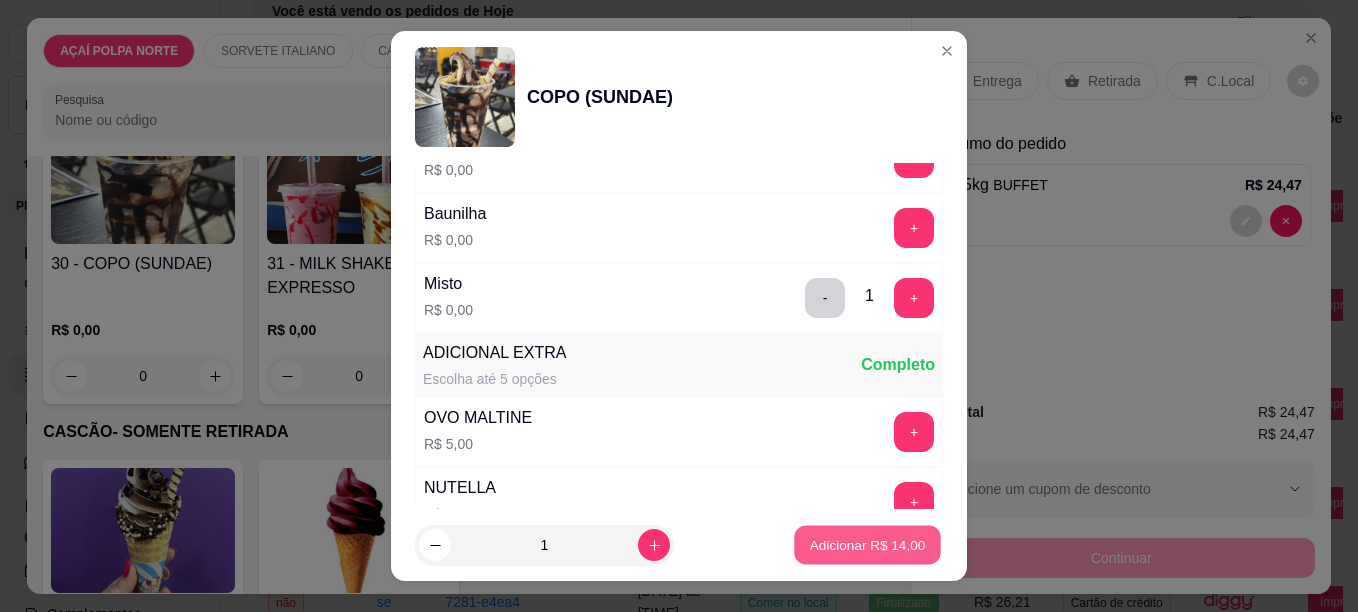 click on "Adicionar   R$ 14,00" at bounding box center [867, 545] 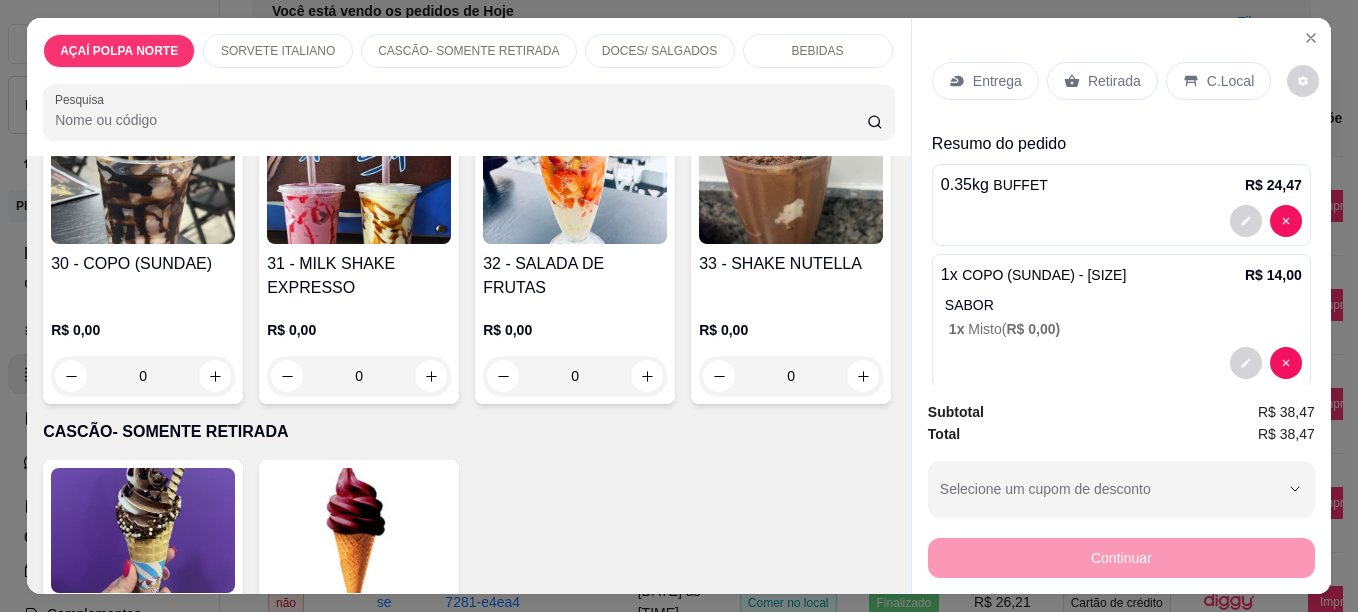 click on "C.Local" at bounding box center (1230, 81) 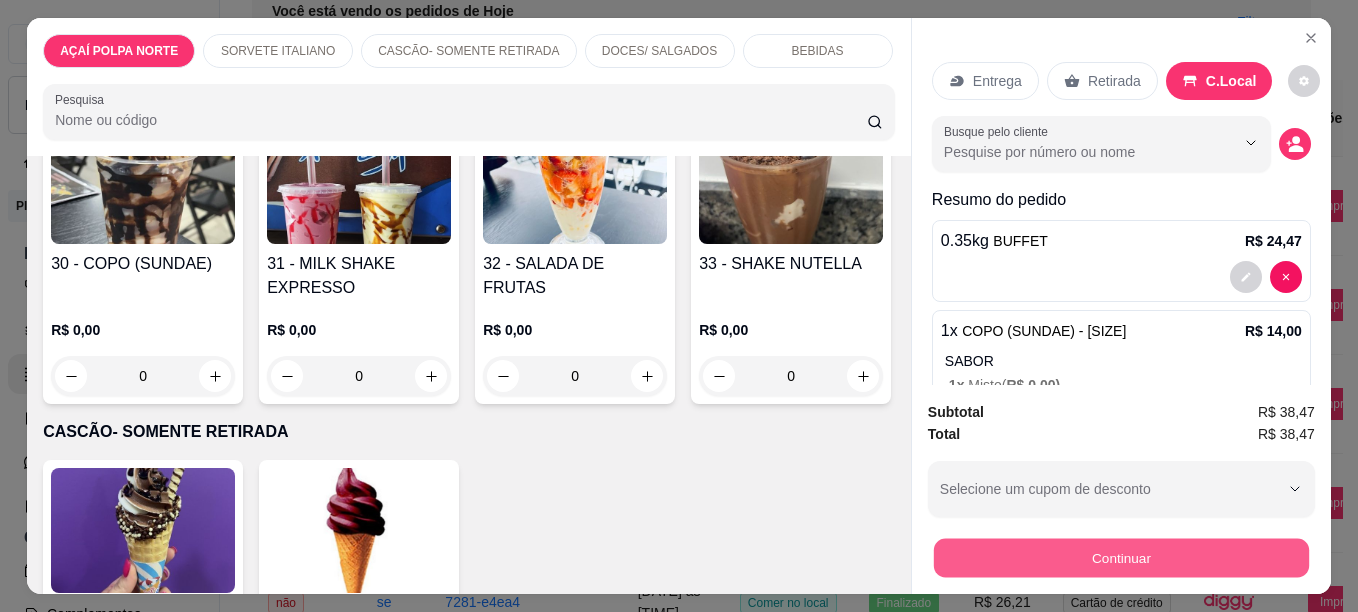 click on "Continuar" at bounding box center (1121, 557) 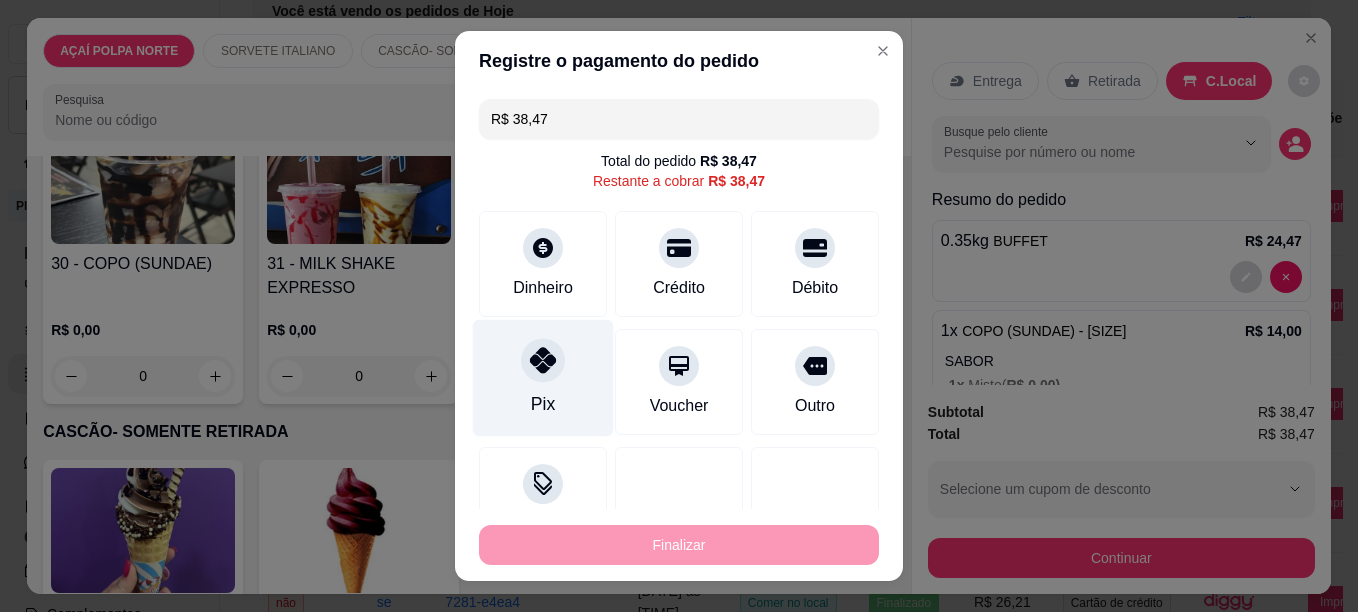 click on "Pix" at bounding box center (543, 377) 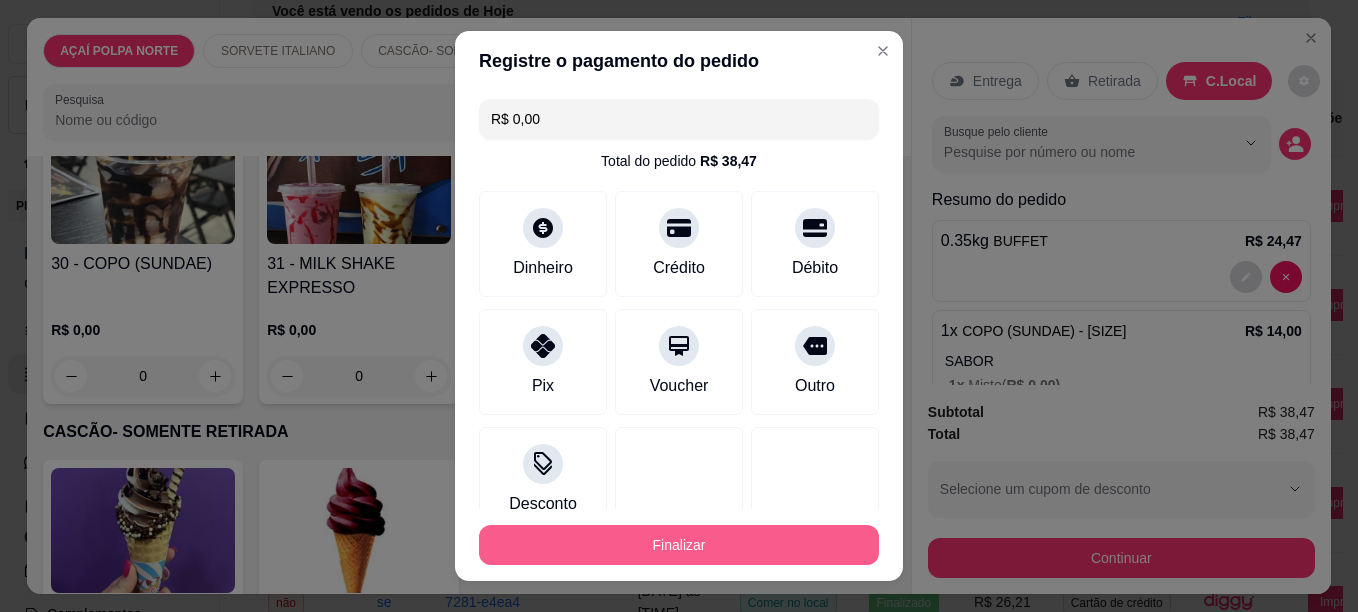 click on "Finalizar" at bounding box center [679, 545] 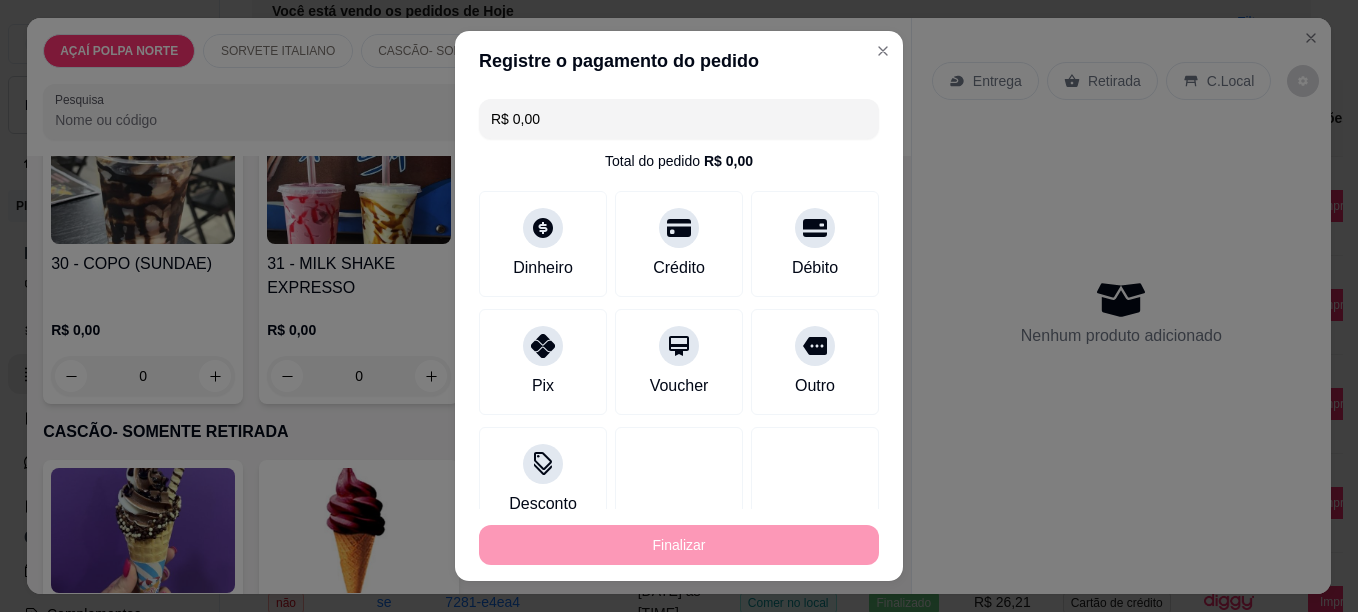 type on "-R$ [PRICE]" 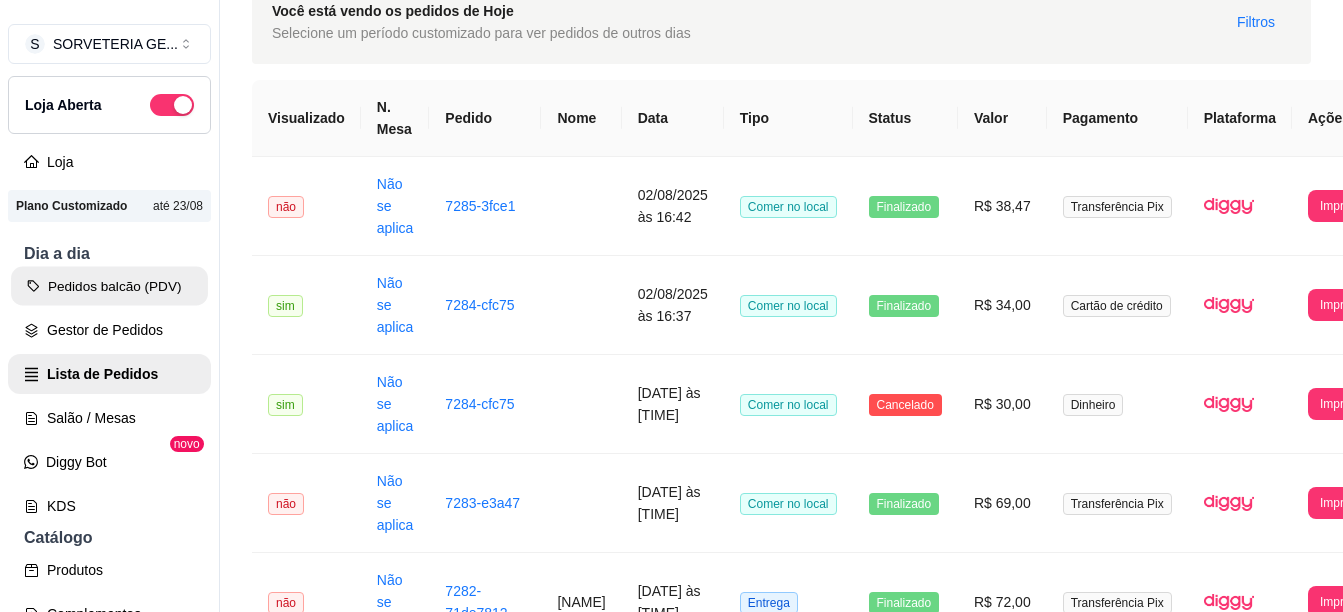 click on "Pedidos balcão (PDV)" at bounding box center (109, 286) 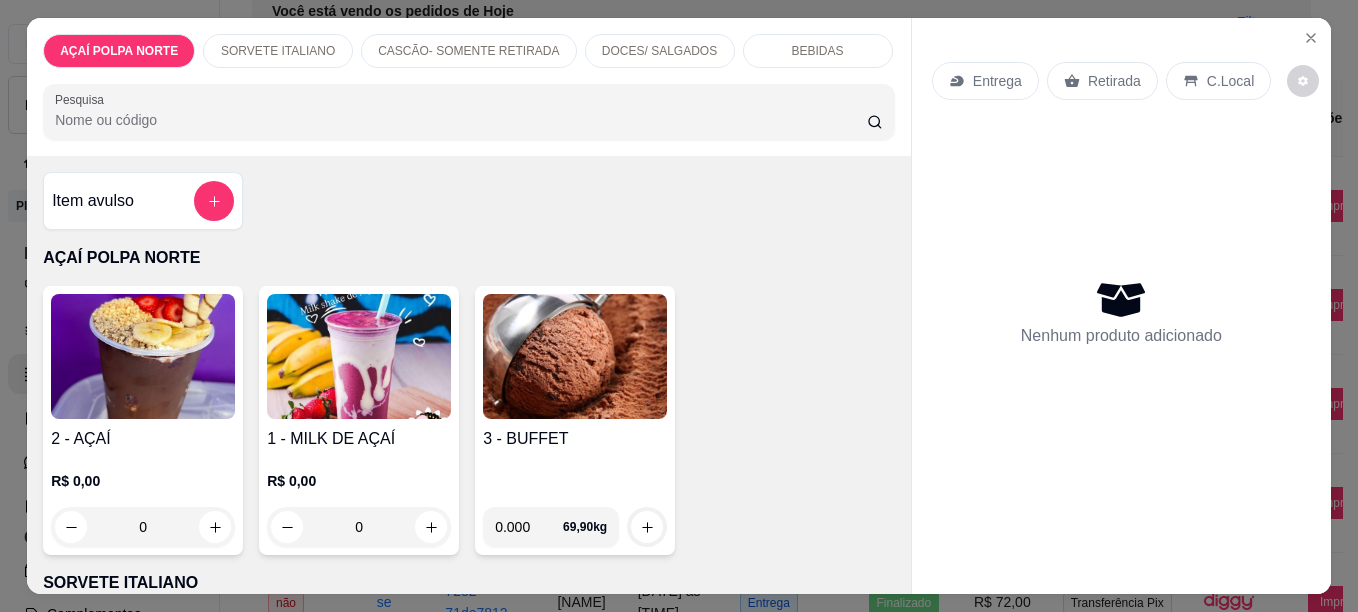 click on "2 - AÇAÍ" at bounding box center [143, 439] 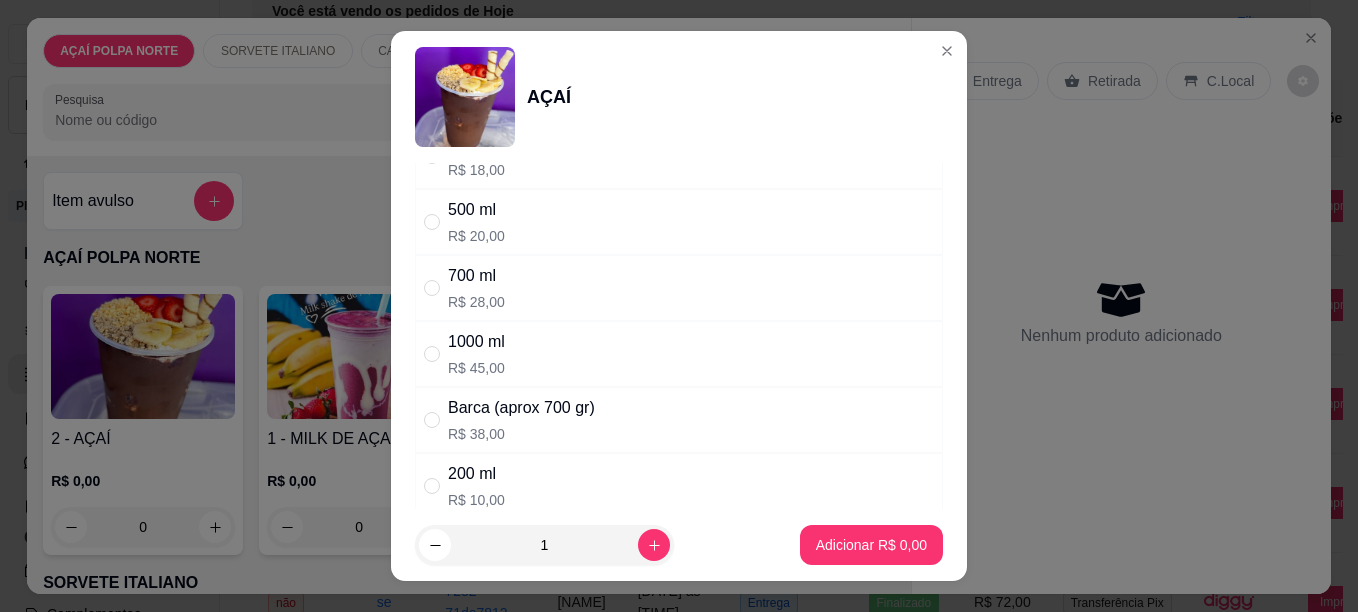 scroll, scrollTop: 0, scrollLeft: 0, axis: both 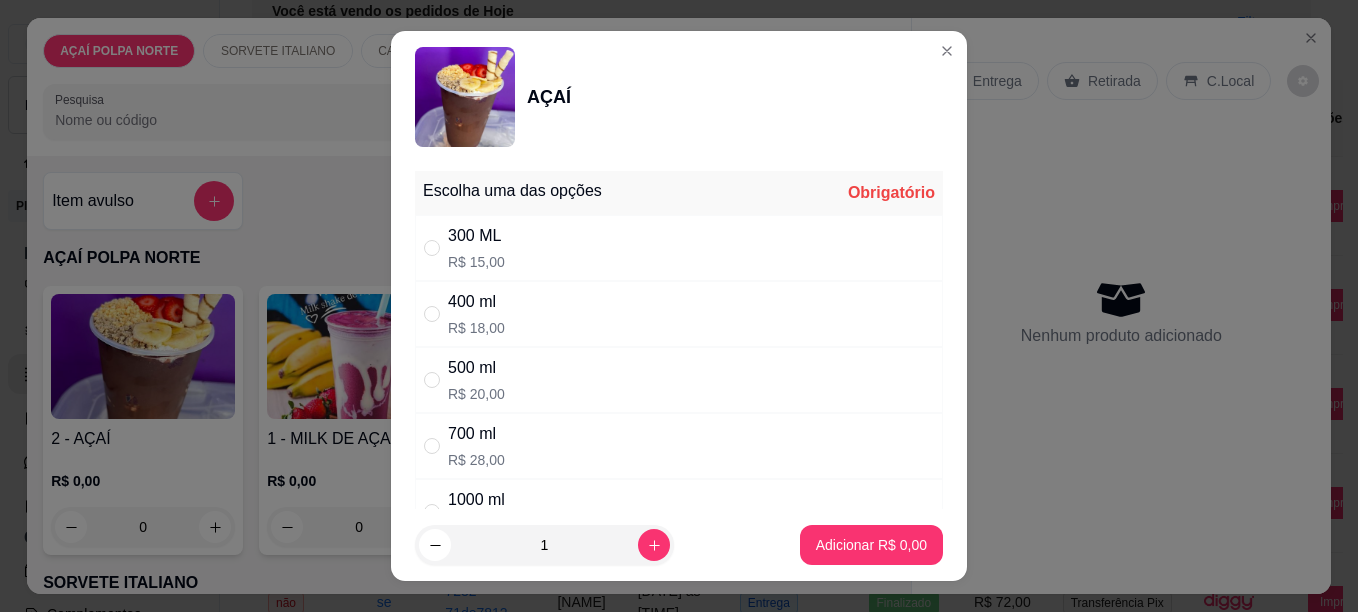 click on "[SIZE] R$ [PRICE]" at bounding box center [679, 248] 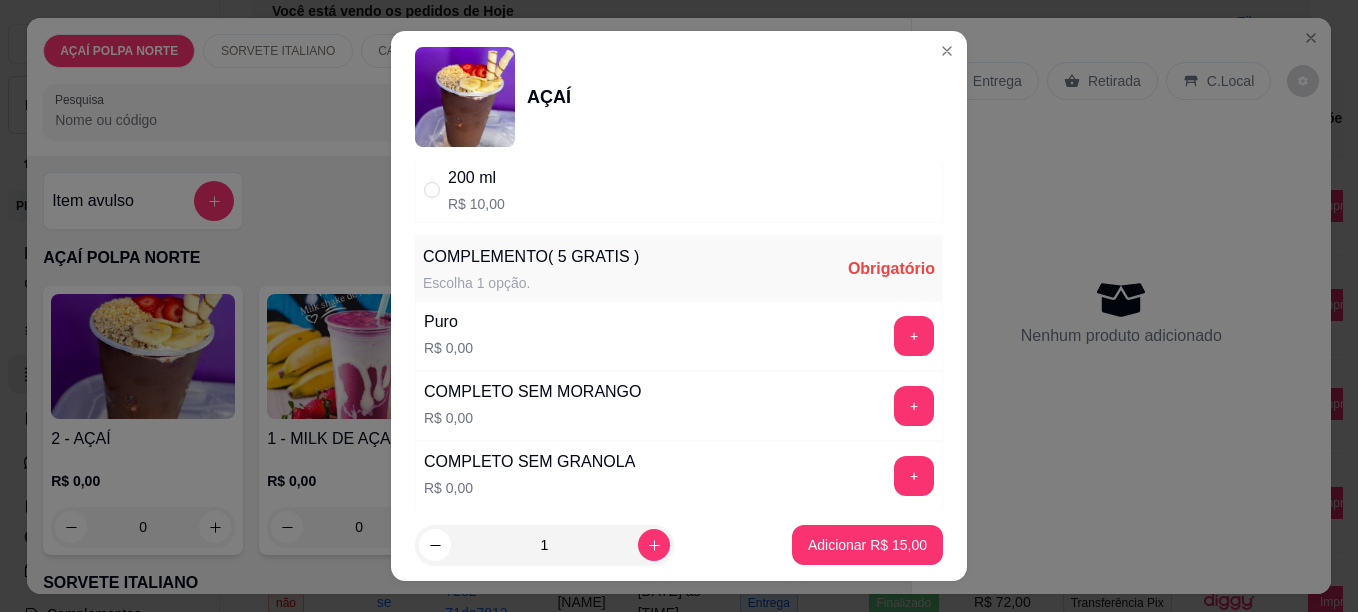 scroll, scrollTop: 600, scrollLeft: 0, axis: vertical 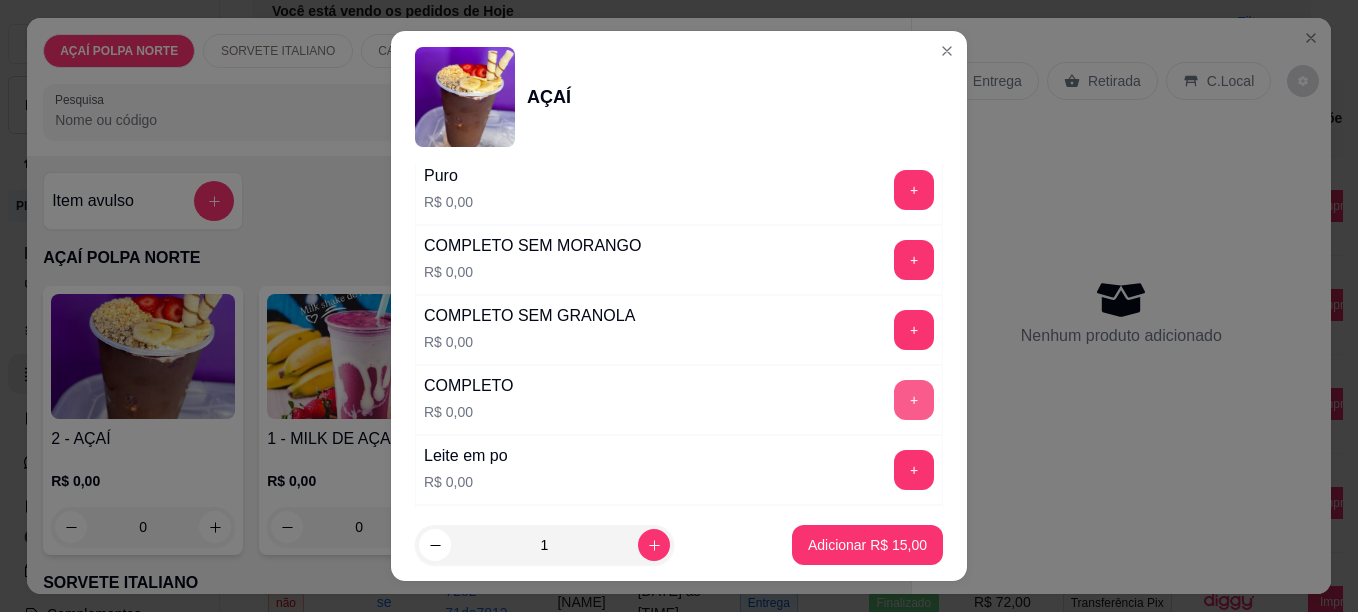 click on "+" at bounding box center (914, 400) 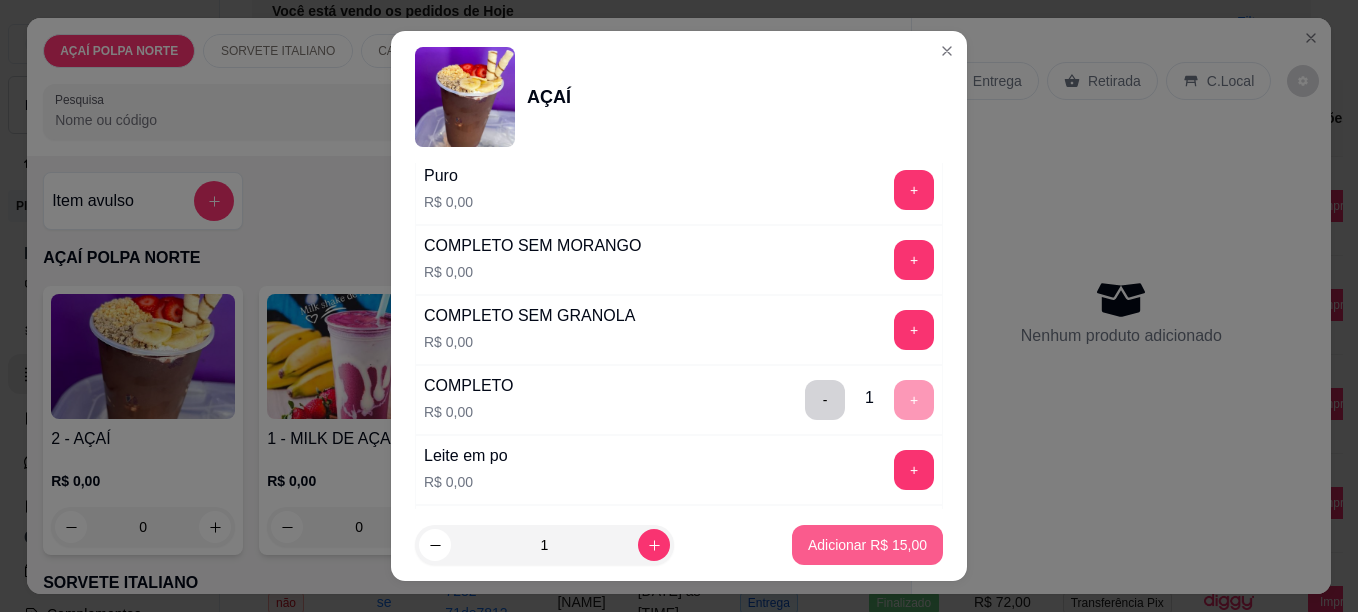 click on "Adicionar   R$ 15,00" at bounding box center (867, 545) 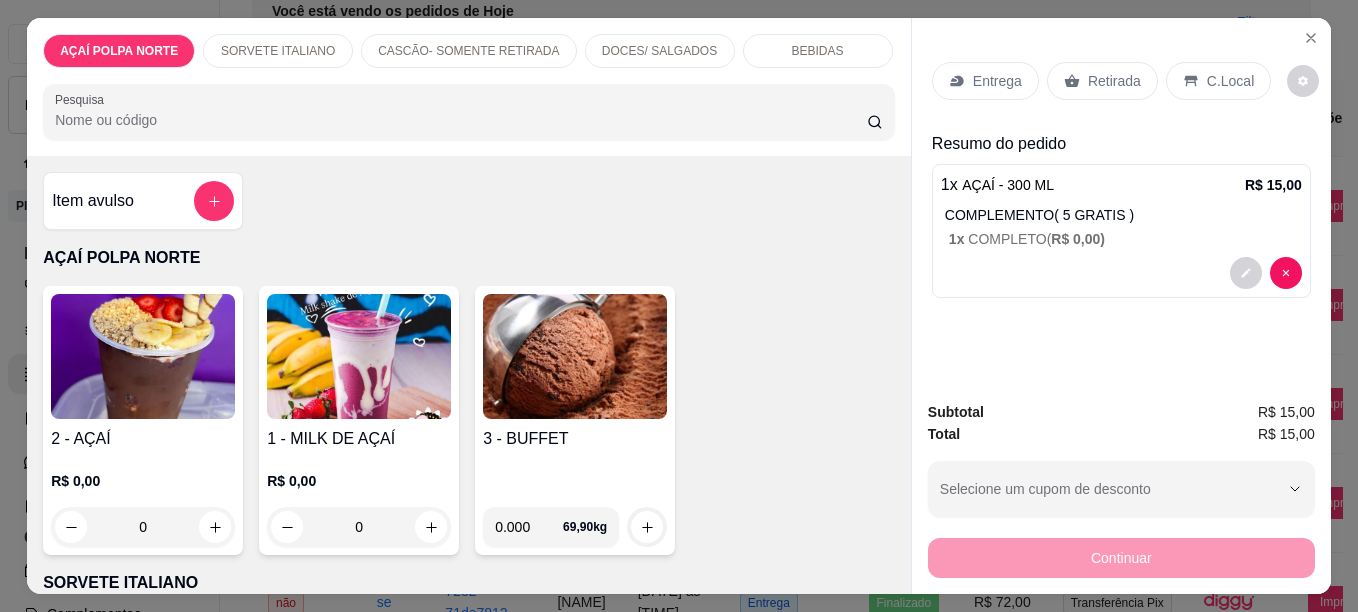 click at bounding box center (143, 356) 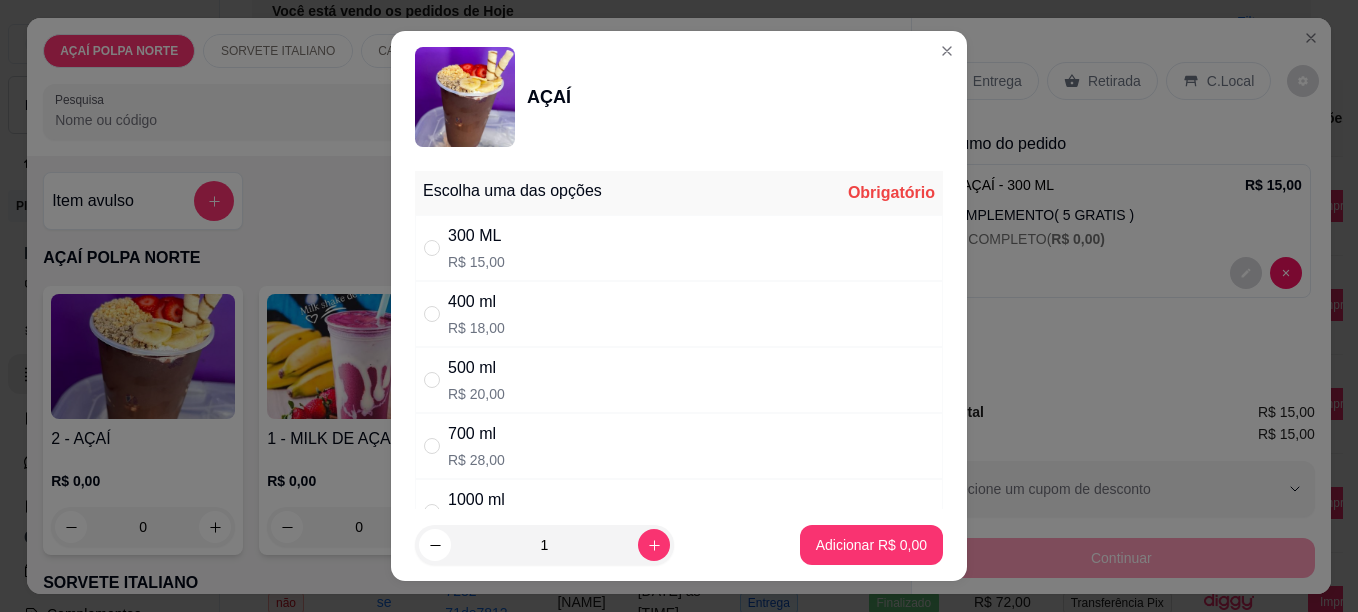 click on "[SIZE] R$ [PRICE]" at bounding box center (679, 248) 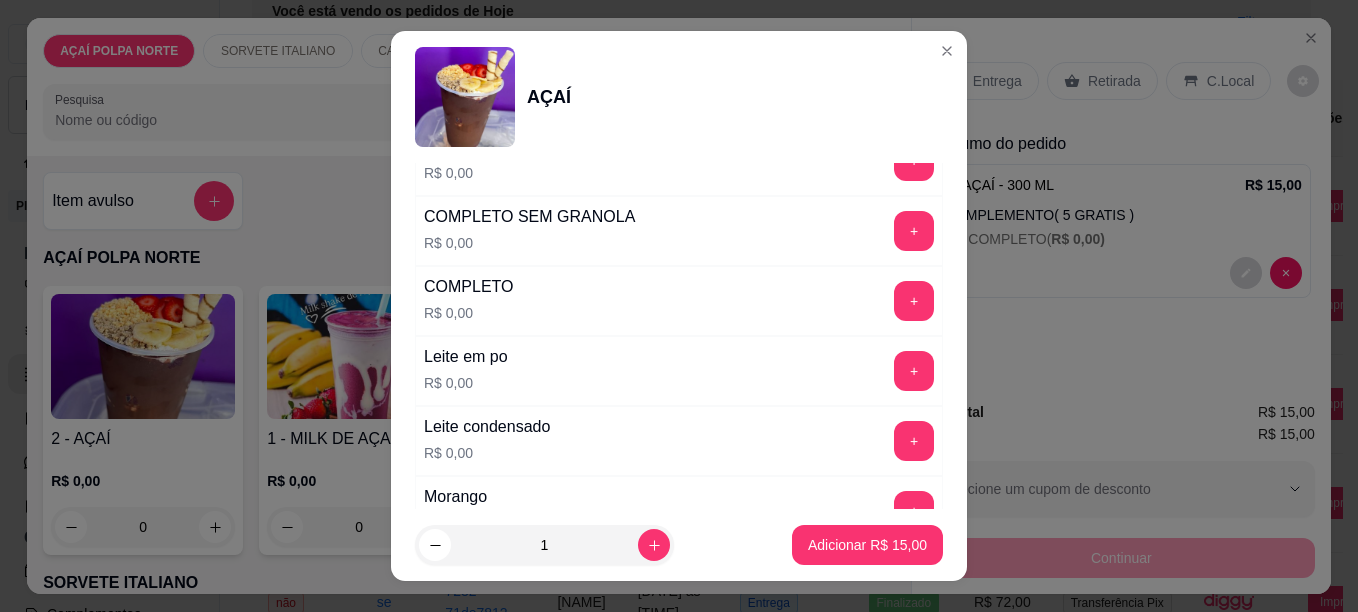 scroll, scrollTop: 700, scrollLeft: 0, axis: vertical 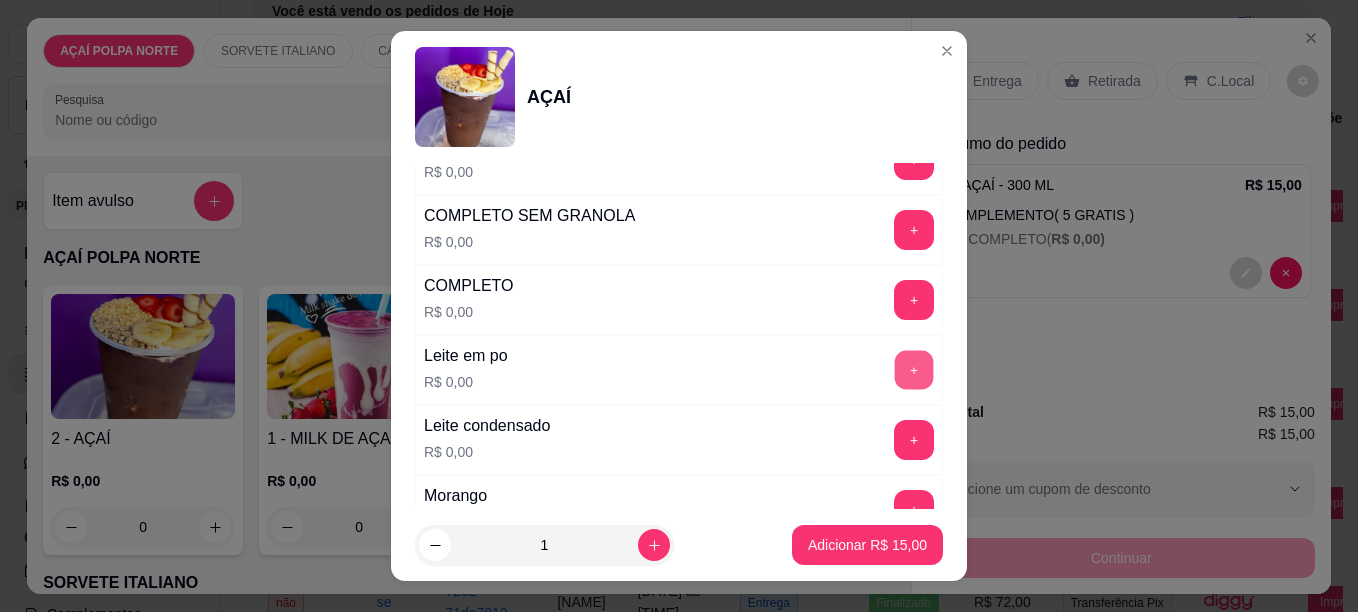 click on "+" at bounding box center (914, 369) 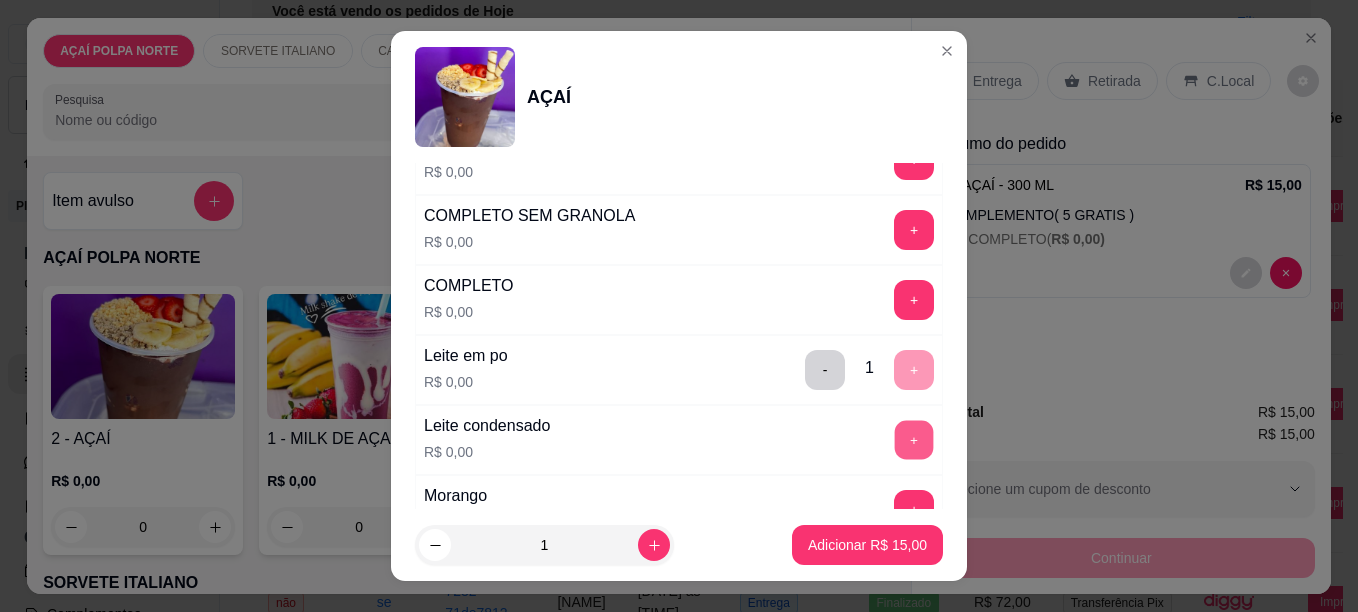 click on "+" at bounding box center [914, 439] 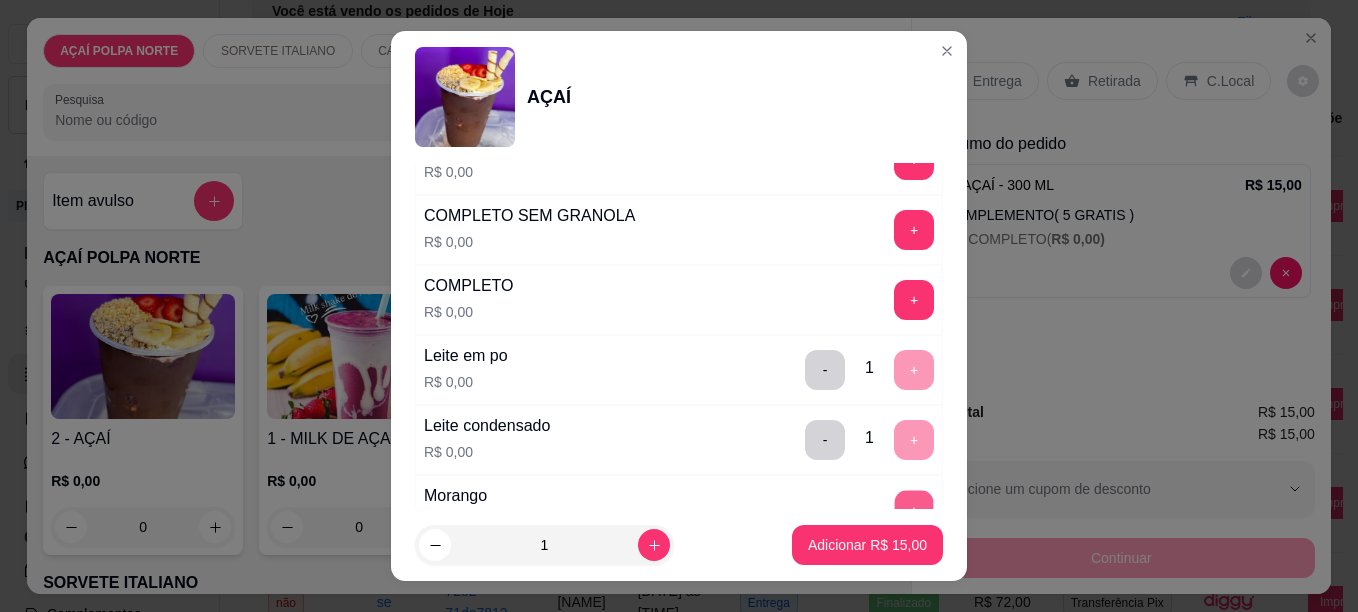 click on "+" at bounding box center (914, 509) 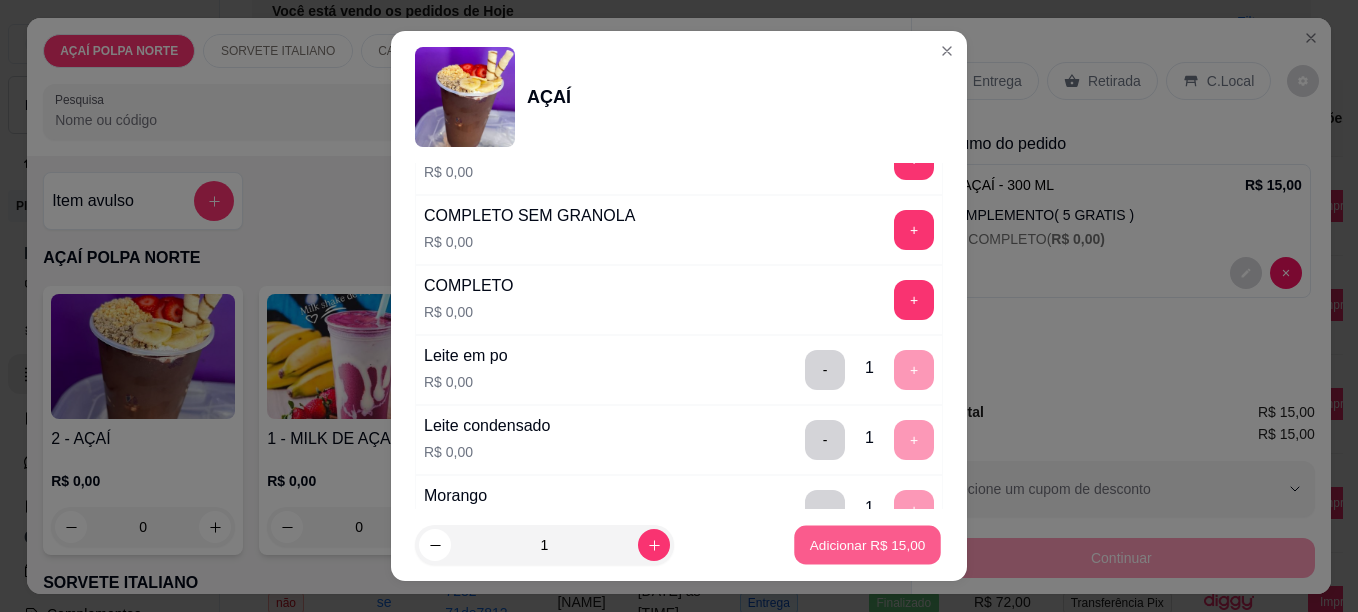 click on "Adicionar   R$ 15,00" at bounding box center (868, 545) 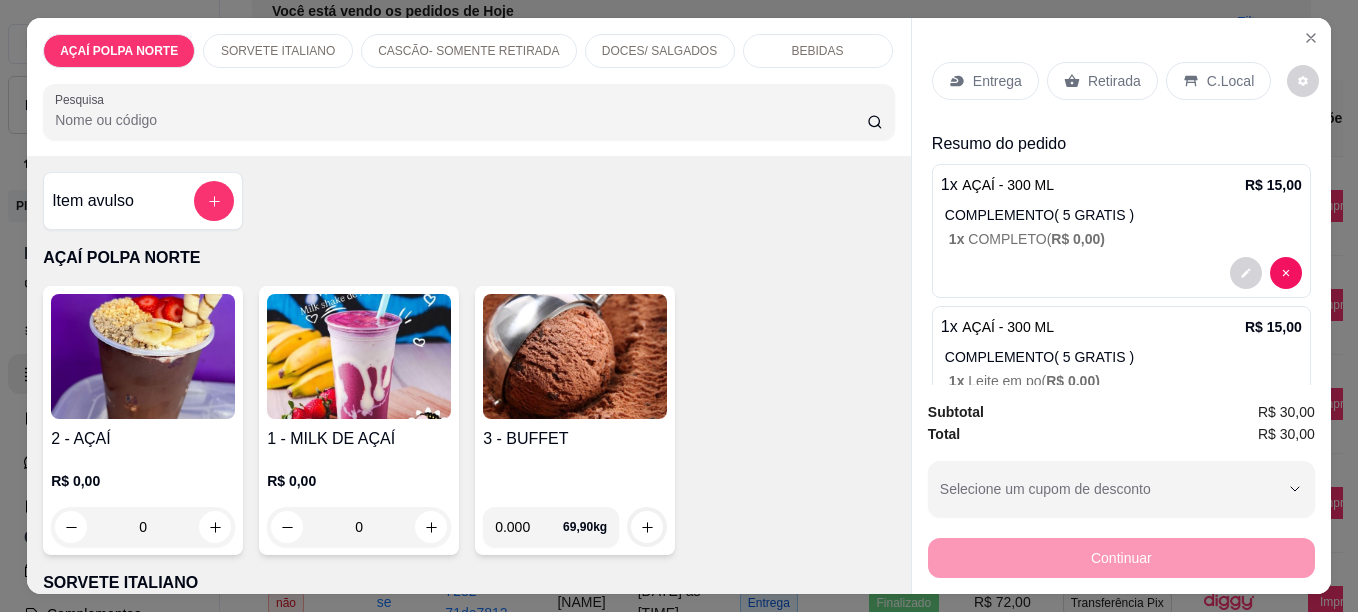 click on "Retirada" at bounding box center (1114, 81) 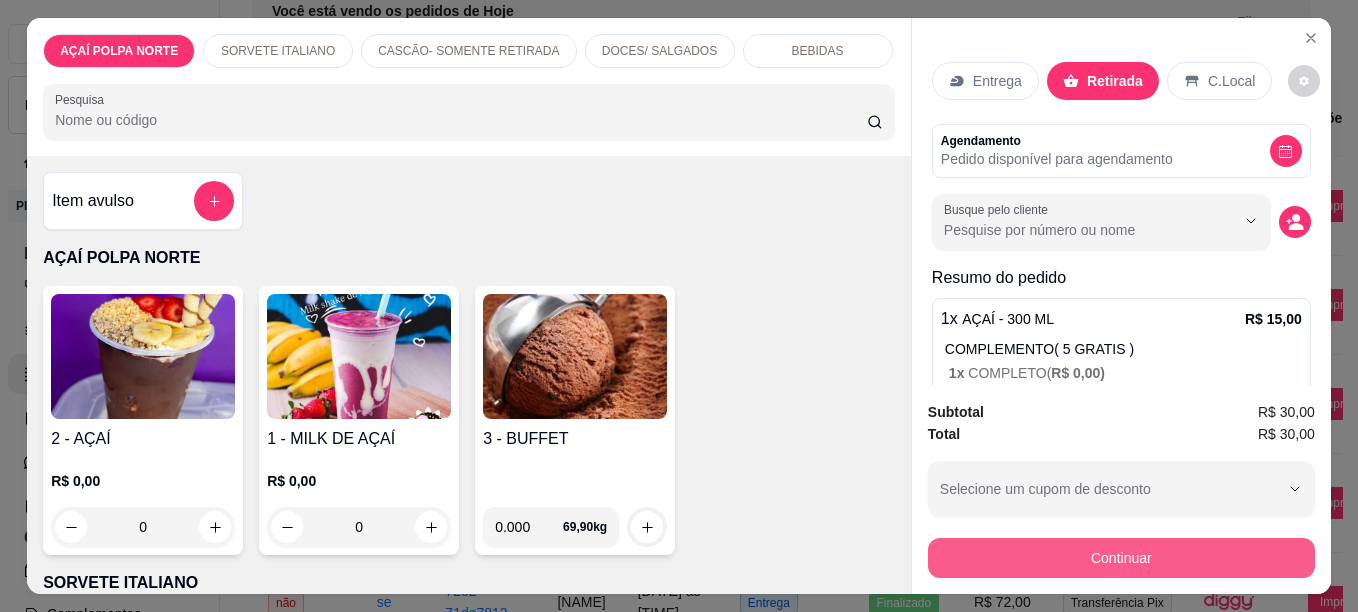 click on "Continuar" at bounding box center (1121, 558) 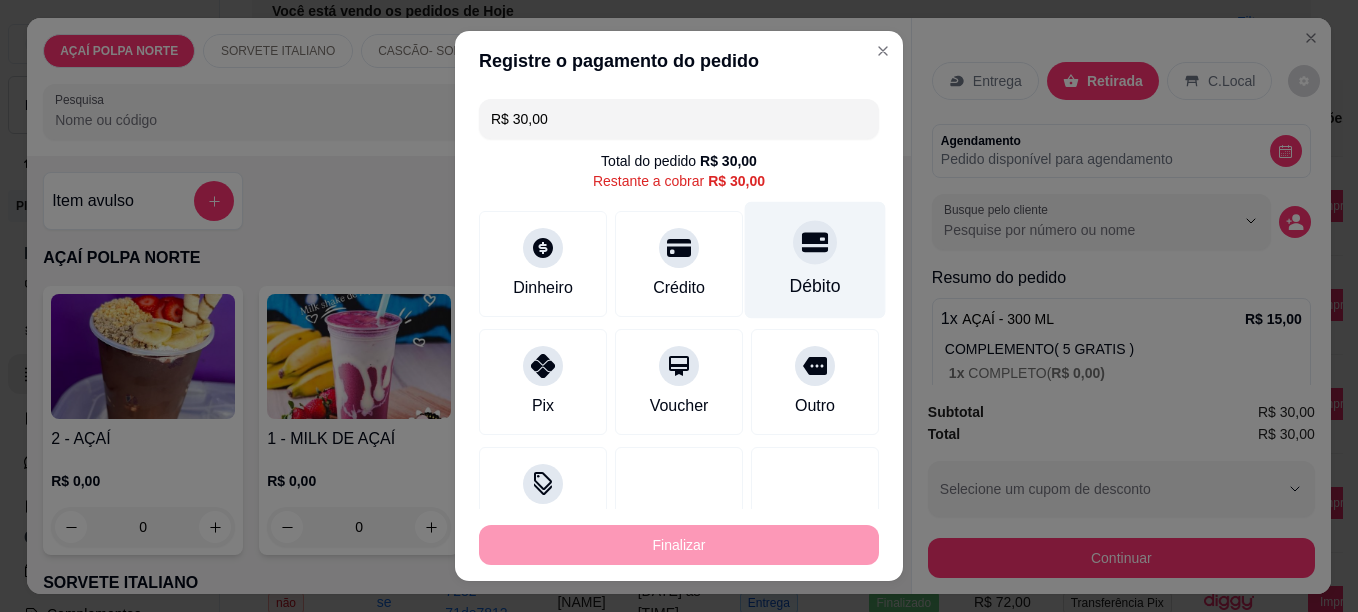 click at bounding box center [815, 242] 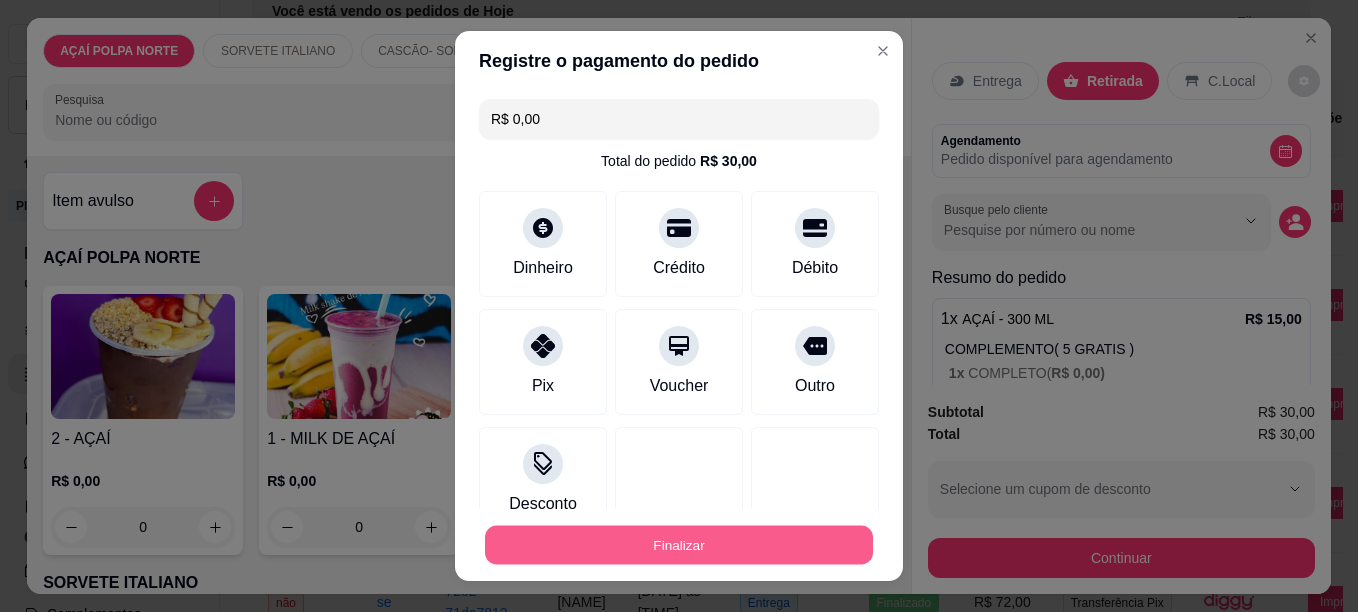 click on "Finalizar" at bounding box center [679, 545] 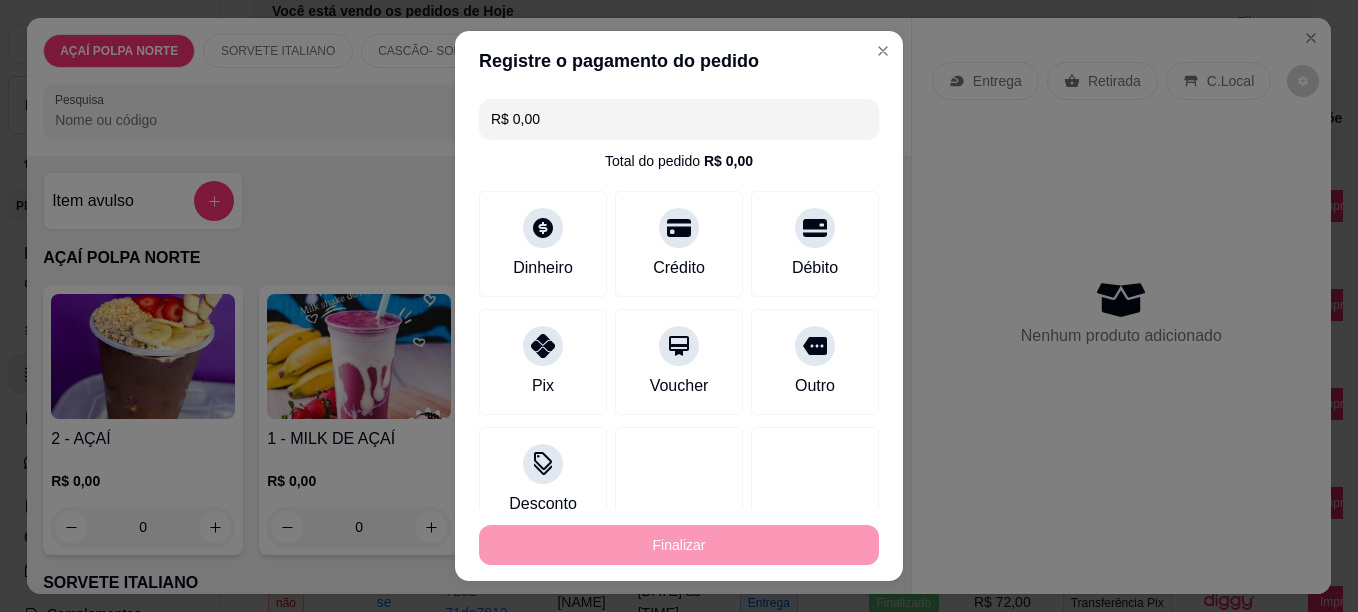type on "-R$ 30,00" 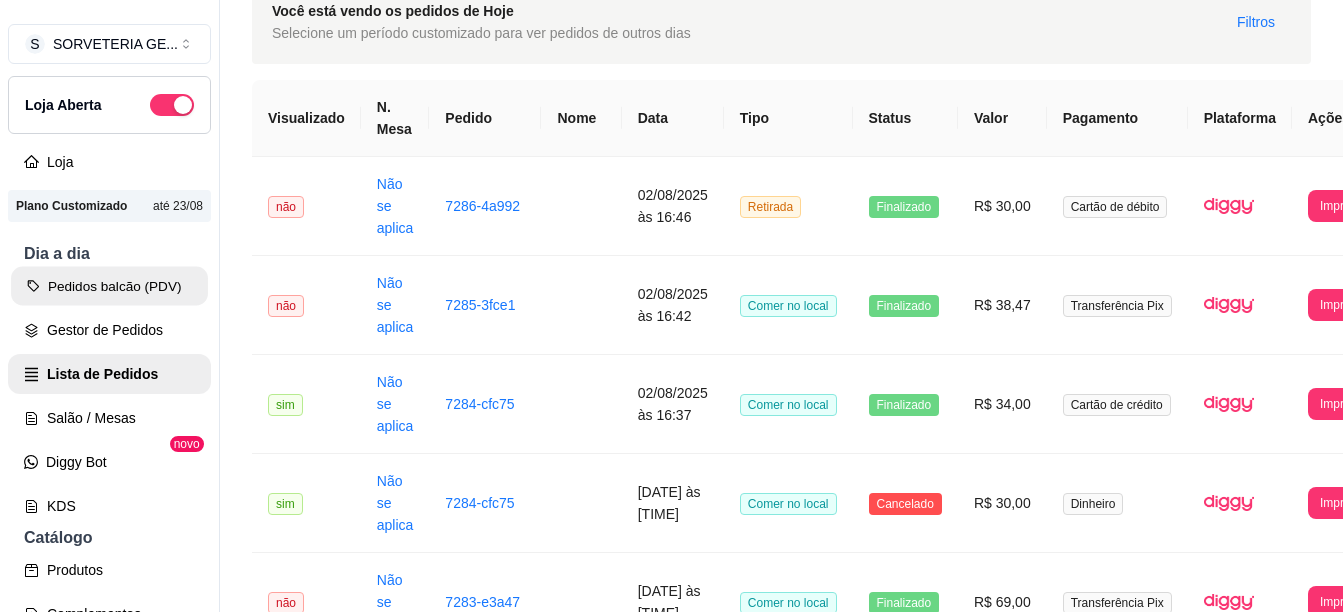 click on "Pedidos balcão (PDV)" at bounding box center (109, 286) 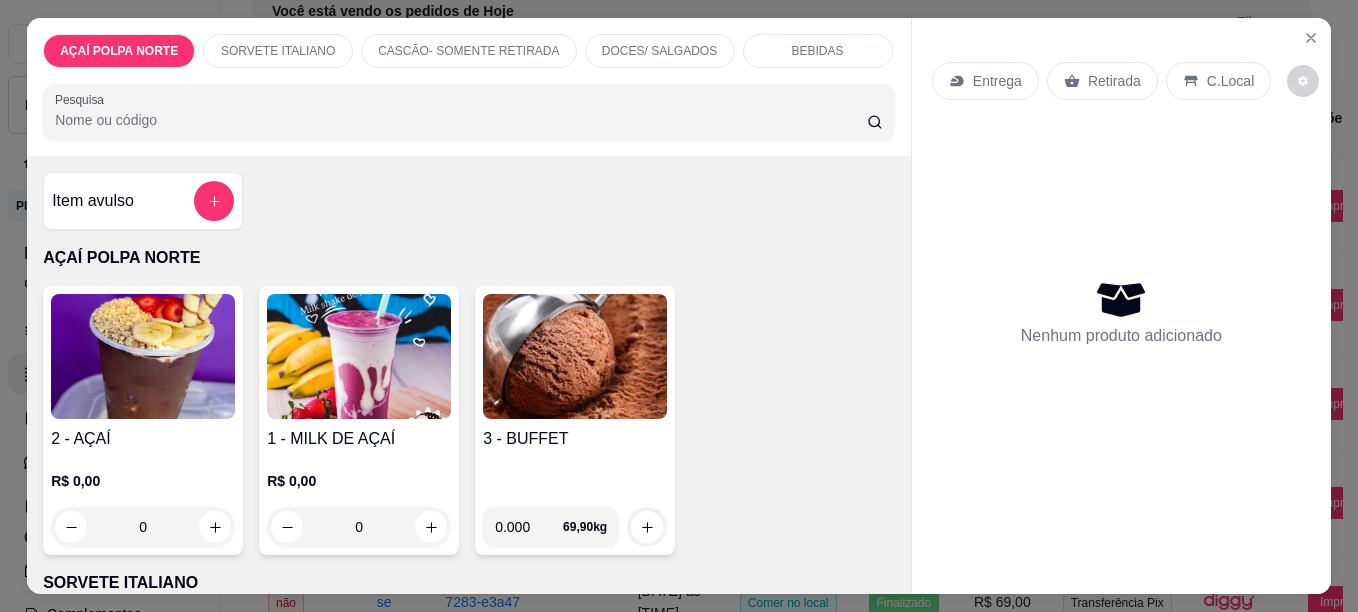 click at bounding box center (143, 356) 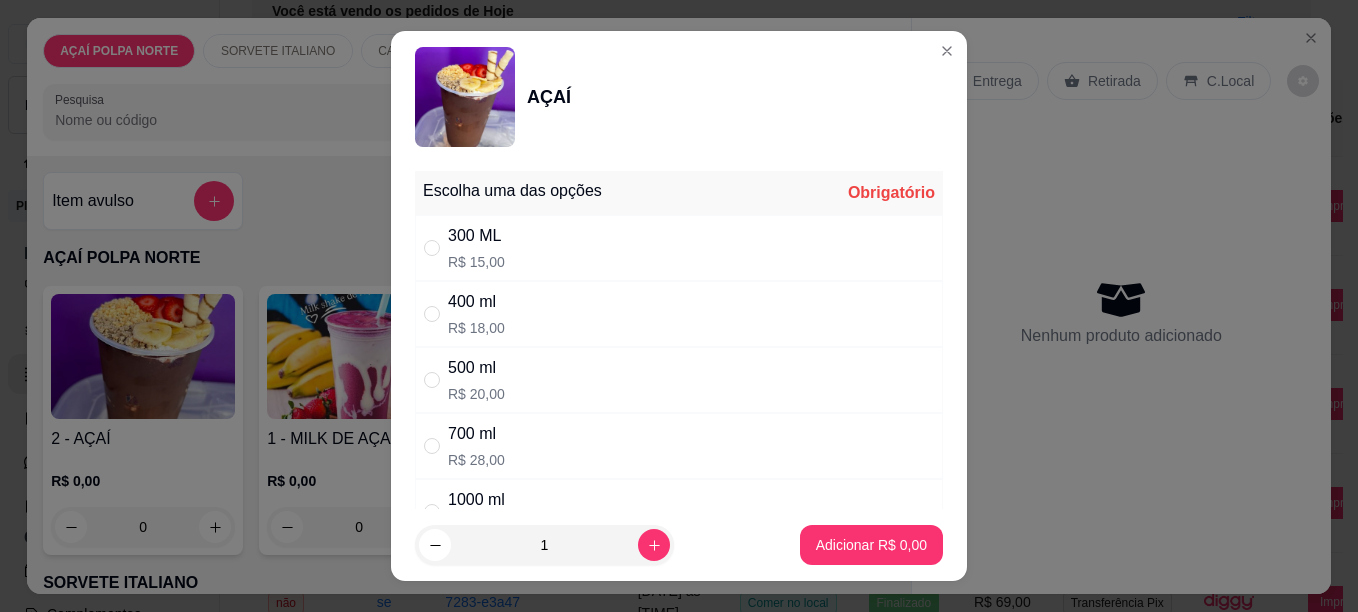 click on "[SIZE] R$ [PRICE]" at bounding box center [679, 380] 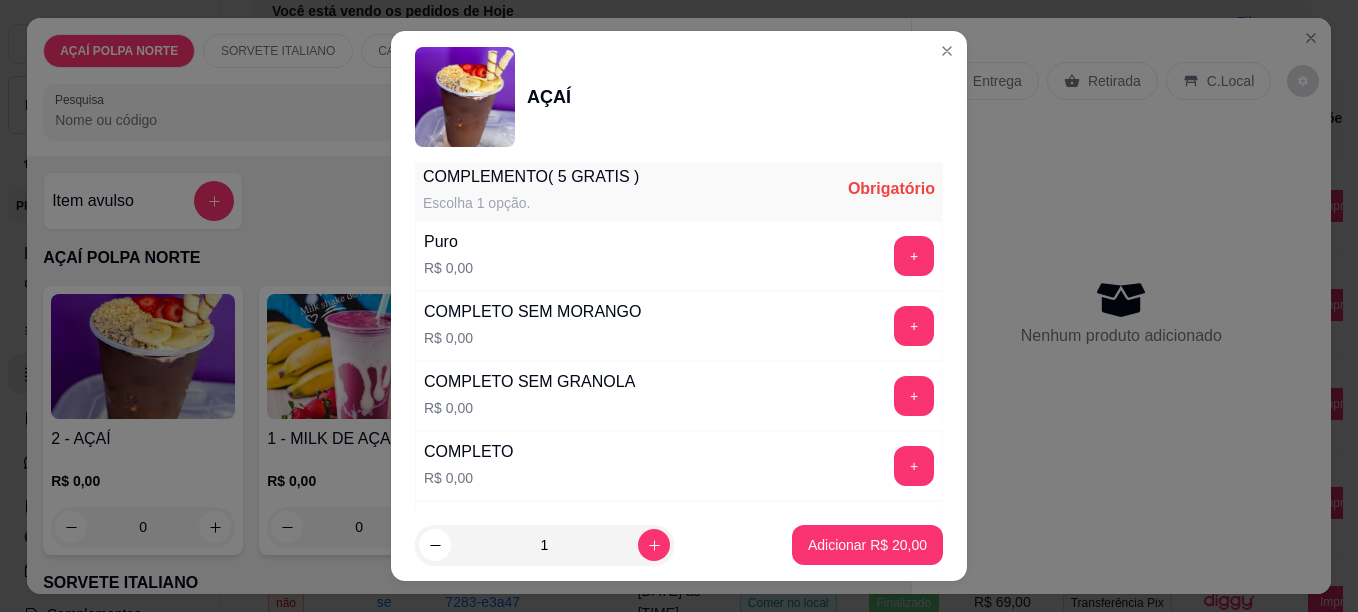 scroll, scrollTop: 700, scrollLeft: 0, axis: vertical 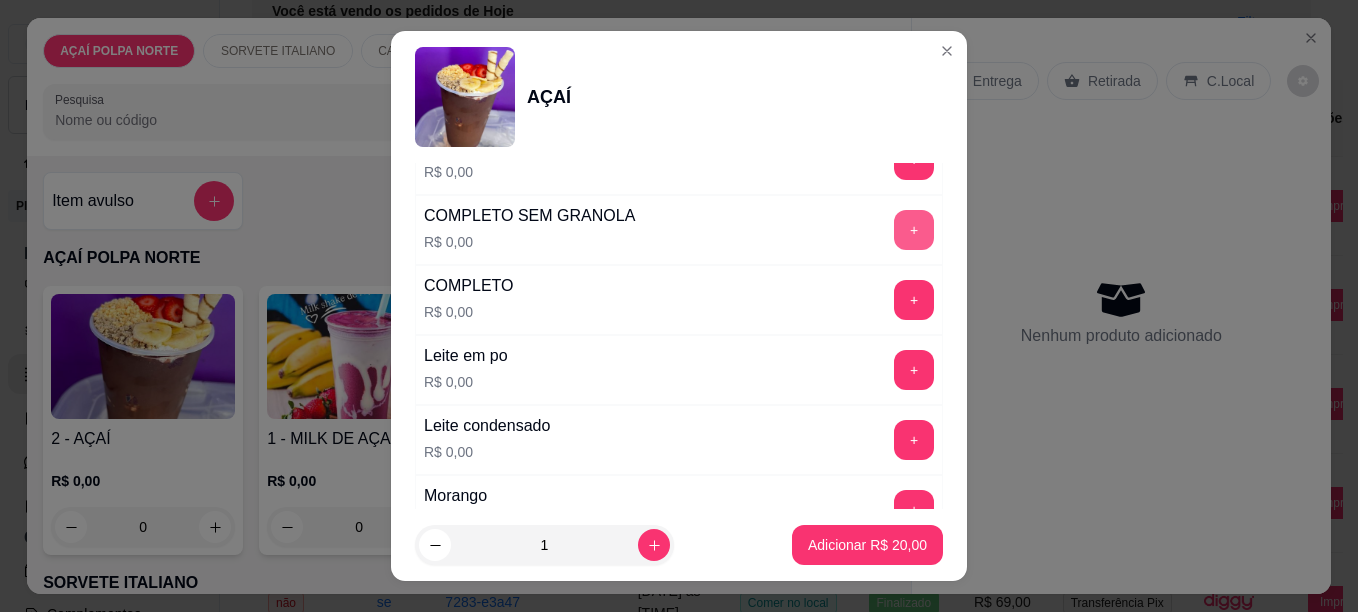 click on "+" at bounding box center [914, 230] 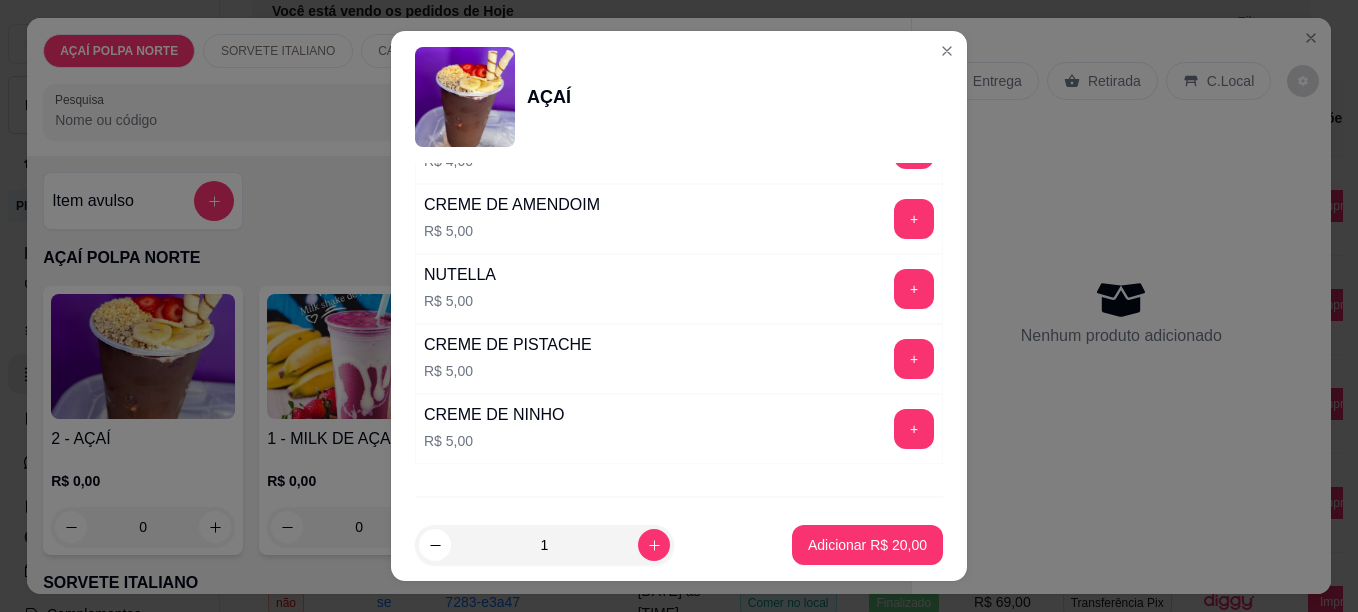 scroll, scrollTop: 2495, scrollLeft: 0, axis: vertical 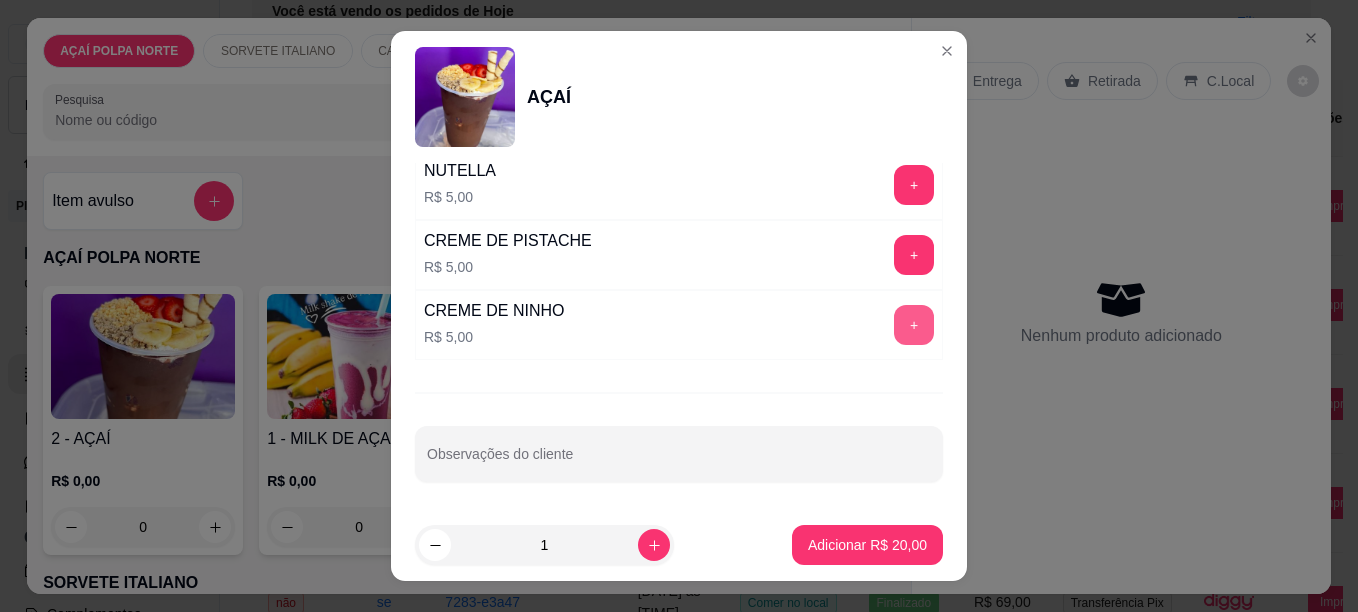 click on "+" at bounding box center [914, 325] 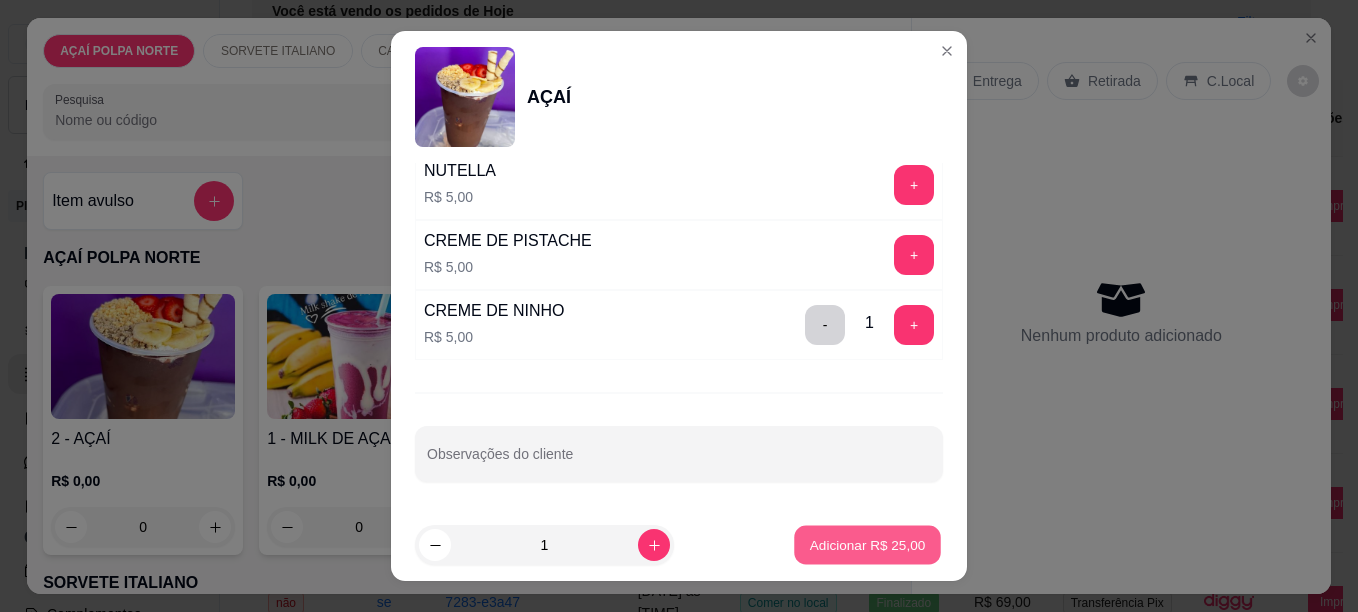 click on "Adicionar   R$ 25,00" at bounding box center (868, 545) 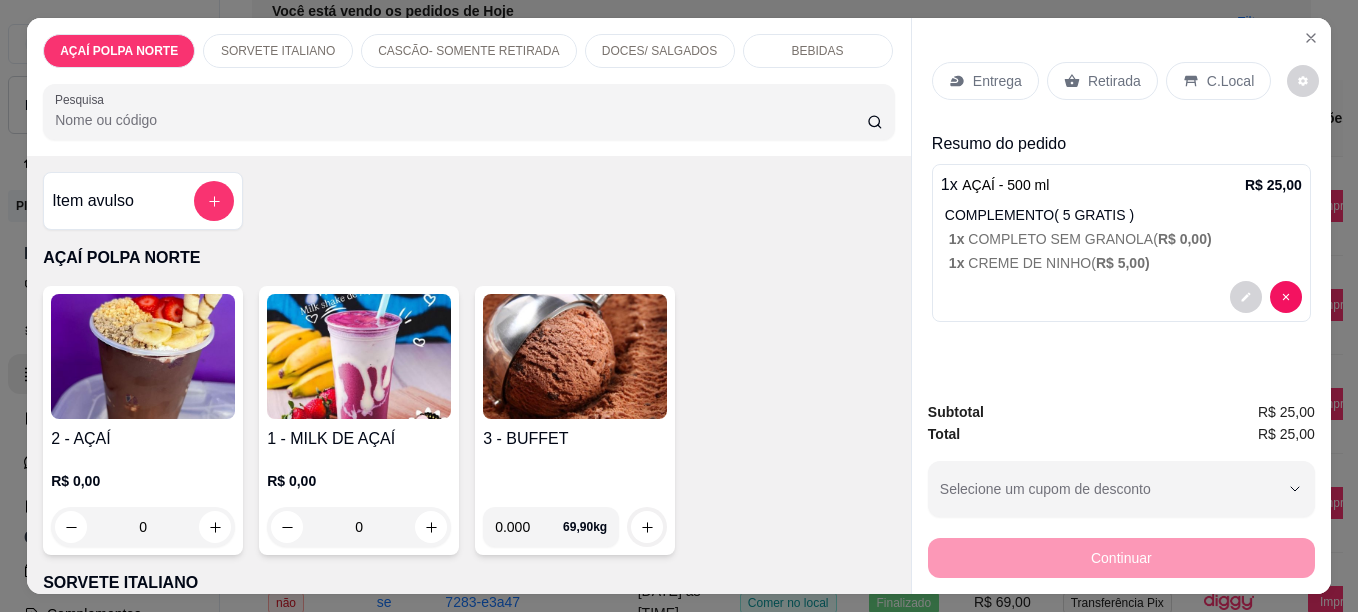 click on "Retirada" at bounding box center (1102, 81) 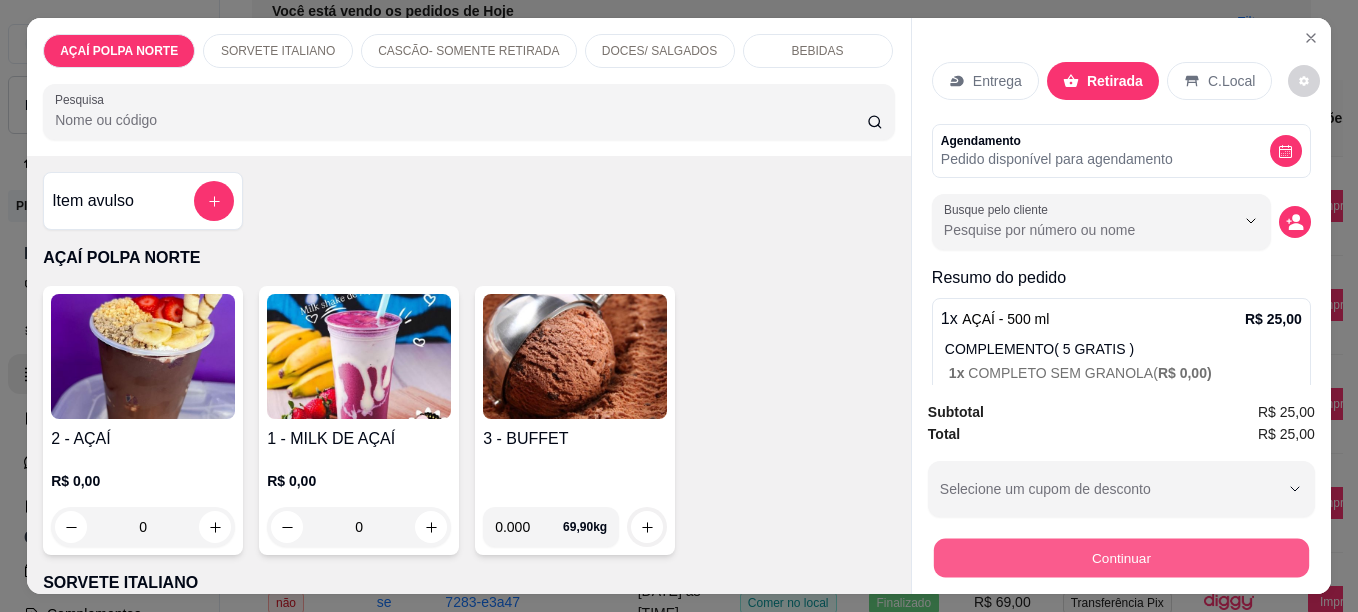 click on "Continuar" at bounding box center (1121, 557) 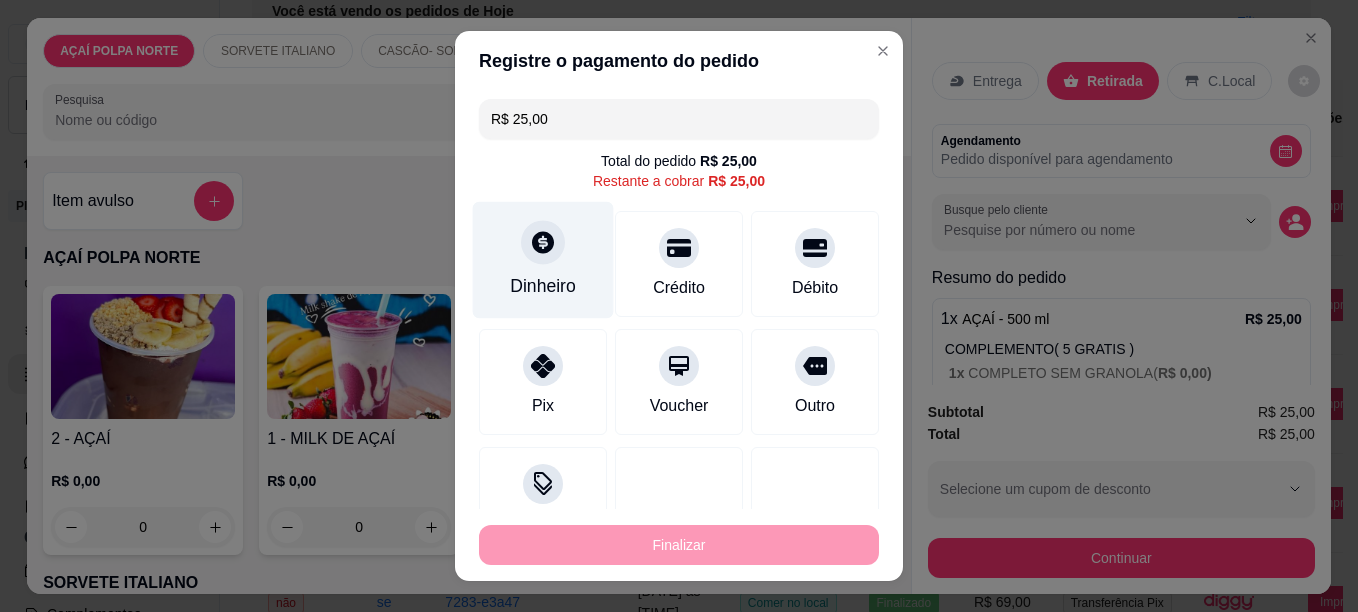 click 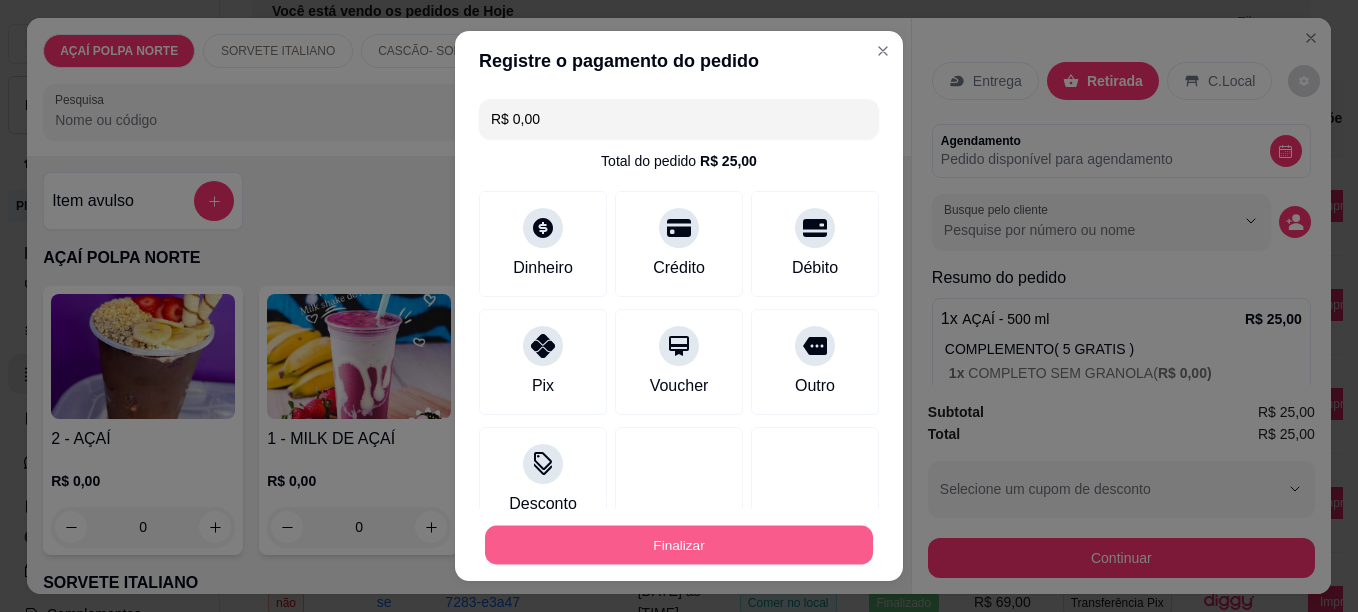 click on "Finalizar" at bounding box center [679, 545] 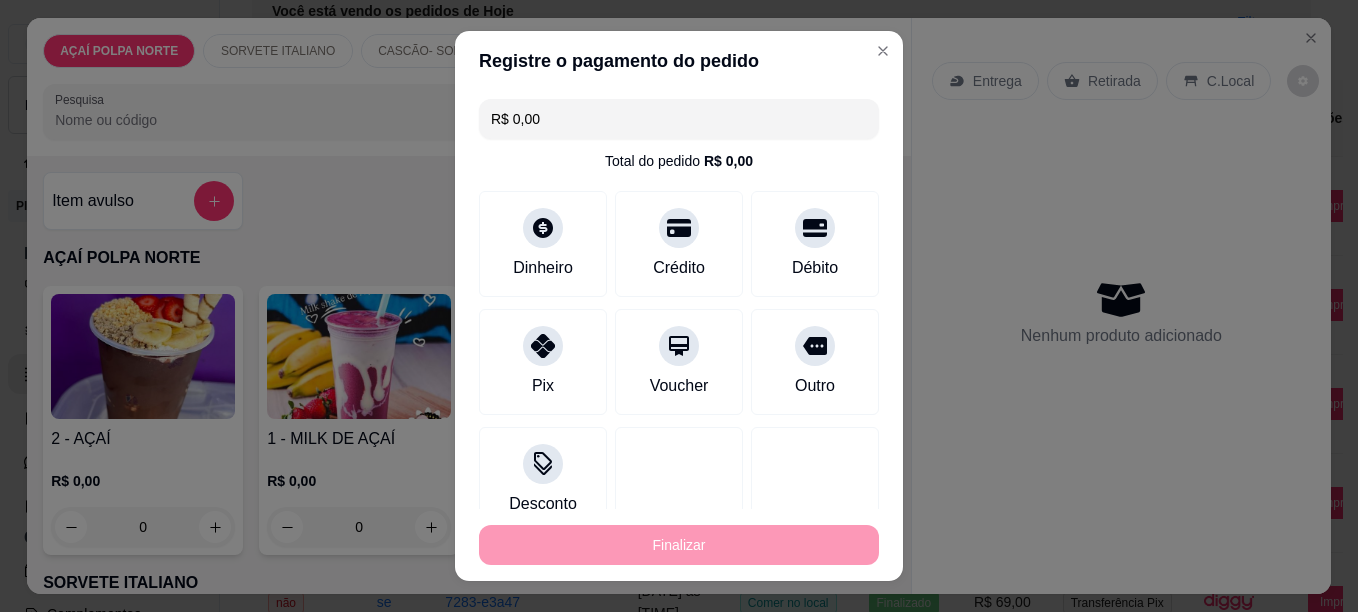 type on "-R$ 25,00" 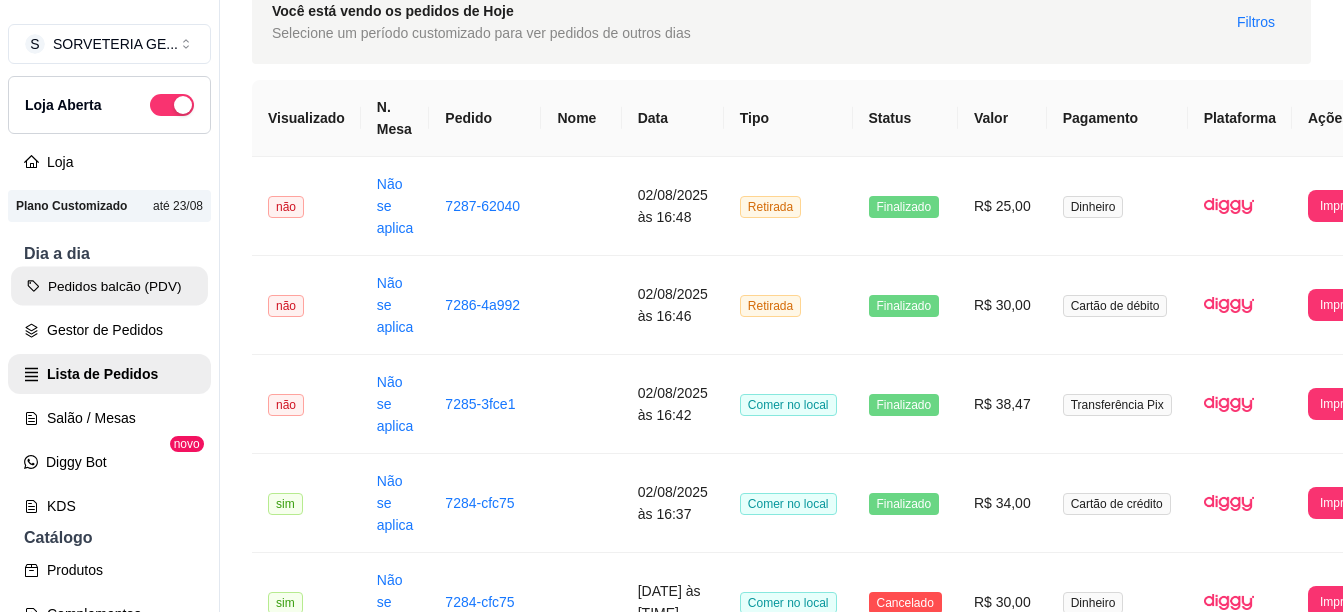 click on "Pedidos balcão (PDV)" at bounding box center (109, 286) 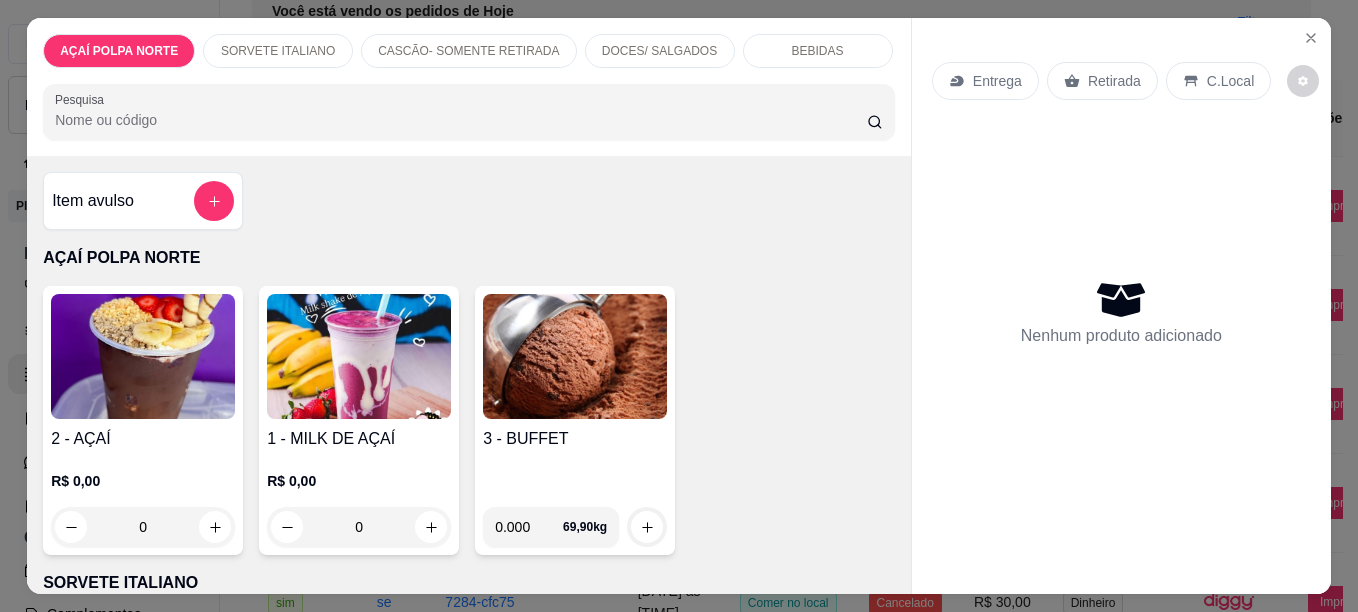 click at bounding box center (143, 356) 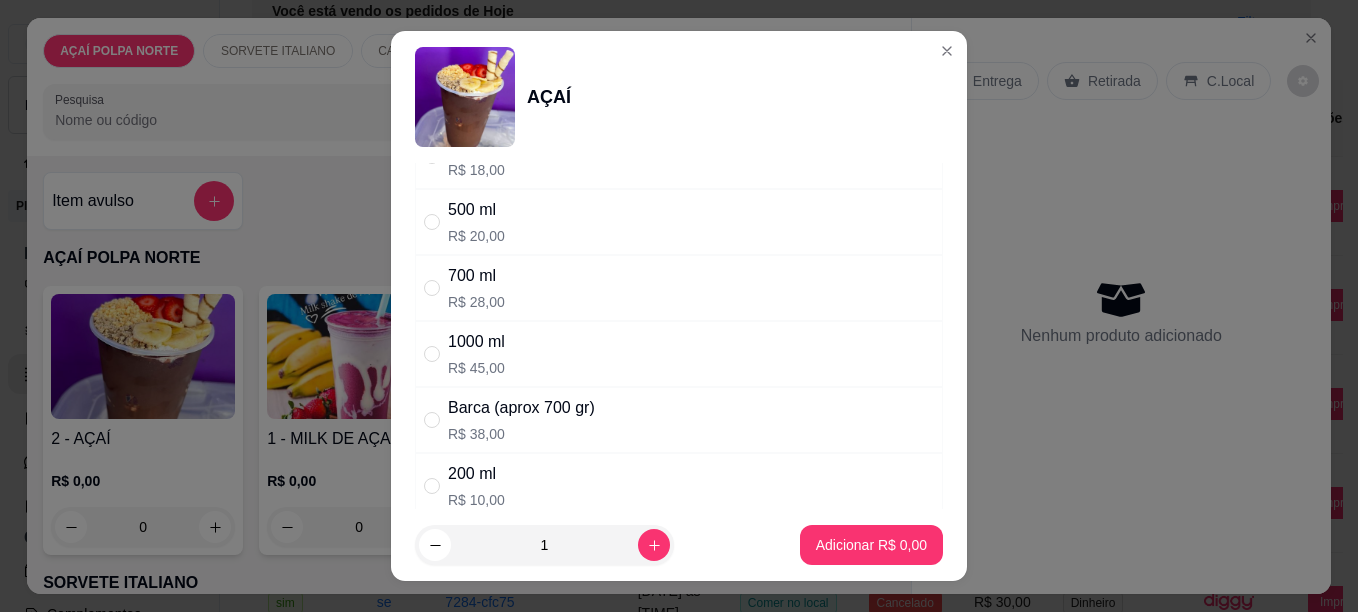 scroll, scrollTop: 0, scrollLeft: 0, axis: both 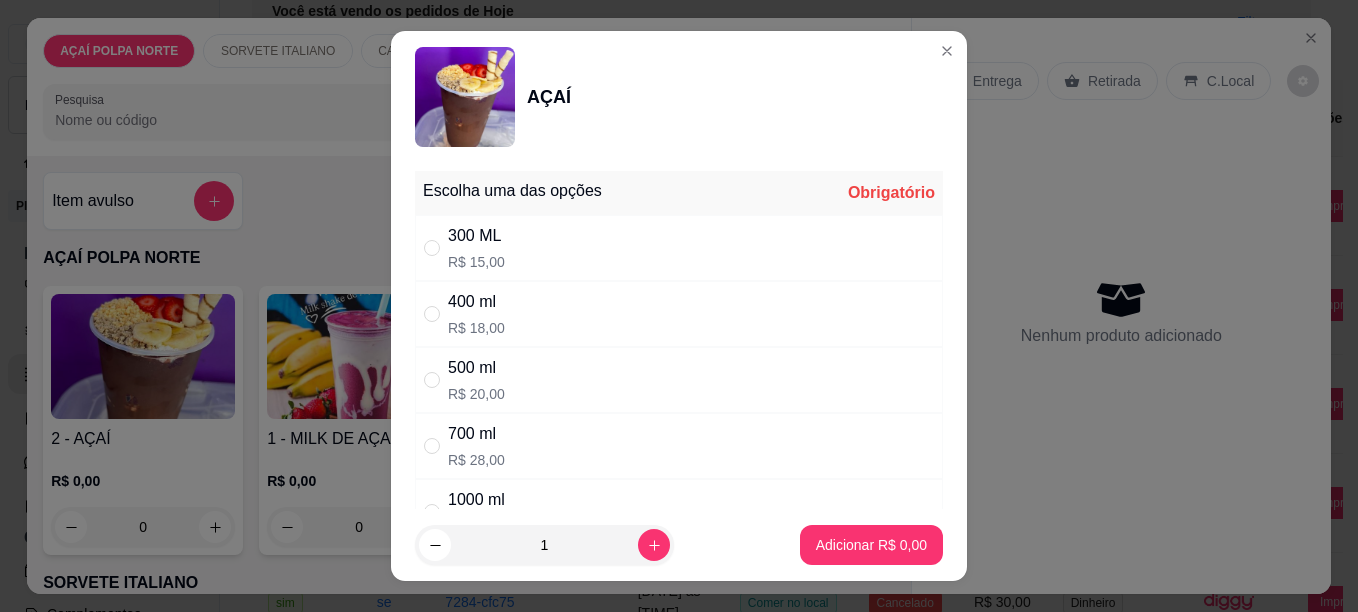 drag, startPoint x: 629, startPoint y: 254, endPoint x: 652, endPoint y: 256, distance: 23.086792 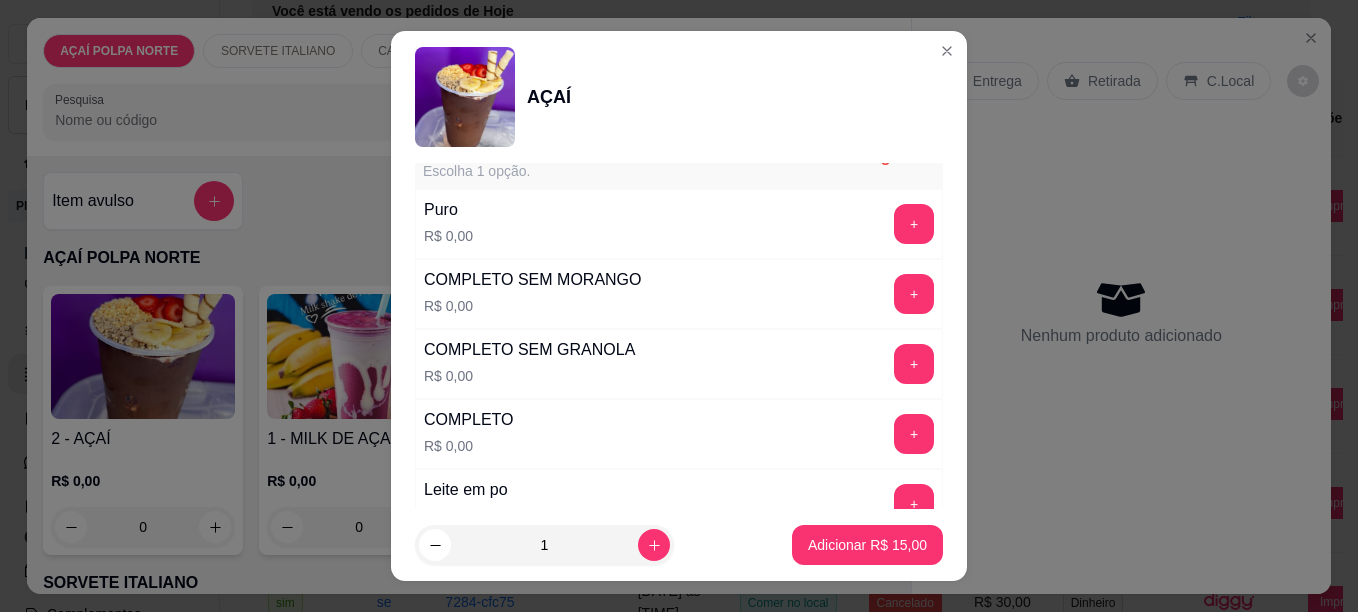scroll, scrollTop: 600, scrollLeft: 0, axis: vertical 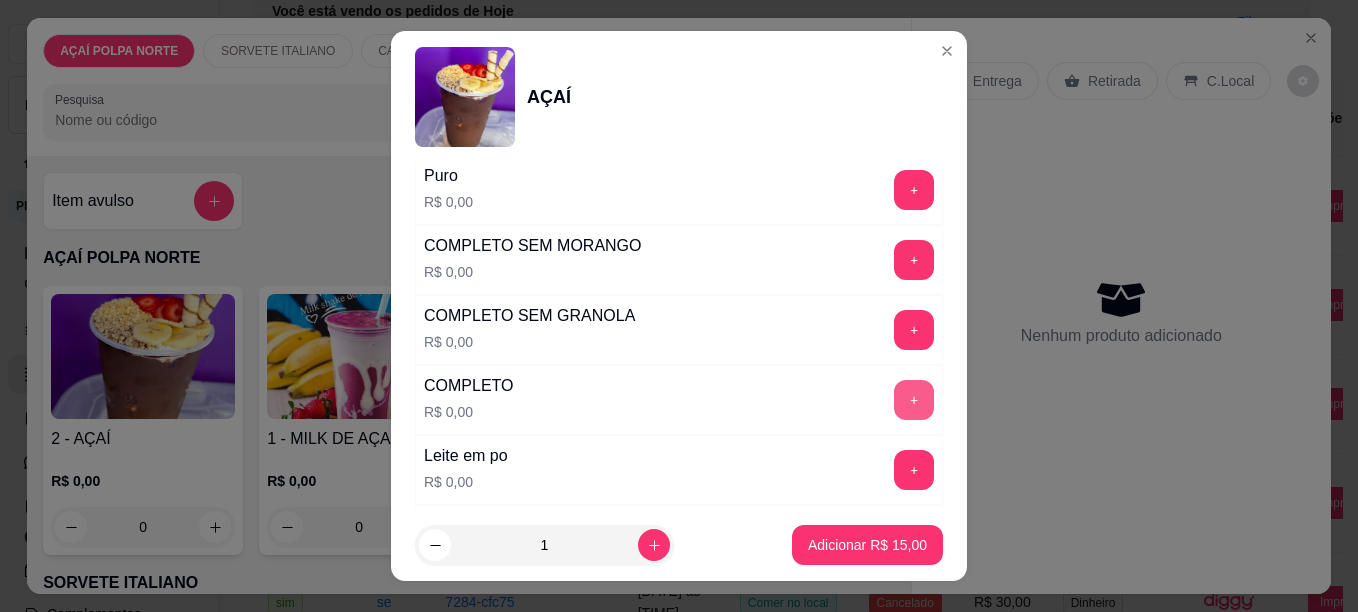 click on "+" at bounding box center [914, 400] 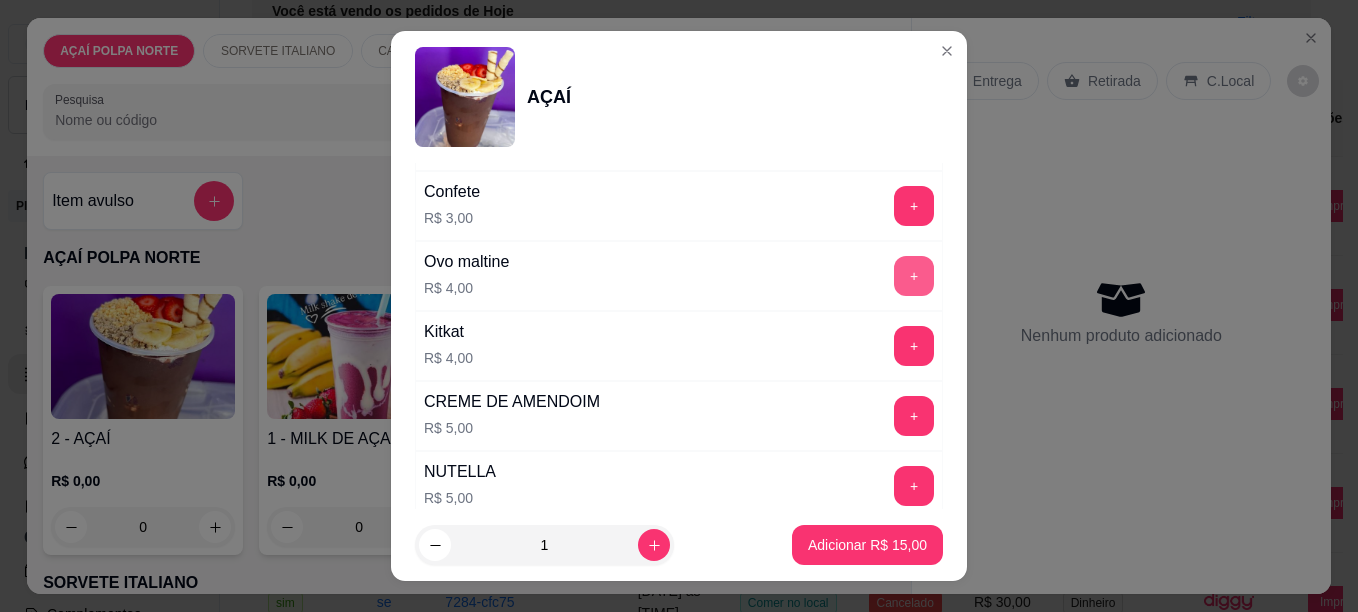 scroll, scrollTop: 2200, scrollLeft: 0, axis: vertical 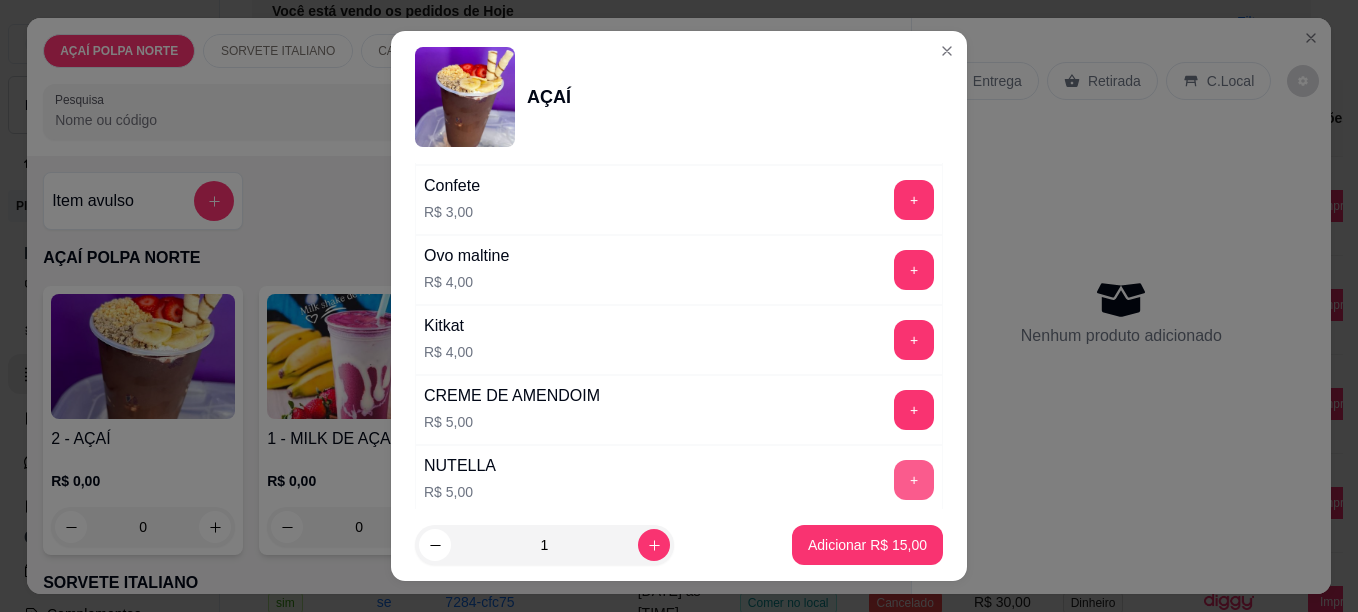 click on "+" at bounding box center [914, 480] 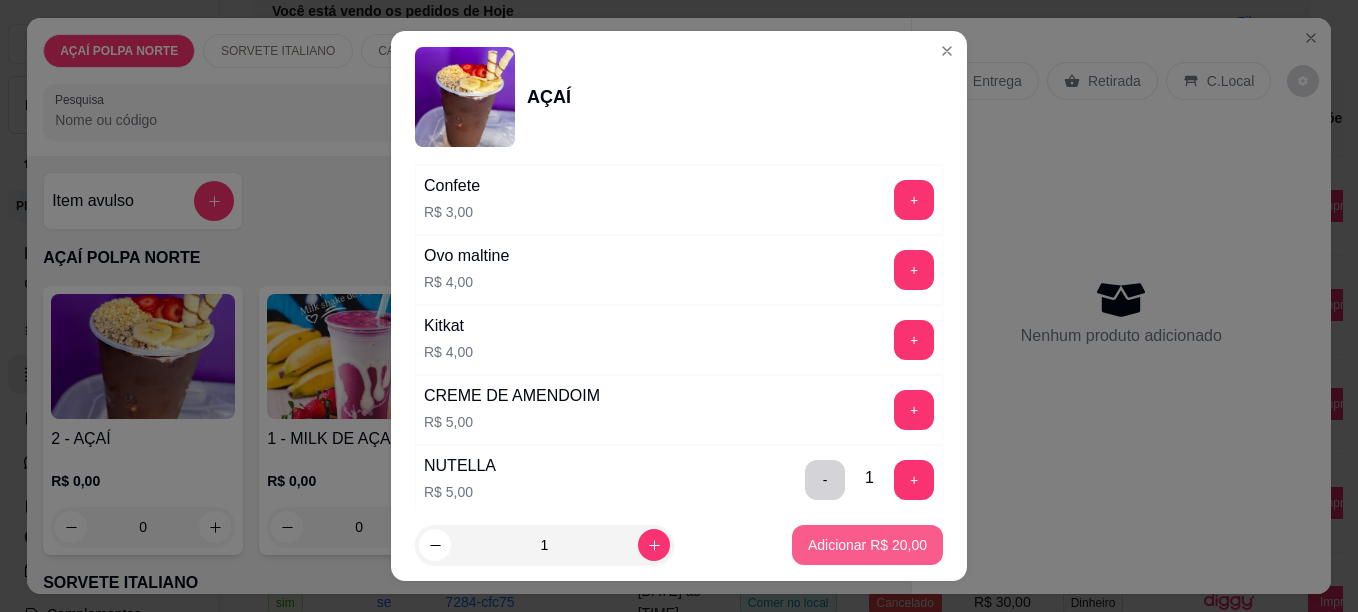 click on "Adicionar   R$ 20,00" at bounding box center [867, 545] 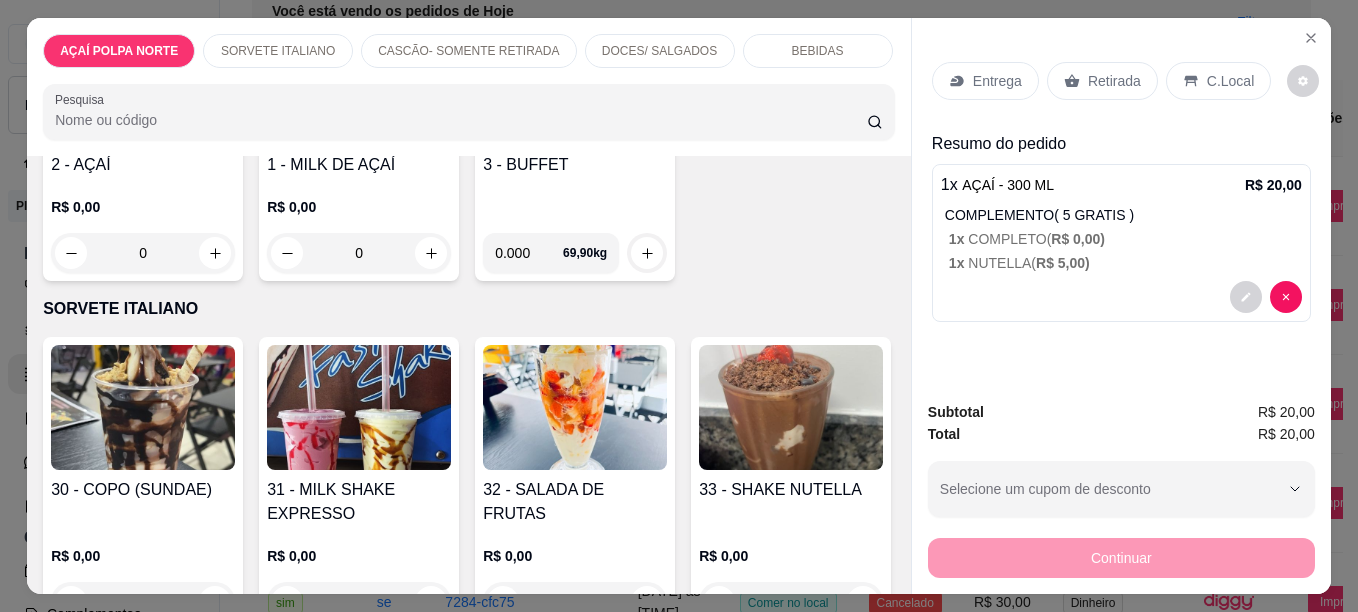scroll, scrollTop: 400, scrollLeft: 0, axis: vertical 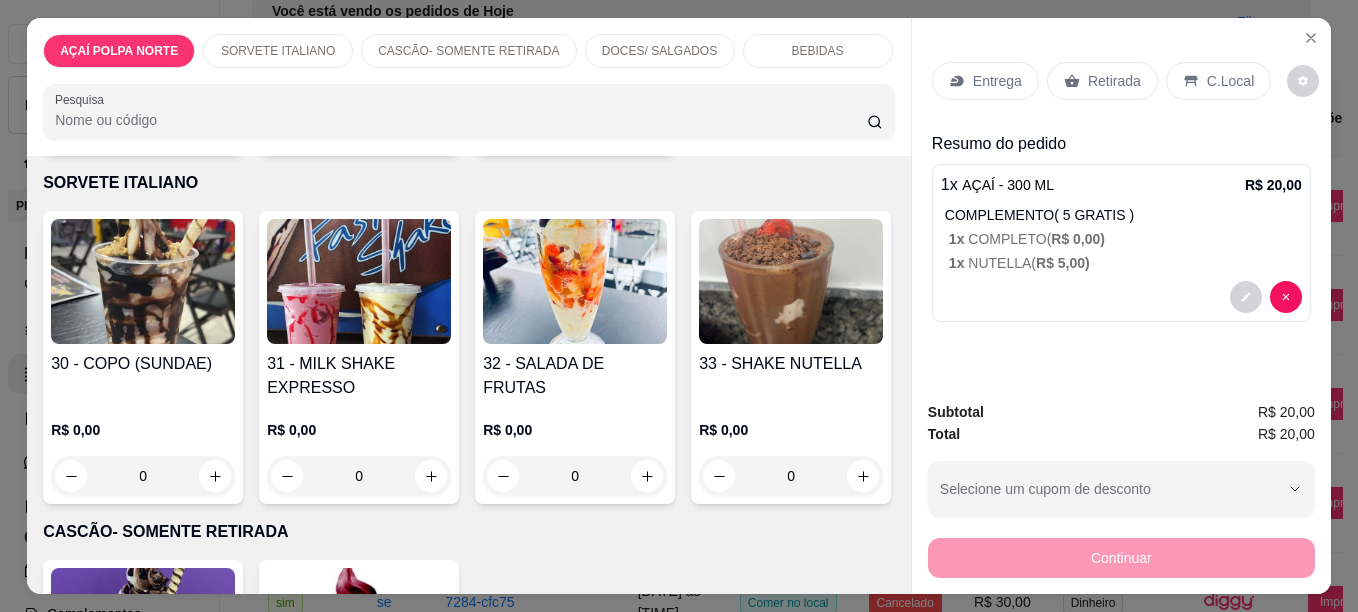 click at bounding box center [359, 281] 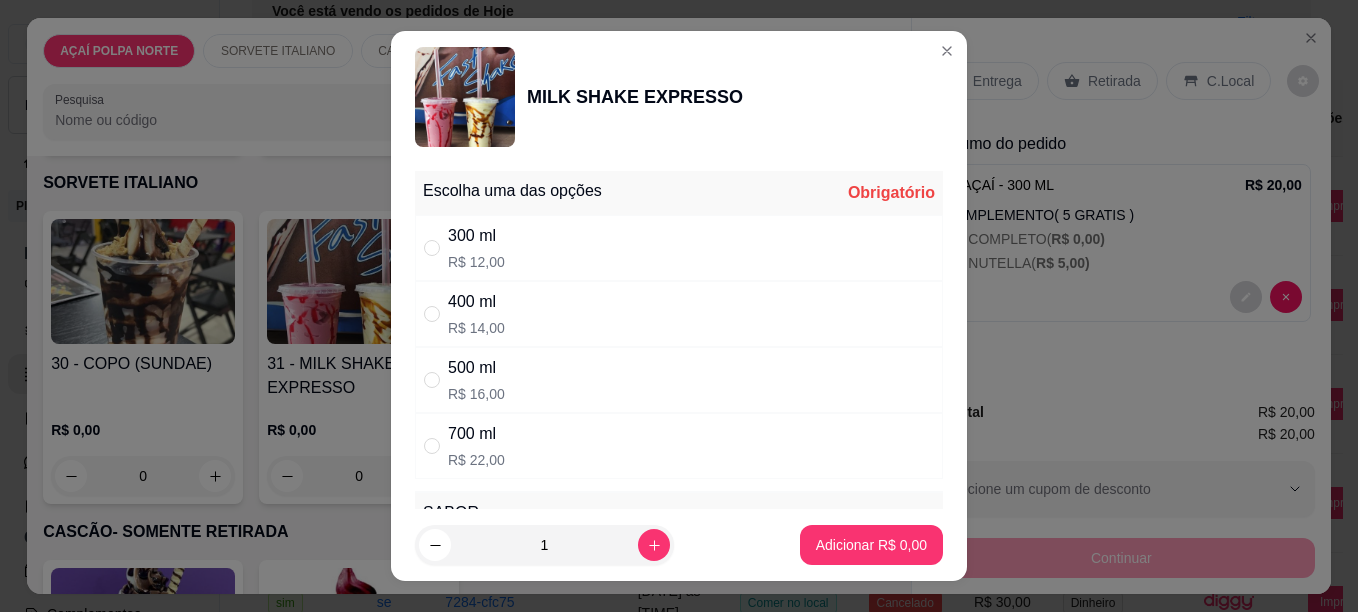 click on "400 ml R$ 14,00" at bounding box center [679, 314] 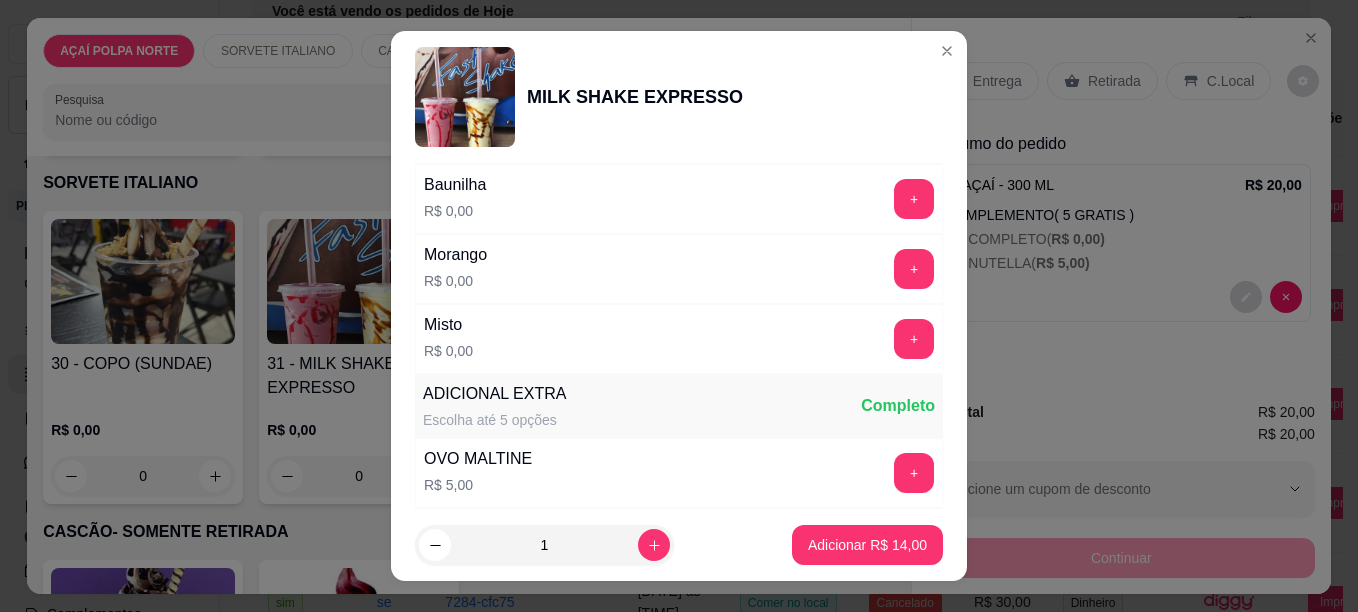 scroll, scrollTop: 500, scrollLeft: 0, axis: vertical 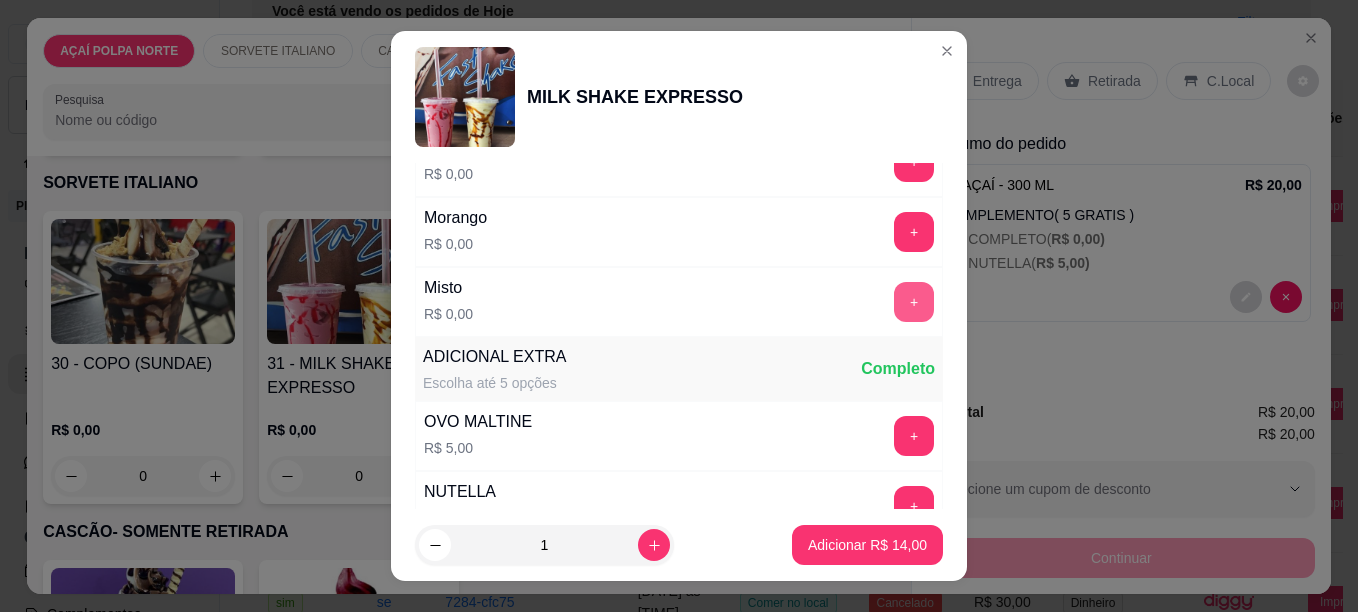 click on "+" at bounding box center (914, 302) 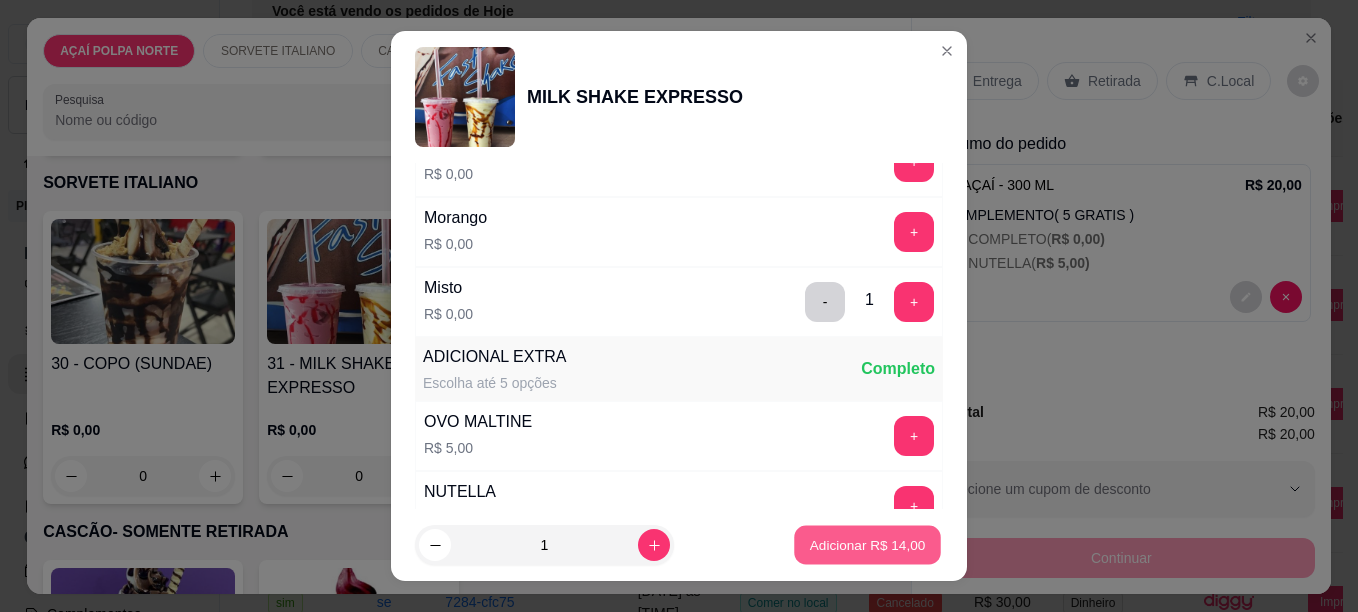 click on "Adicionar   R$ 14,00" at bounding box center (868, 545) 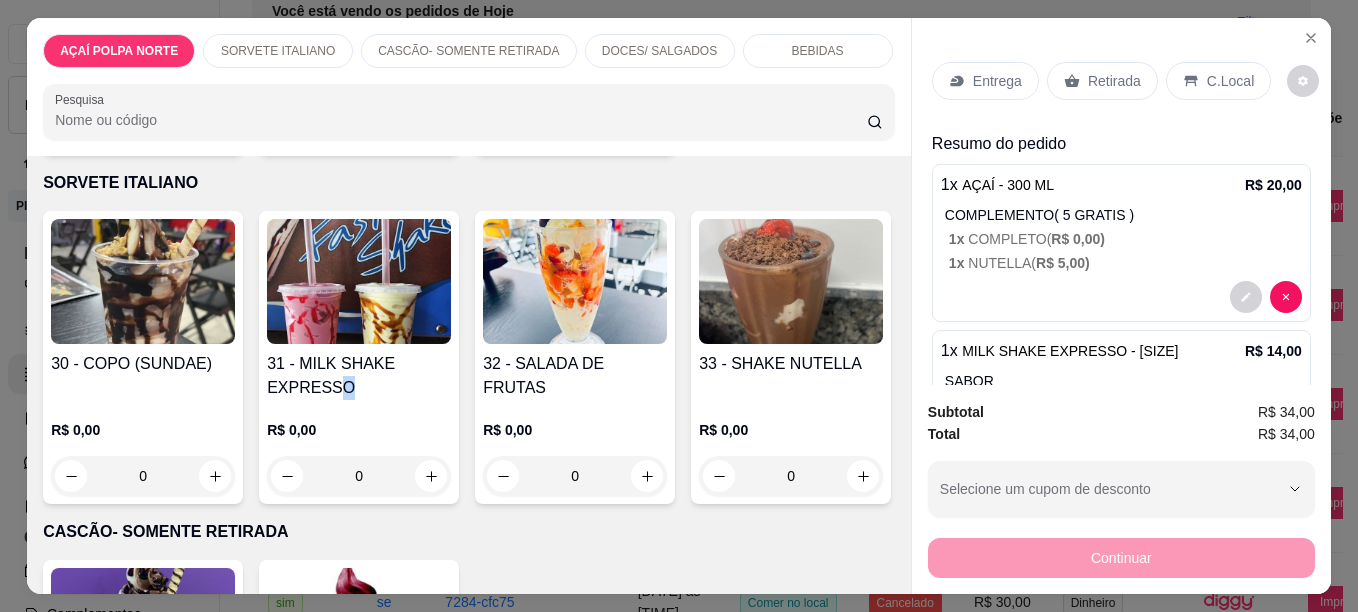 click on "31 - MILK SHAKE EXPRESSO" at bounding box center [359, 376] 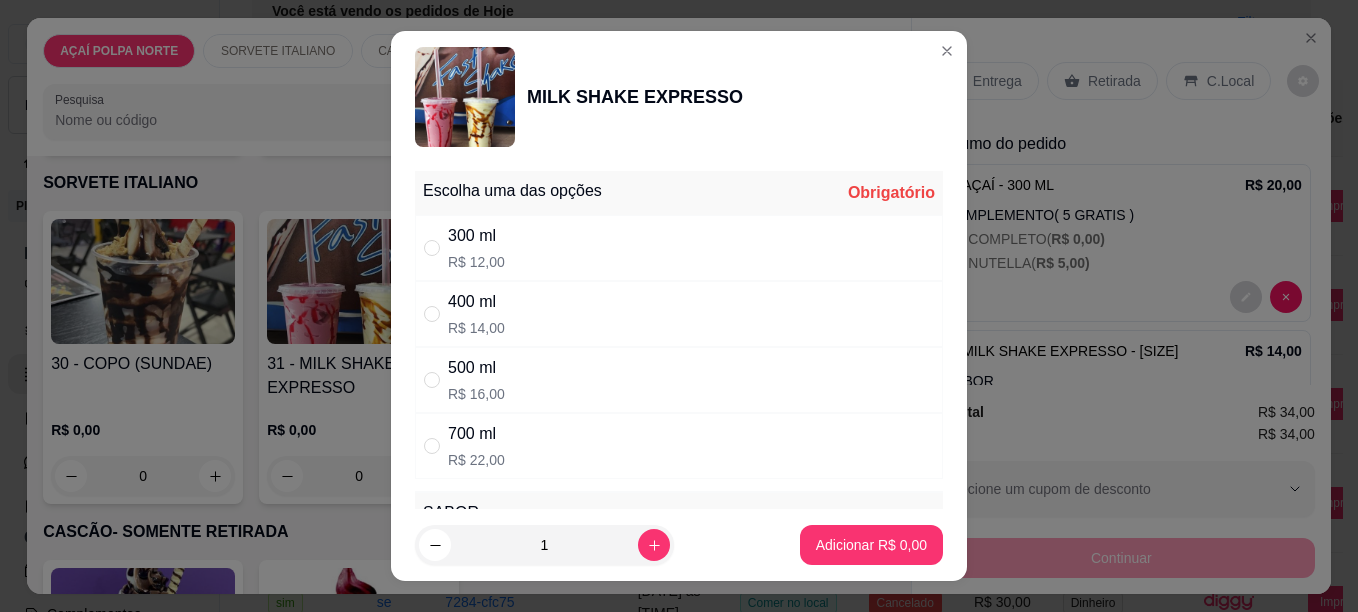 drag, startPoint x: 328, startPoint y: 379, endPoint x: 520, endPoint y: 234, distance: 240.60133 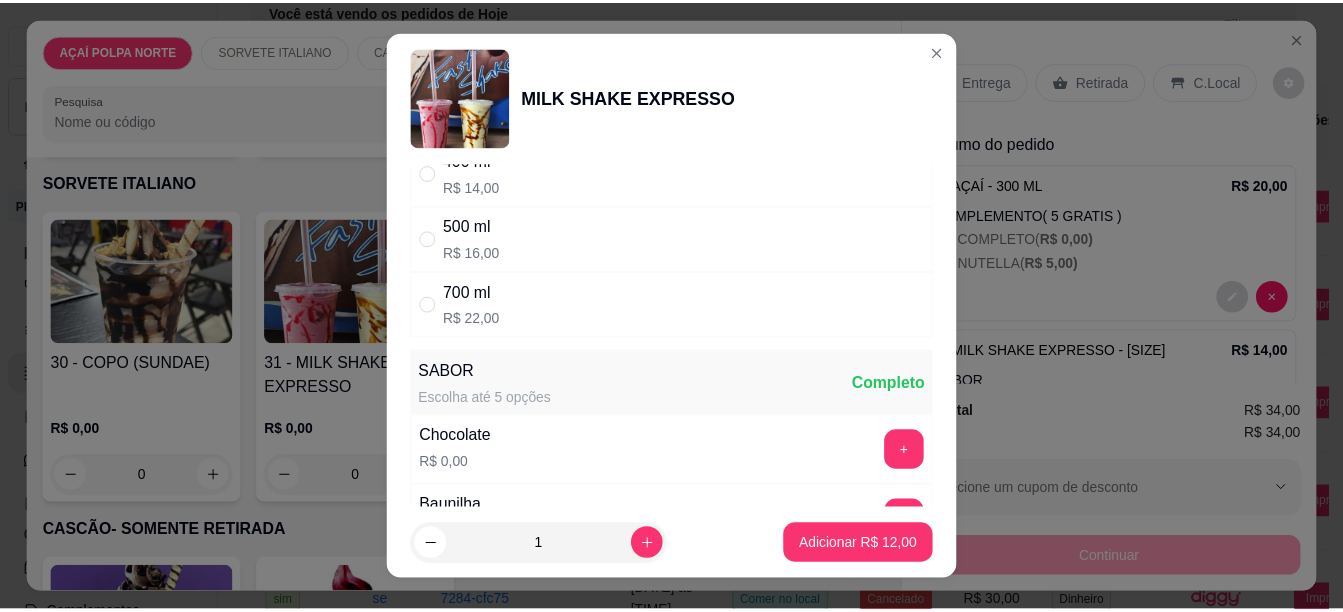 scroll, scrollTop: 400, scrollLeft: 0, axis: vertical 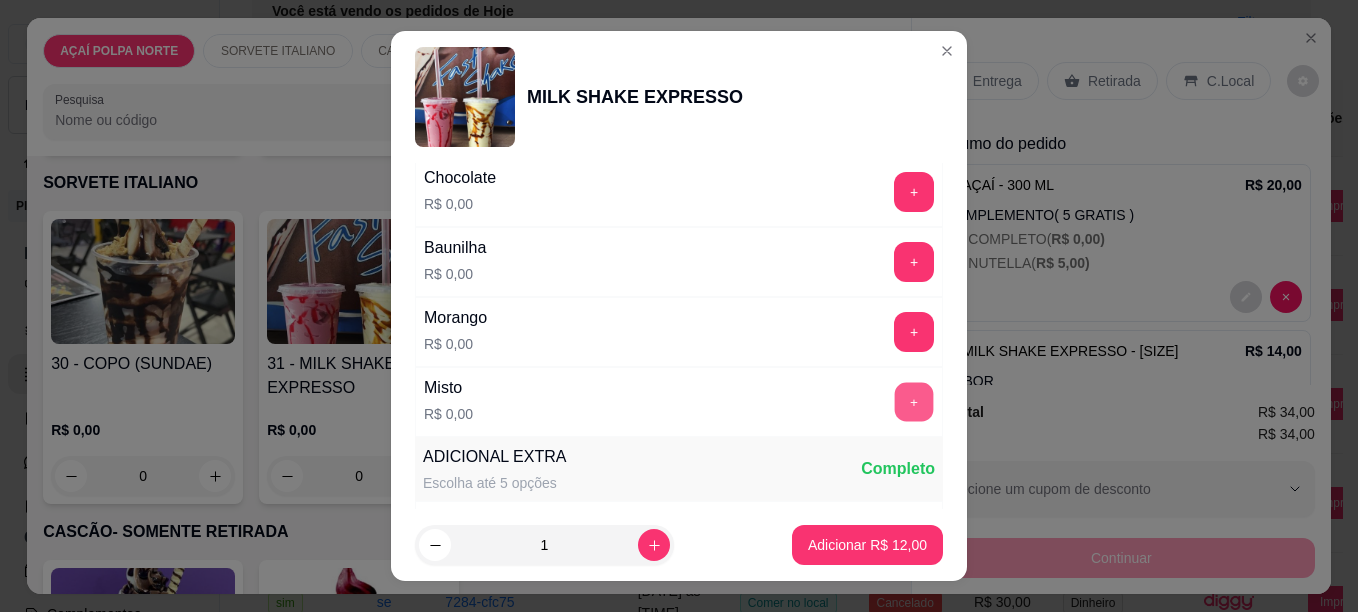 click on "+" at bounding box center [914, 401] 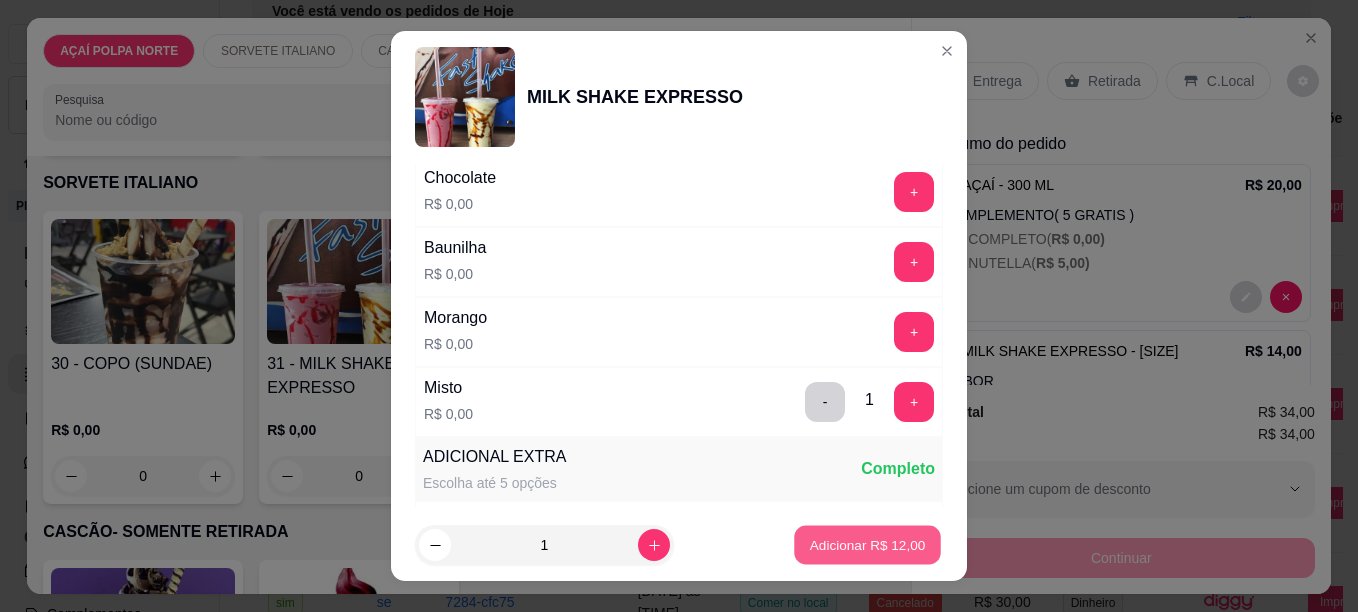 click on "Adicionar   R$ 12,00" at bounding box center (867, 545) 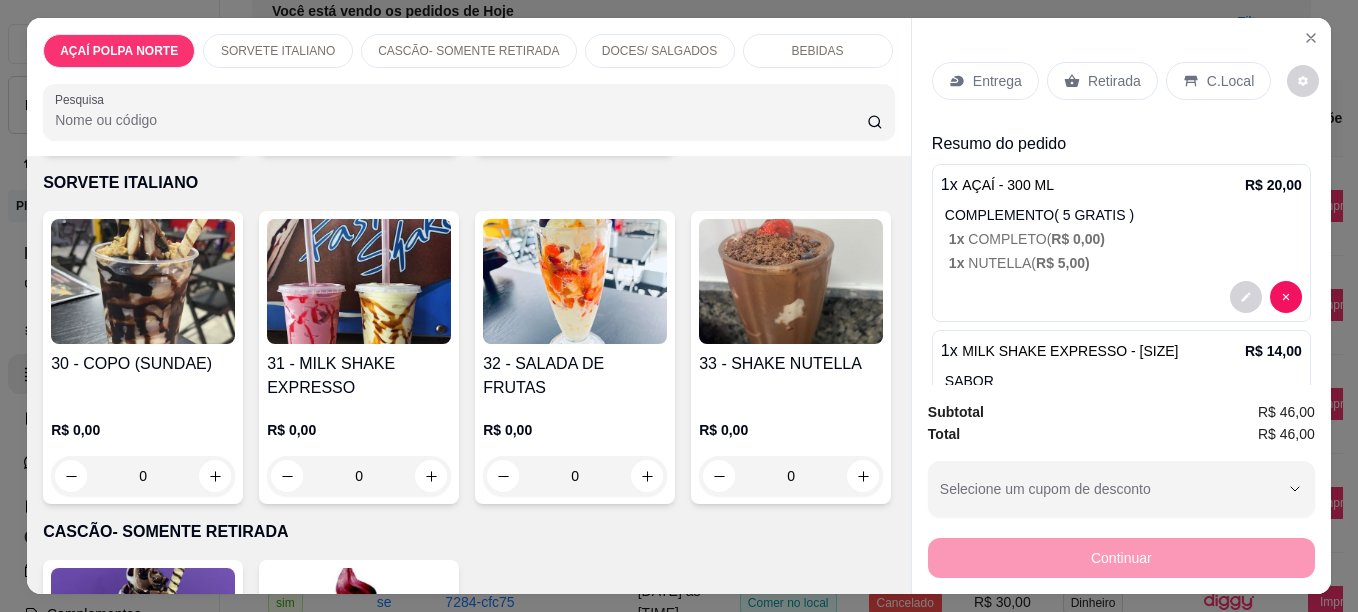click on "C.Local" at bounding box center [1230, 81] 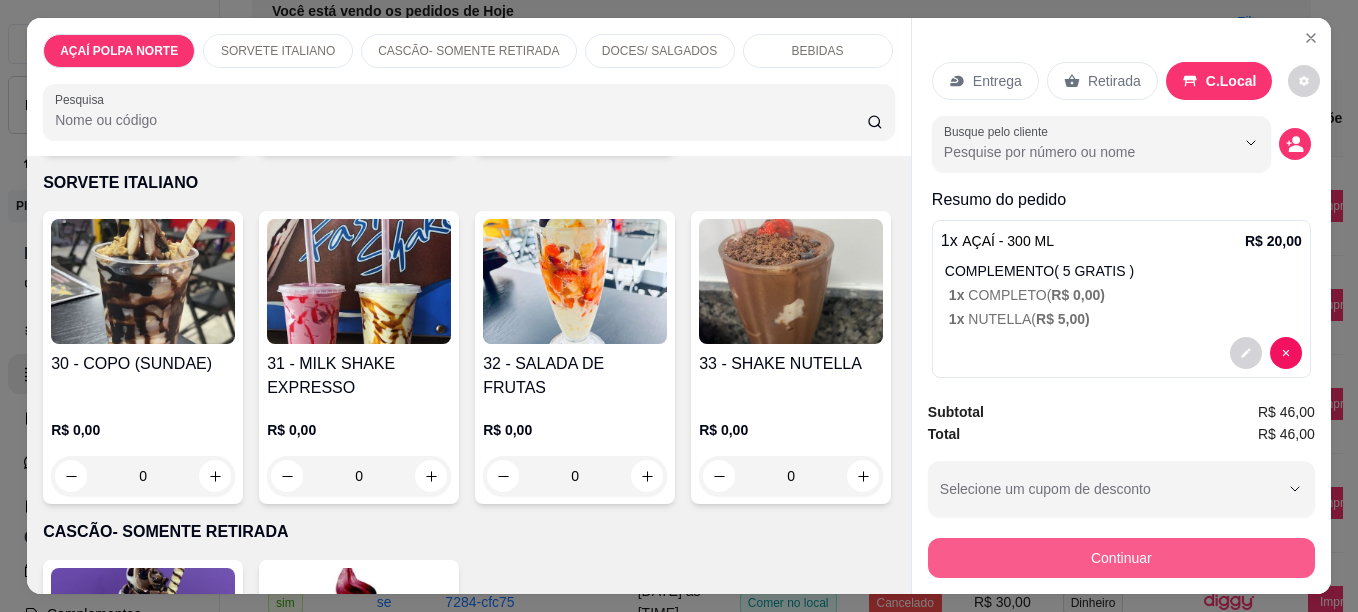 click on "Continuar" at bounding box center (1121, 558) 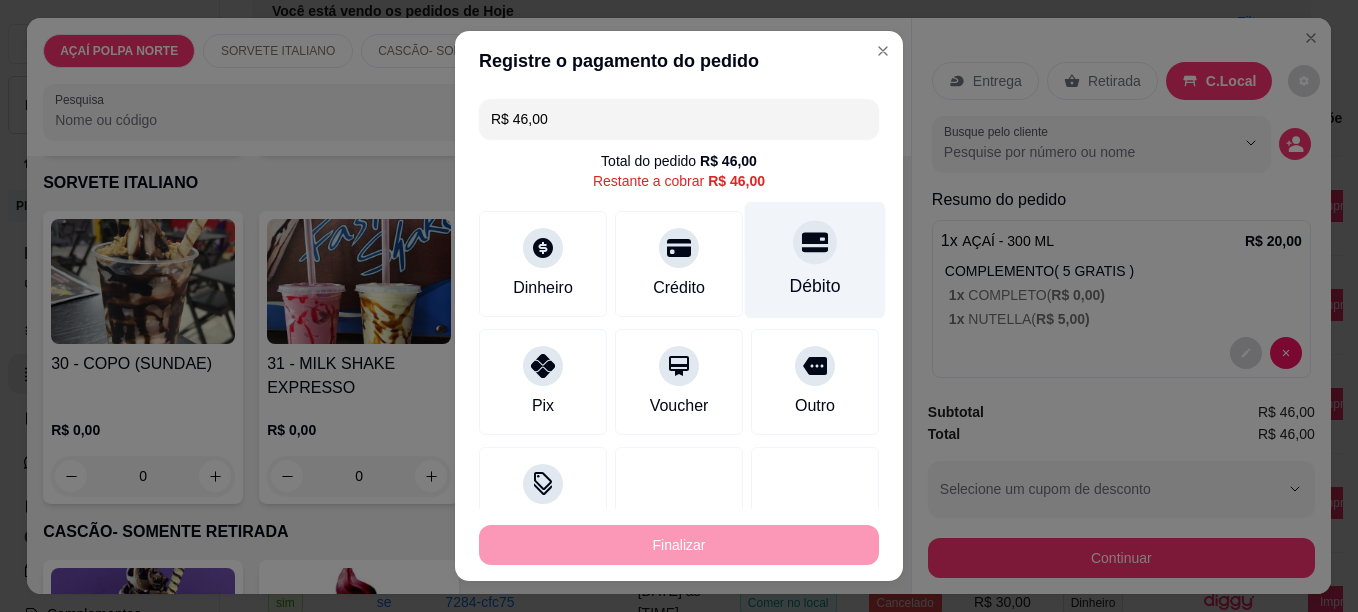 click at bounding box center (815, 242) 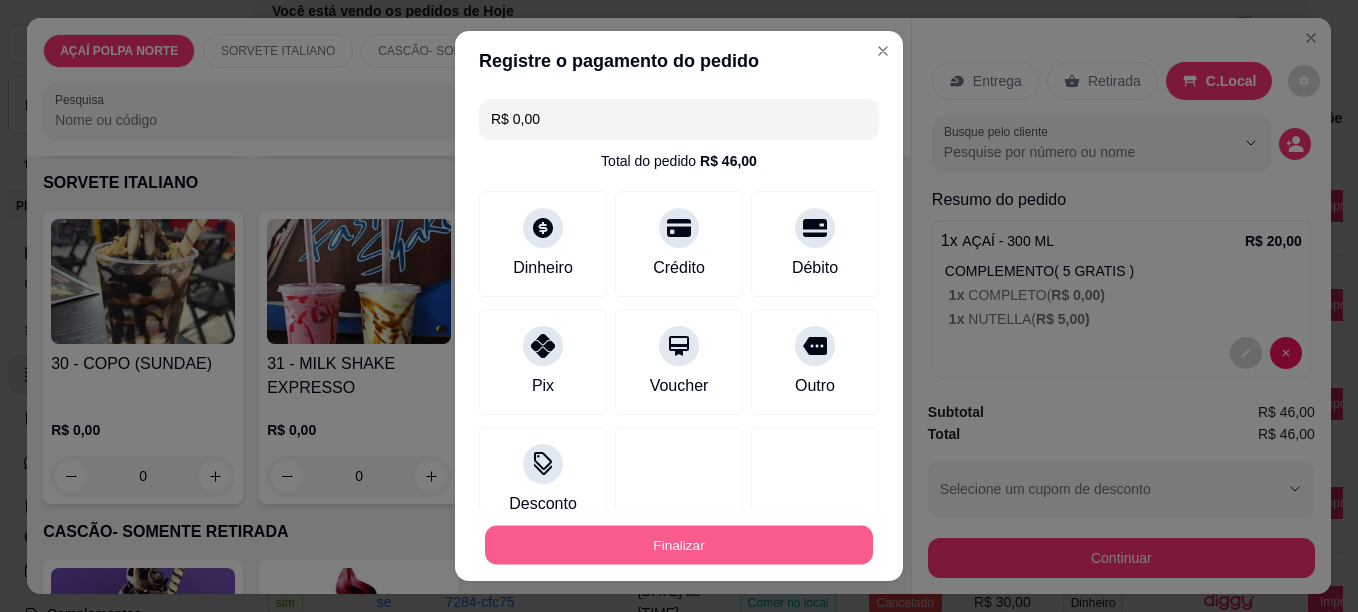 click on "Finalizar" at bounding box center [679, 545] 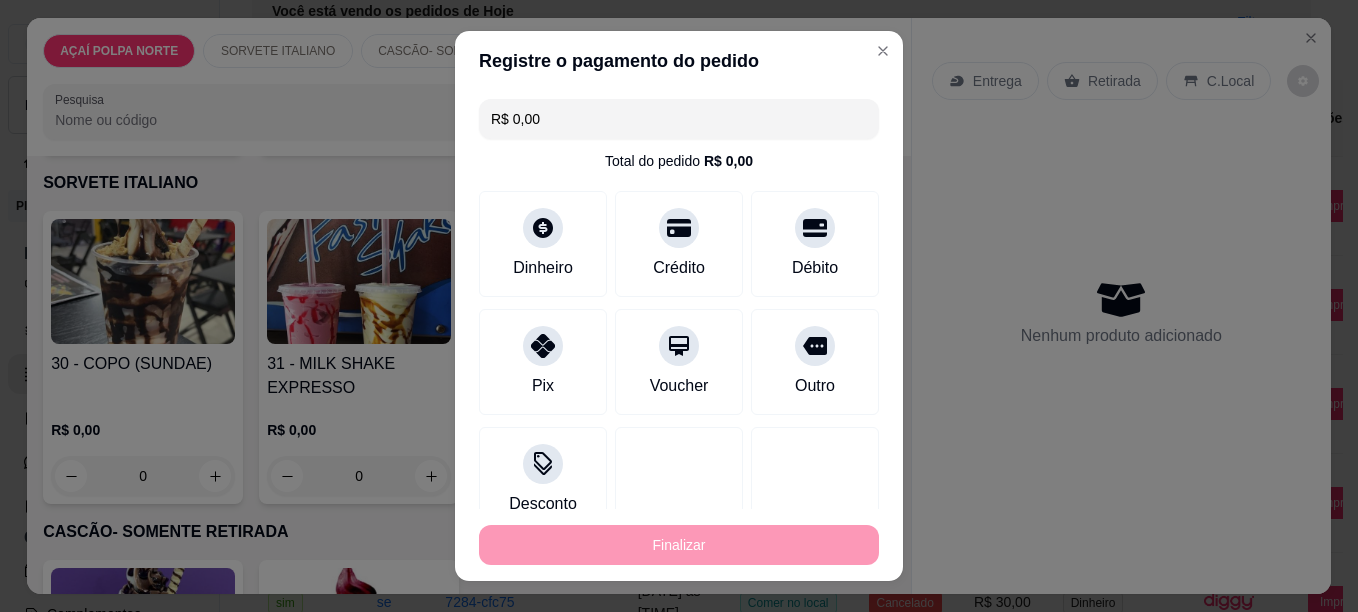 type on "-R$ 46,00" 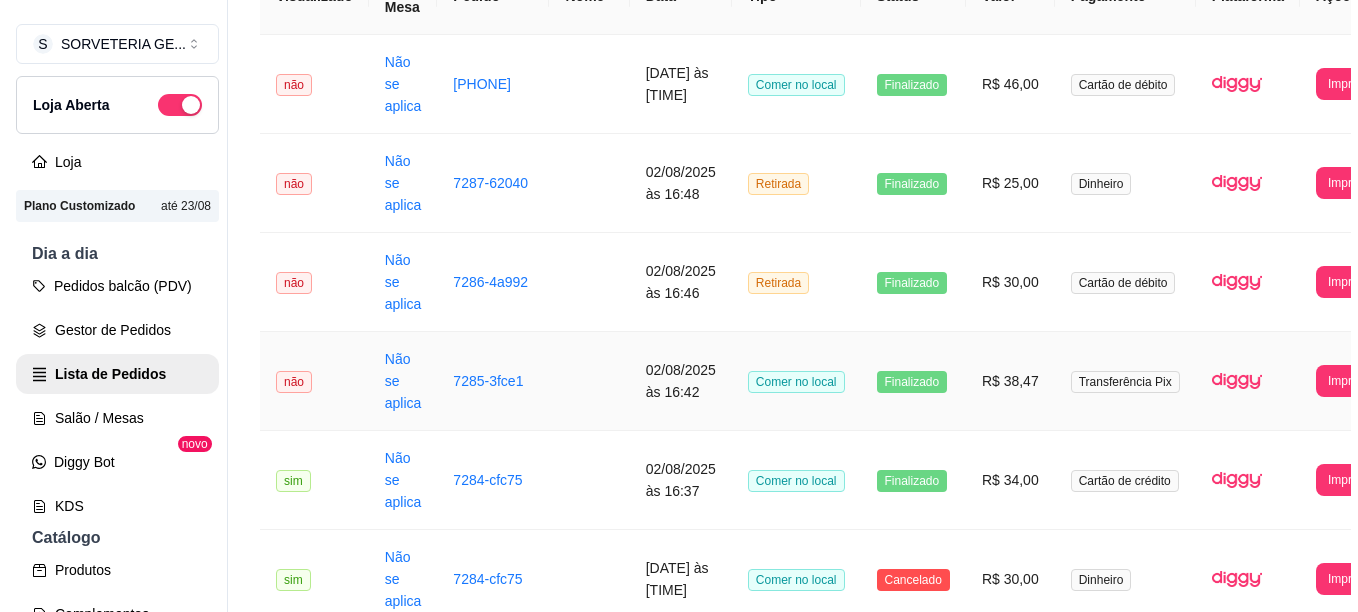 scroll, scrollTop: 300, scrollLeft: 0, axis: vertical 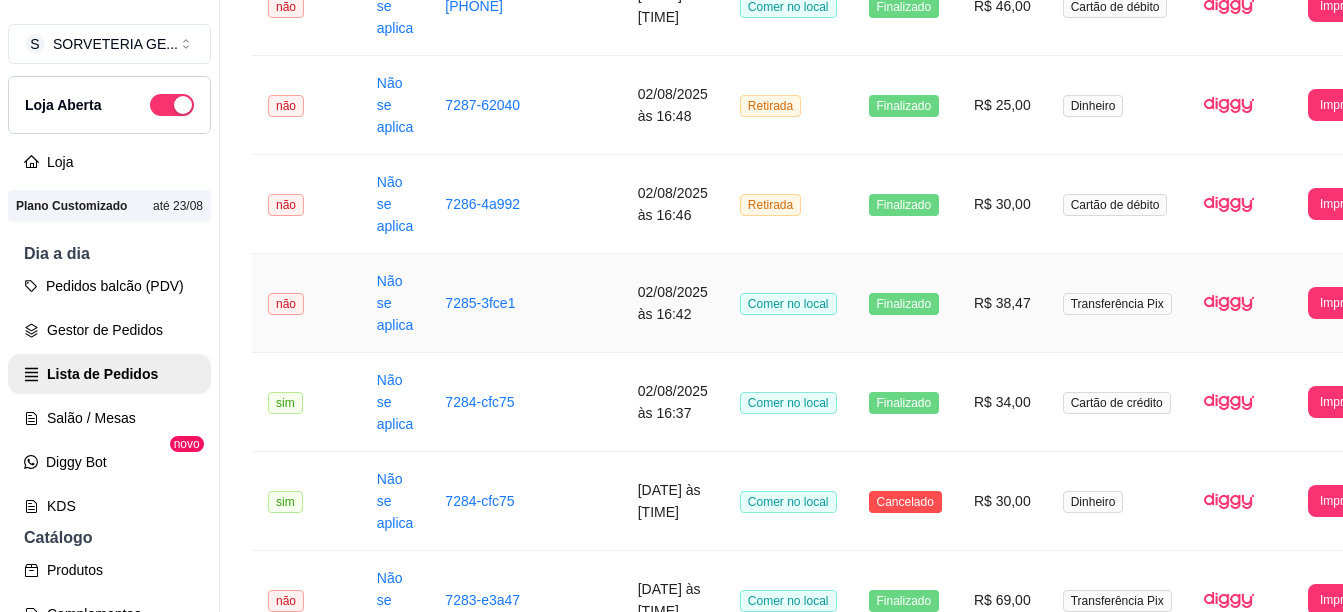 click on "R$ 38,47" at bounding box center [1002, 303] 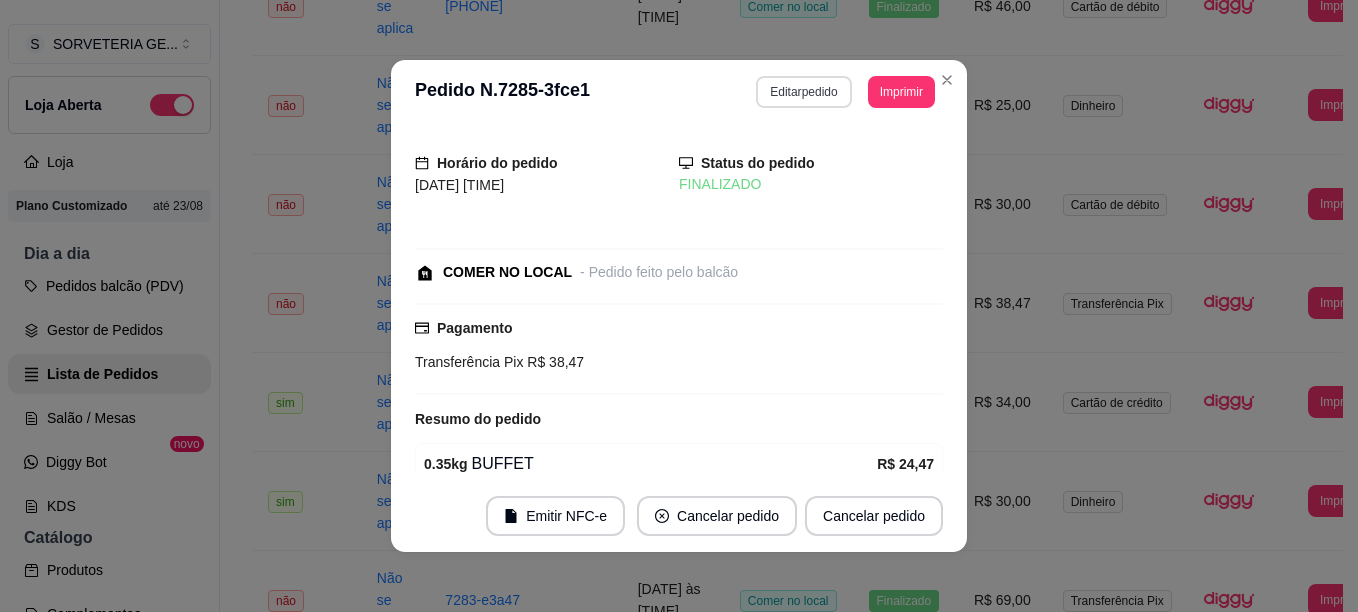 click on "Editar  pedido" at bounding box center (803, 92) 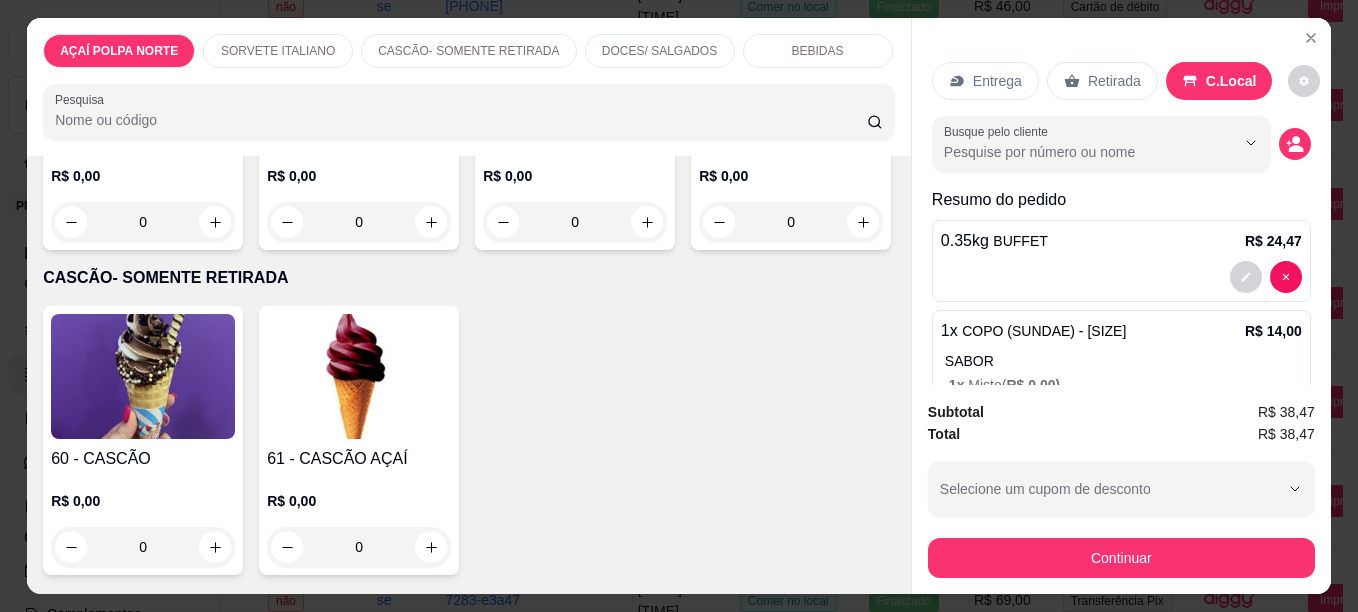 scroll, scrollTop: 700, scrollLeft: 0, axis: vertical 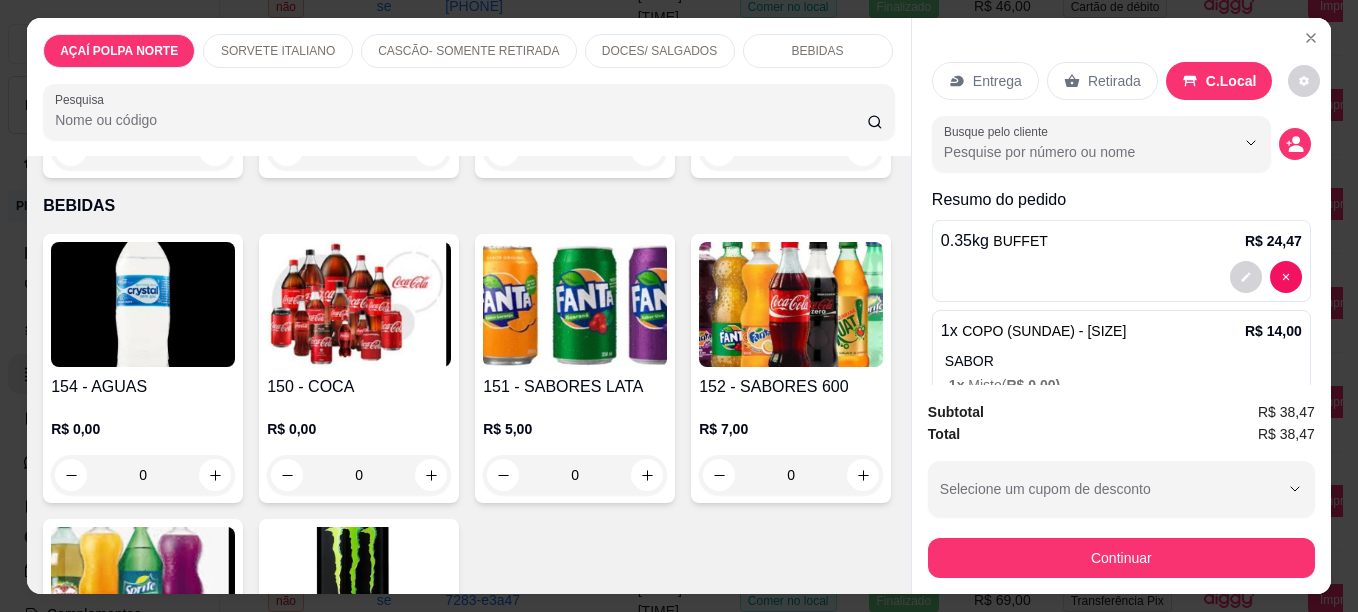 drag, startPoint x: 247, startPoint y: 321, endPoint x: 813, endPoint y: 273, distance: 568.0317 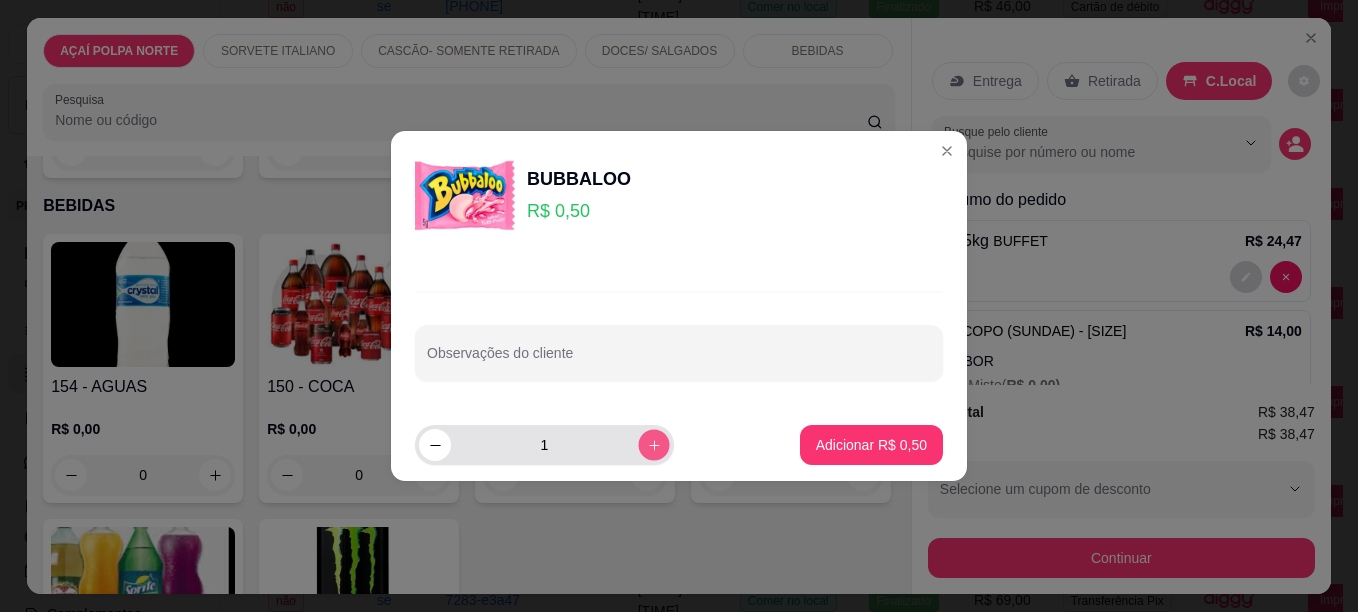 click at bounding box center (653, 444) 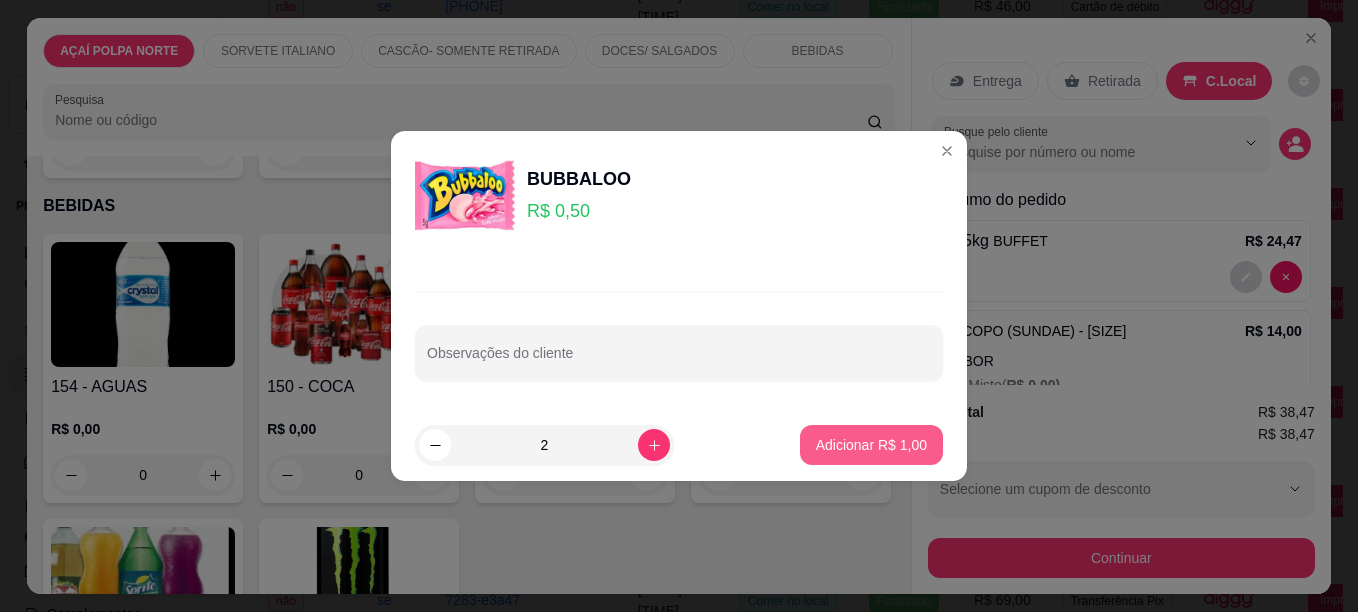 click on "Adicionar   R$ 1,00" at bounding box center [871, 445] 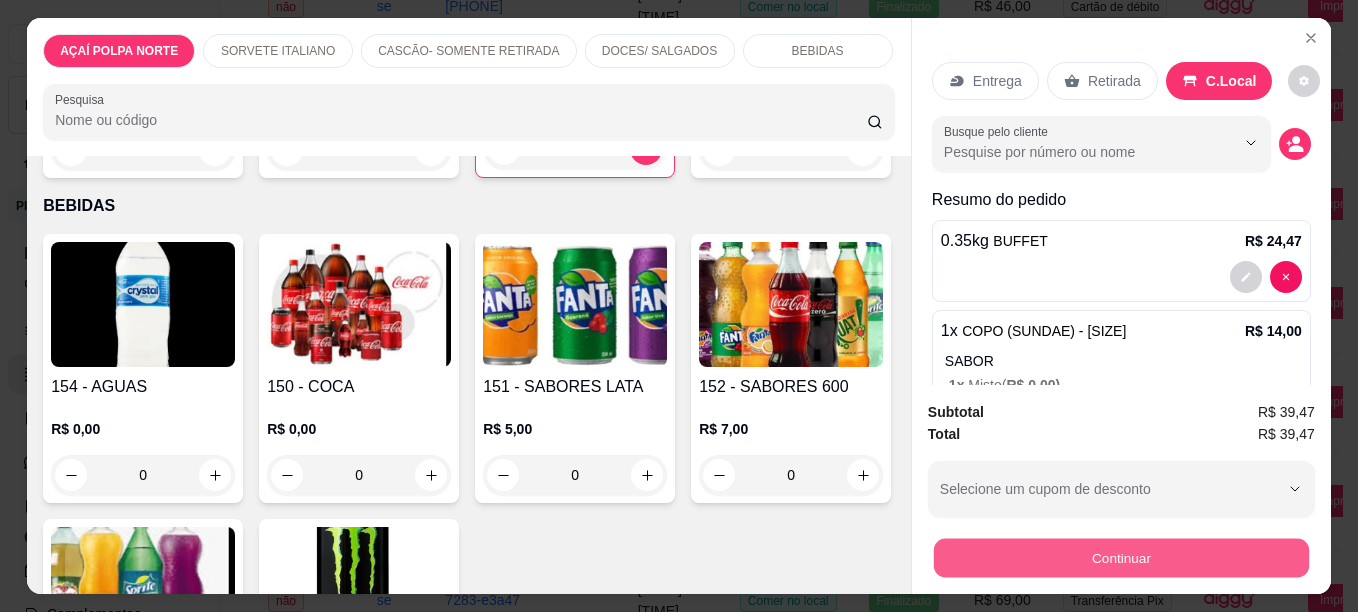 click on "Continuar" at bounding box center (1121, 557) 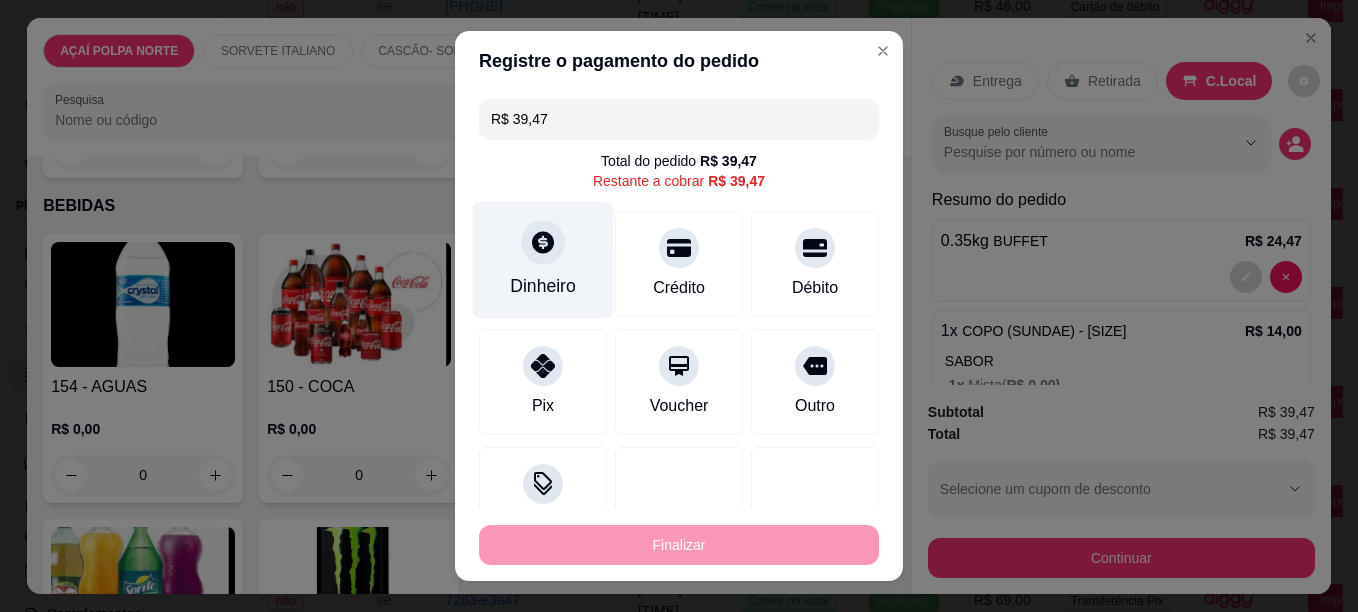 click 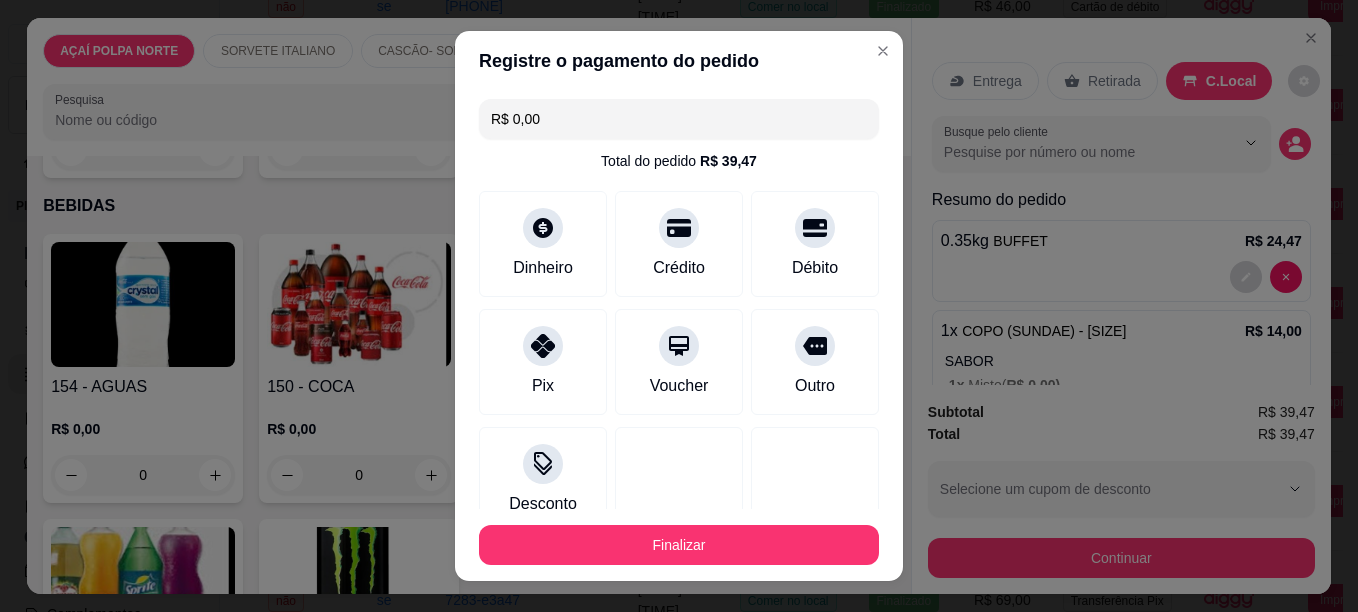 type on "R$ 0,00" 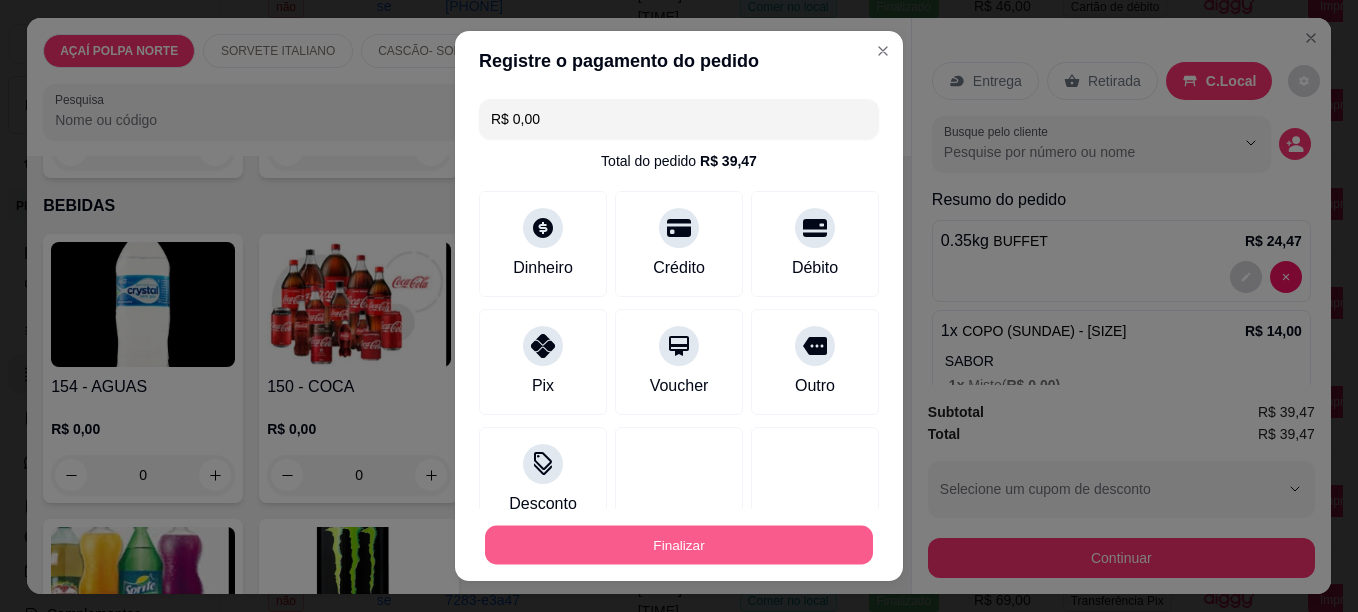 click on "Finalizar" at bounding box center (679, 545) 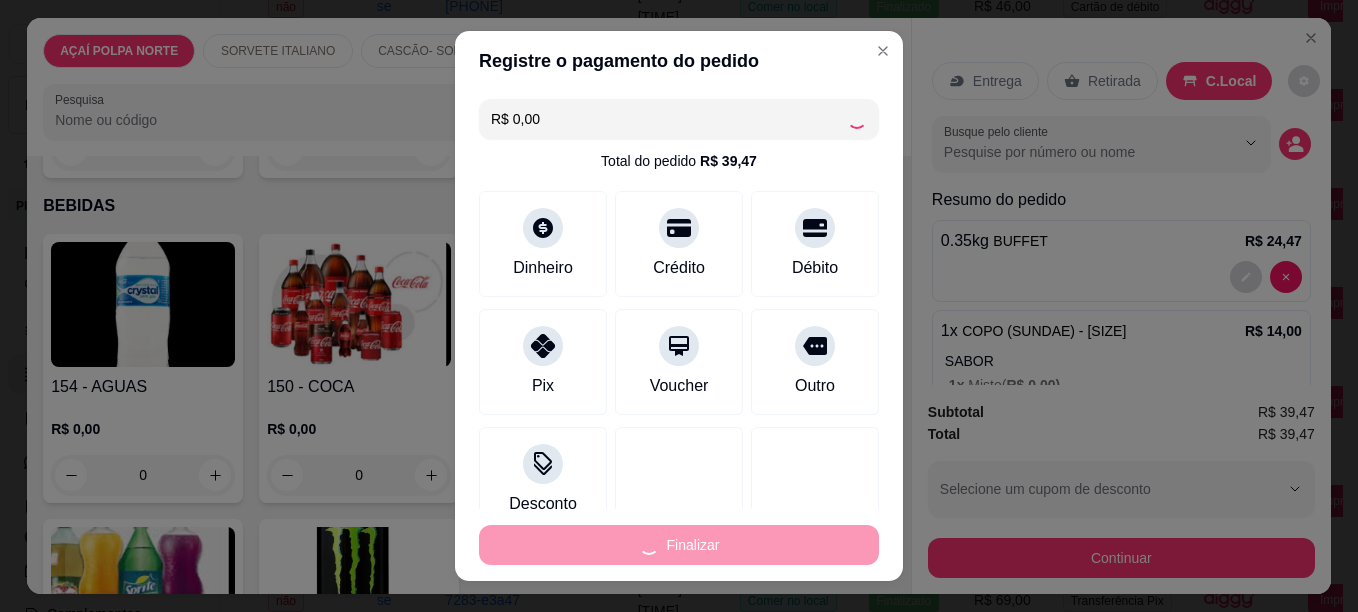 type on "0" 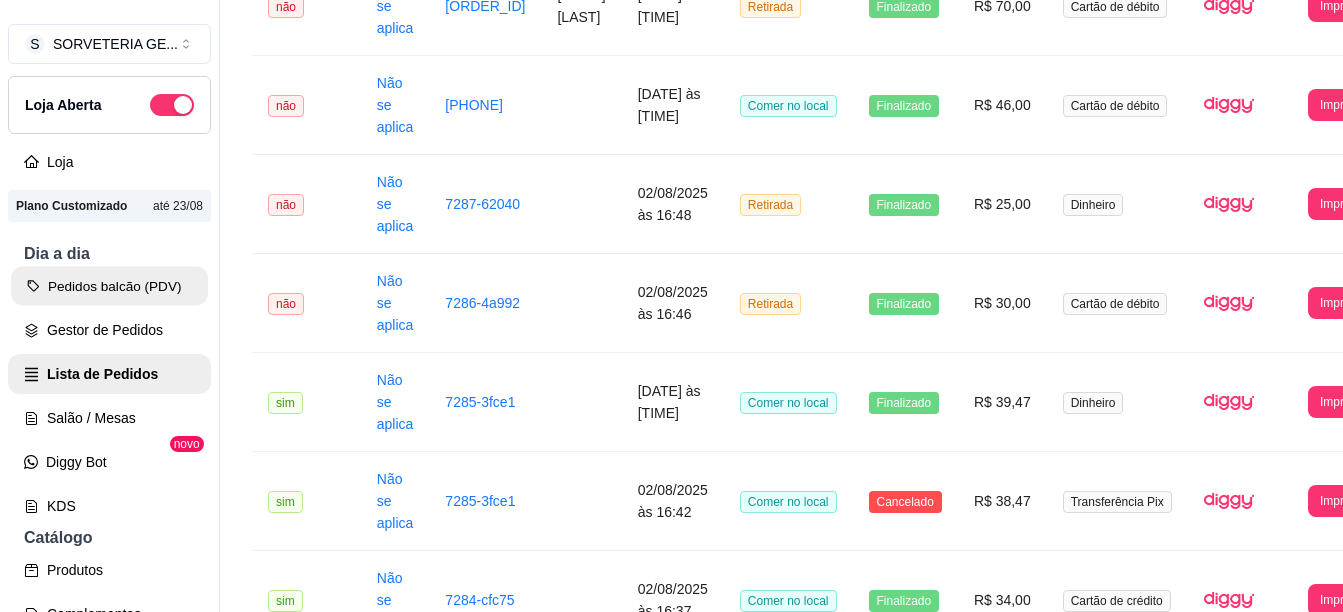 click on "Pedidos balcão (PDV)" at bounding box center (109, 286) 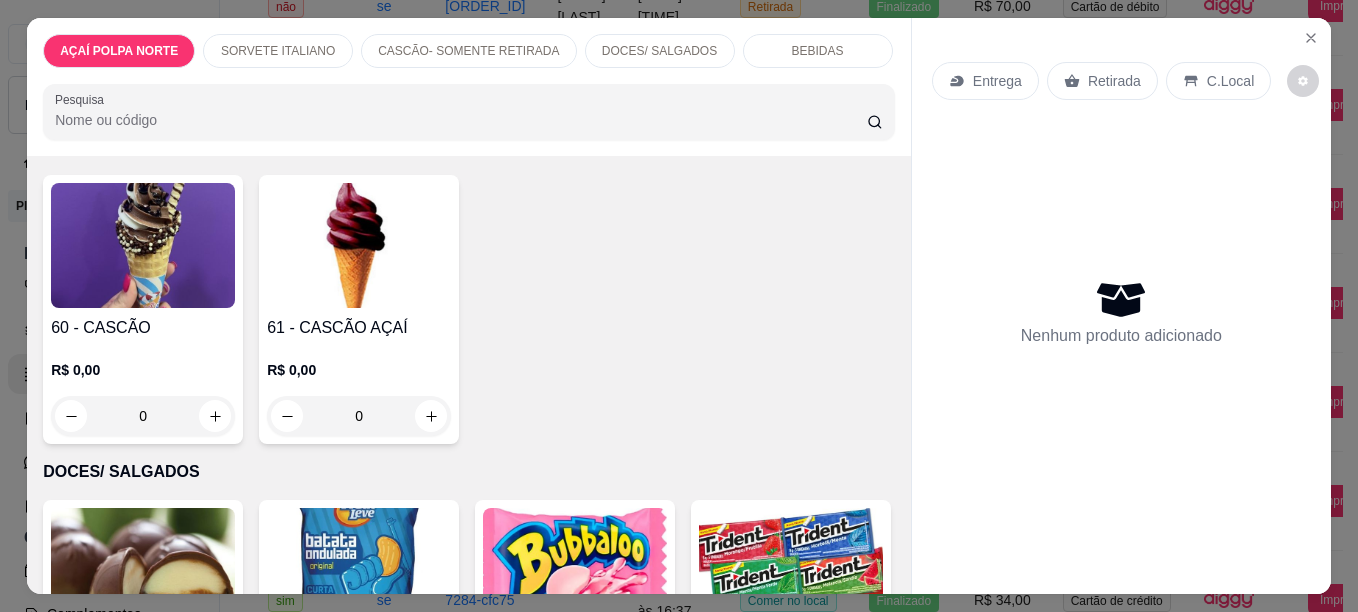 scroll, scrollTop: 900, scrollLeft: 0, axis: vertical 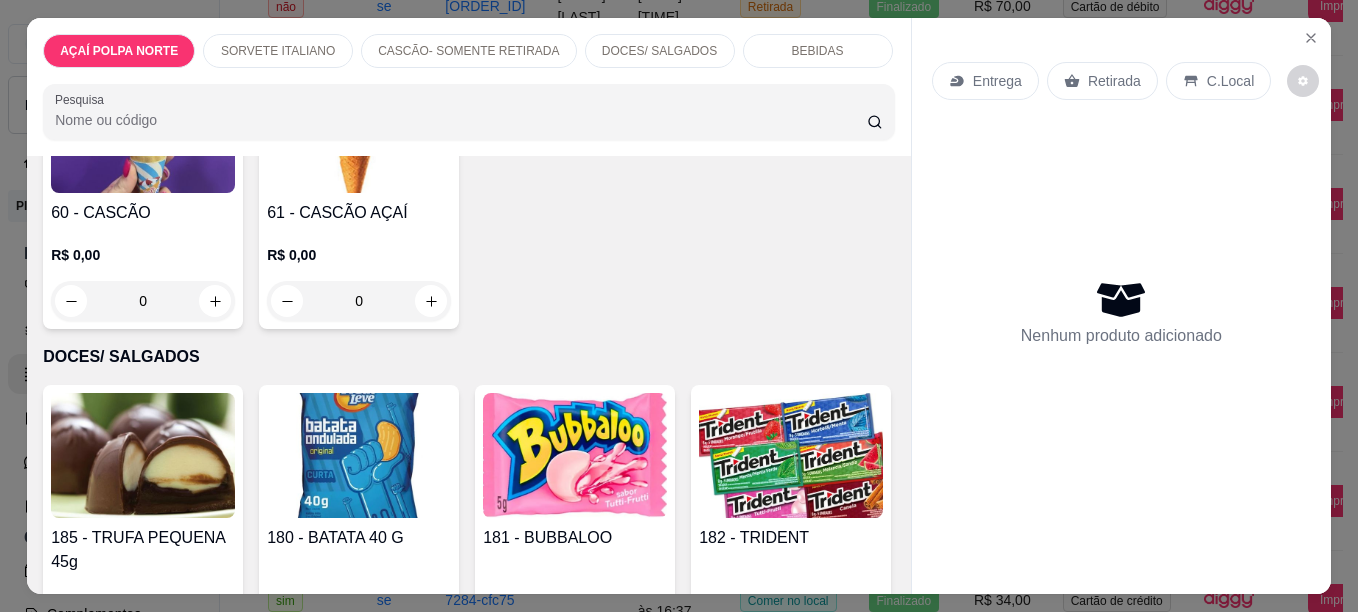 click at bounding box center (143, 130) 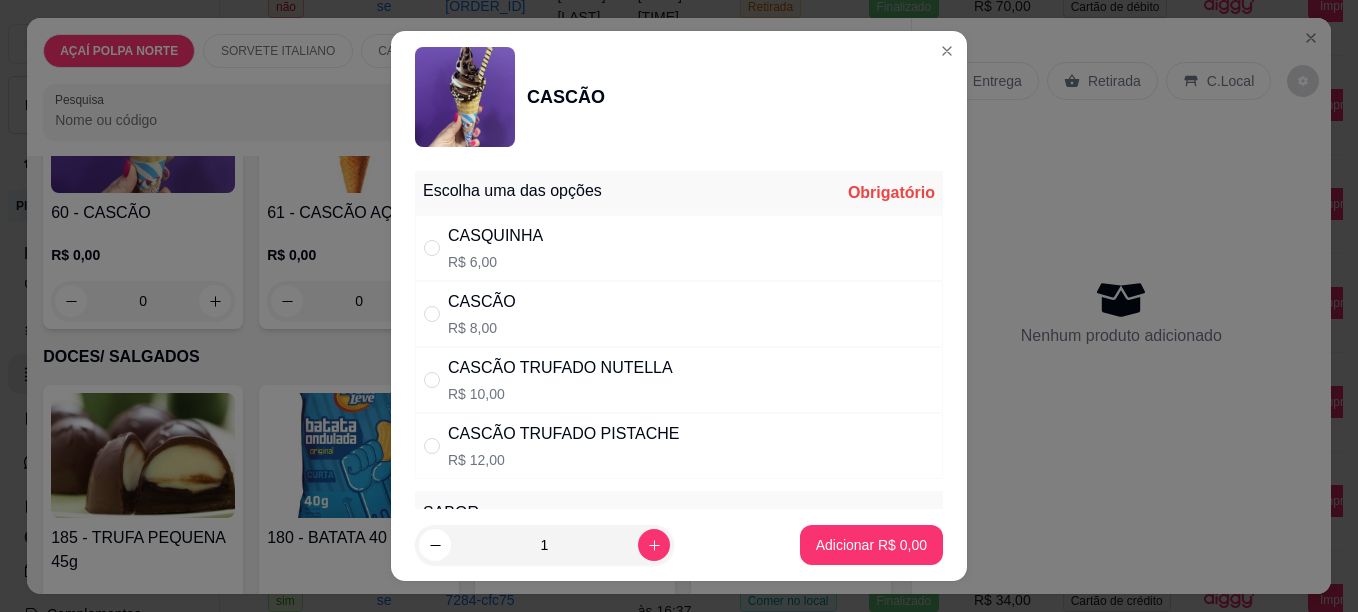 click on "CASQUINHA" at bounding box center [495, 236] 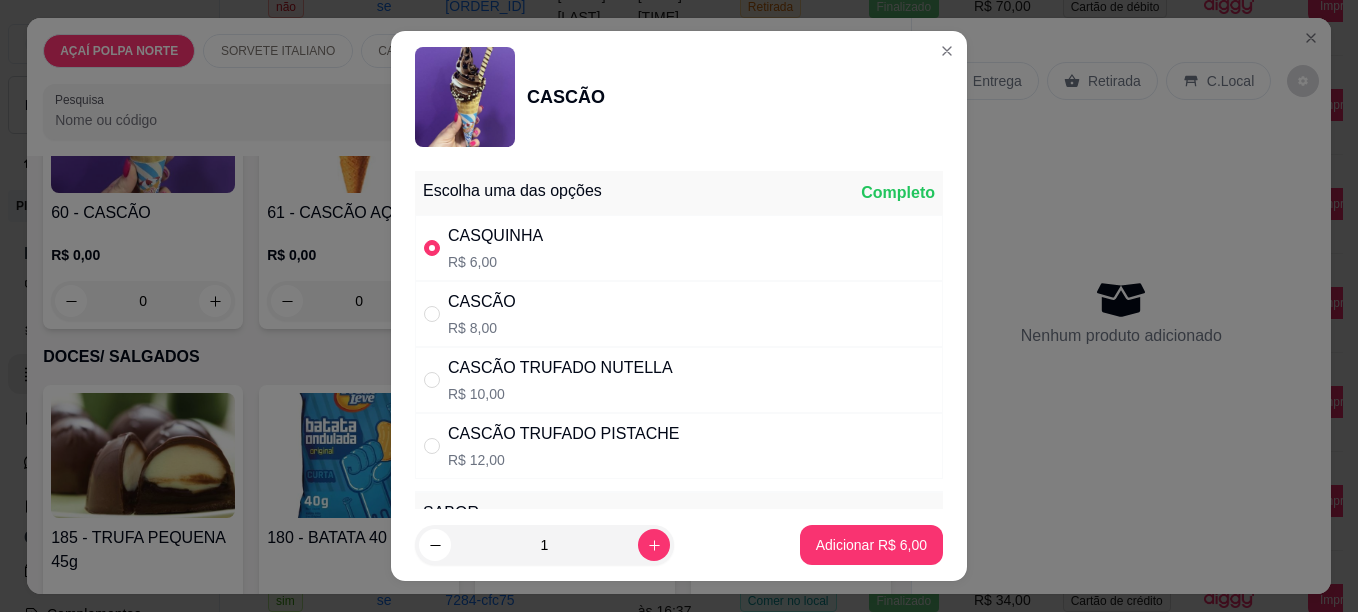 scroll, scrollTop: 300, scrollLeft: 0, axis: vertical 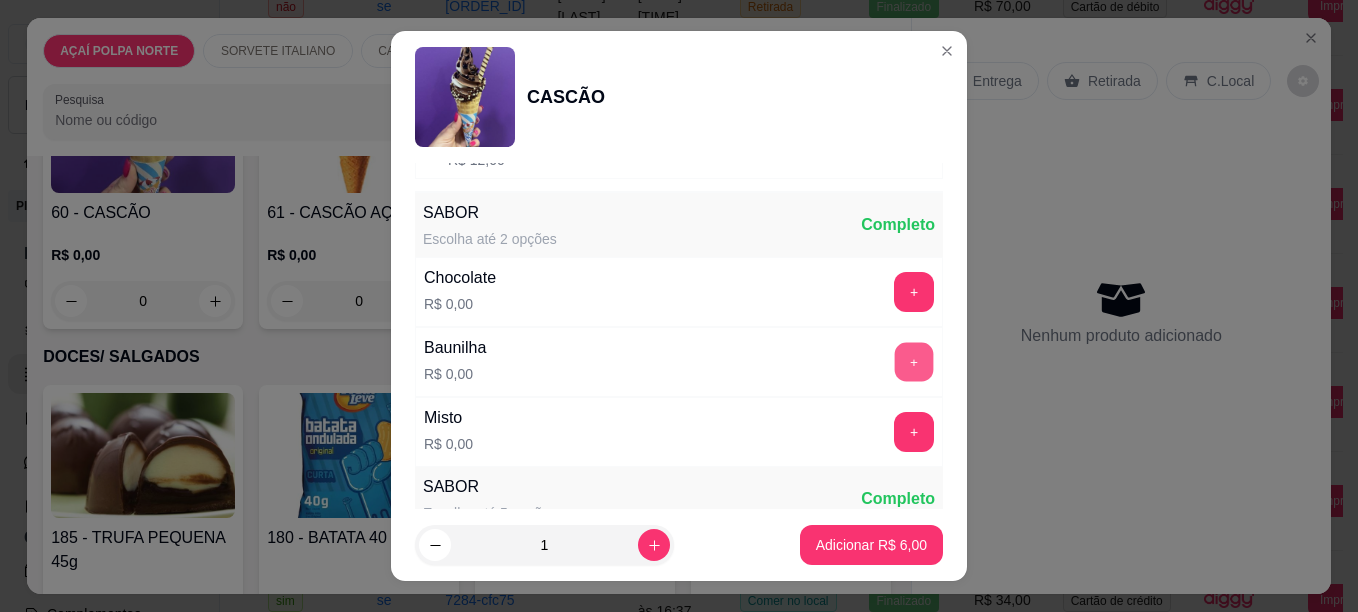 click on "+" at bounding box center [914, 361] 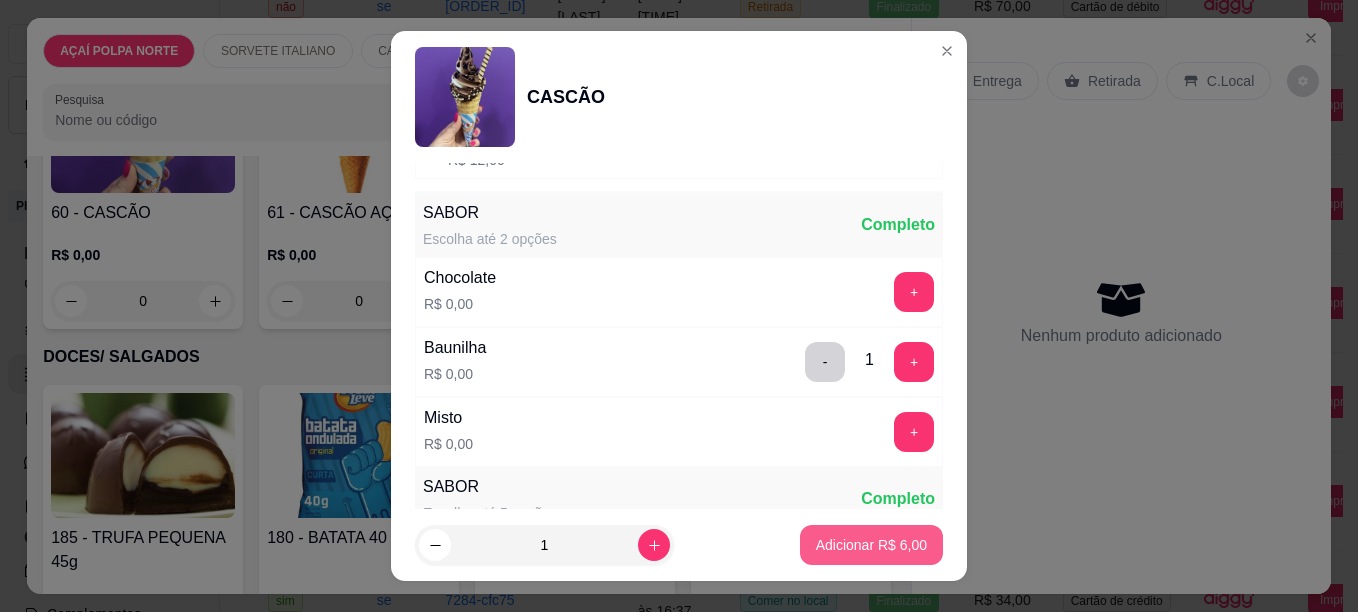 click on "Adicionar   R$ 6,00" at bounding box center [871, 545] 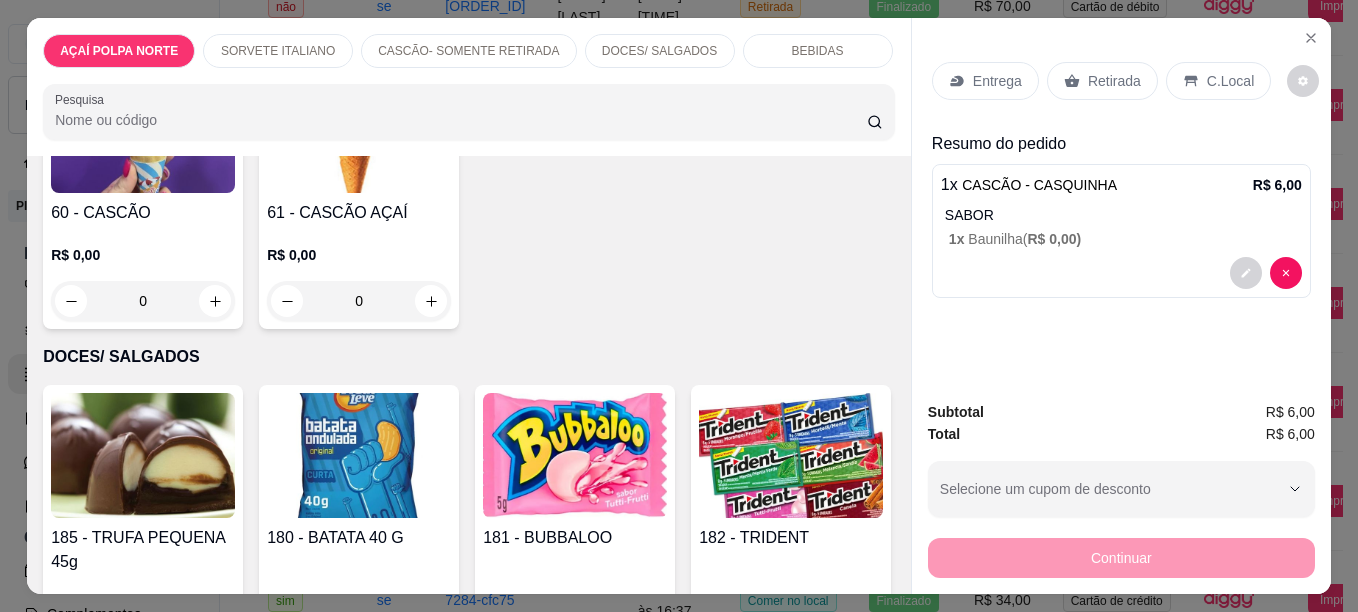 click at bounding box center [143, 130] 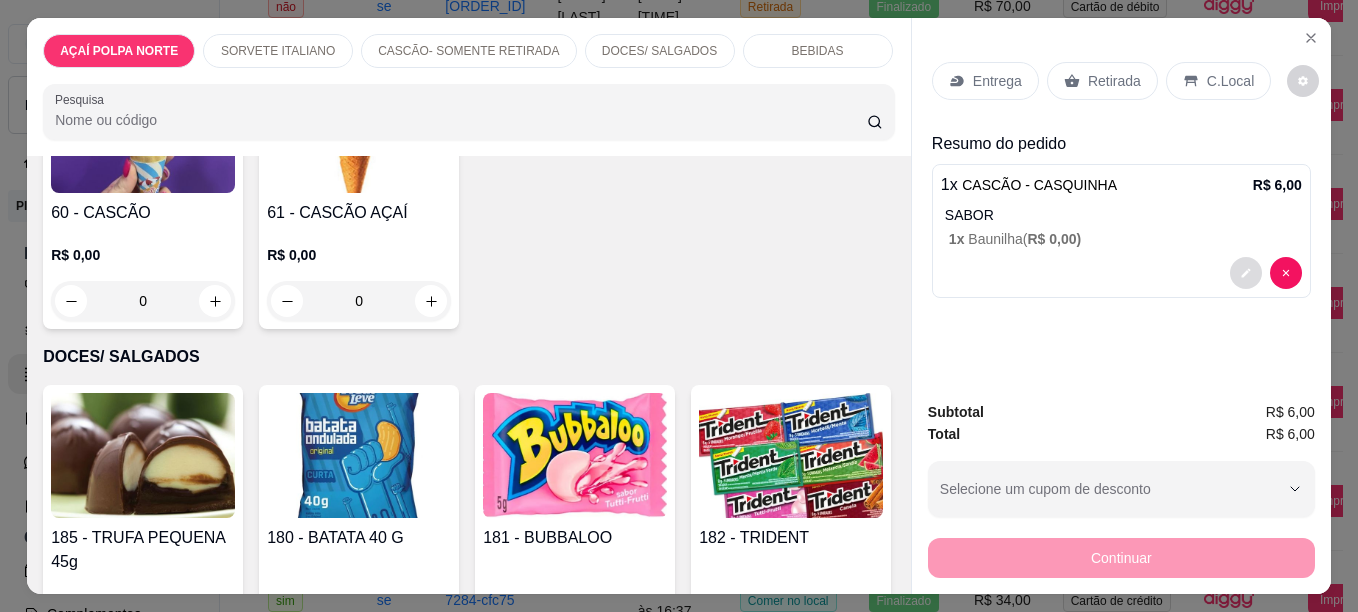 click at bounding box center (1246, 273) 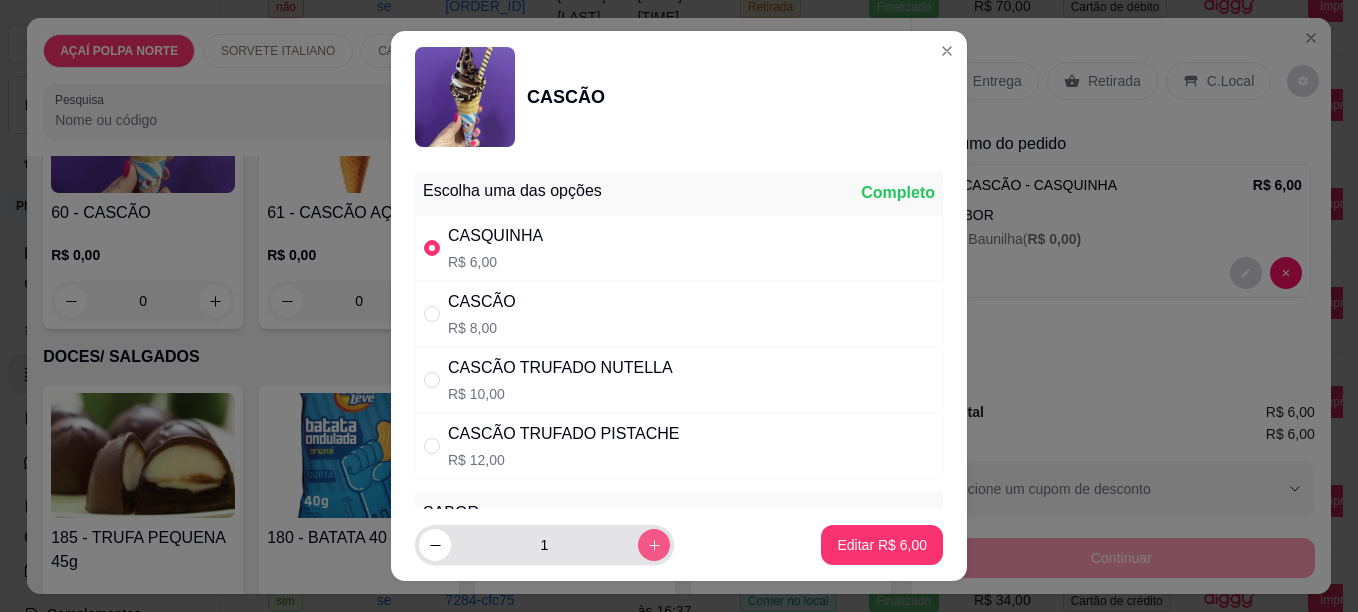 click 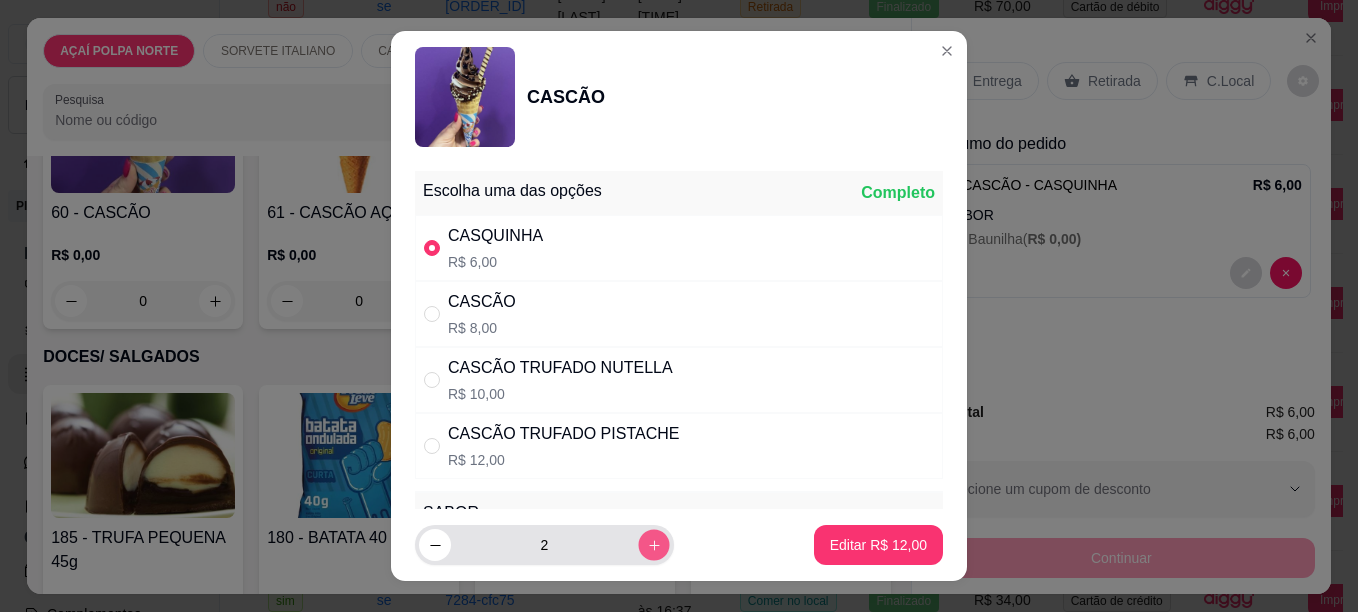 click 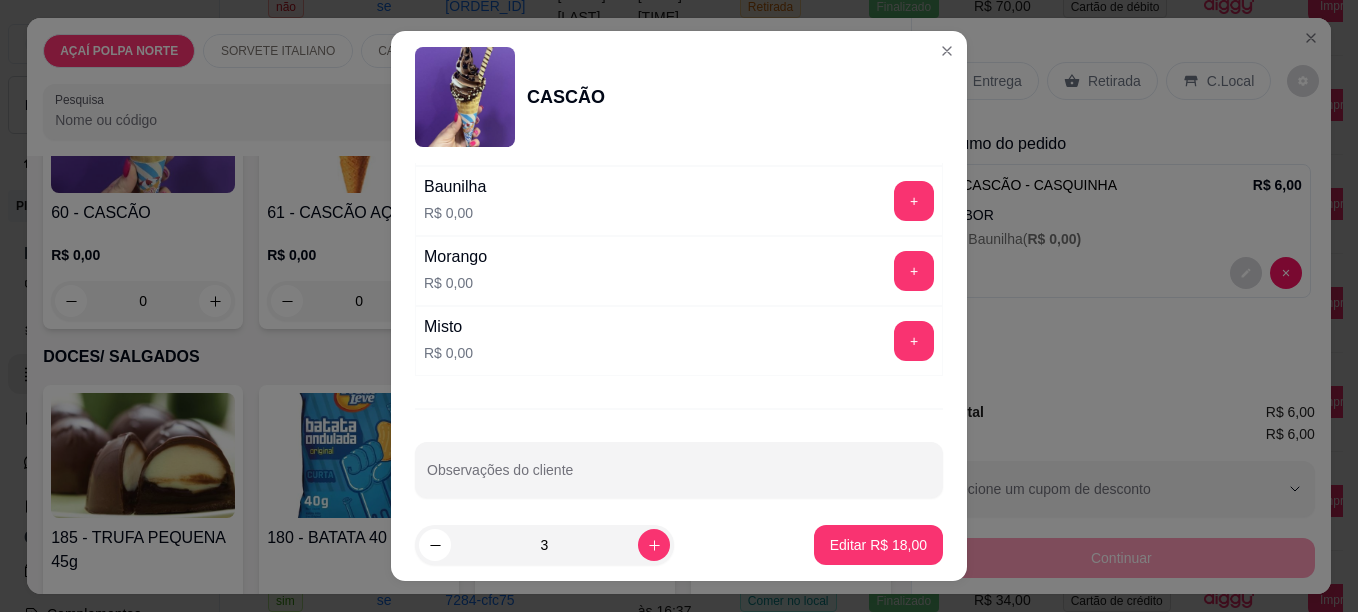 scroll, scrollTop: 751, scrollLeft: 0, axis: vertical 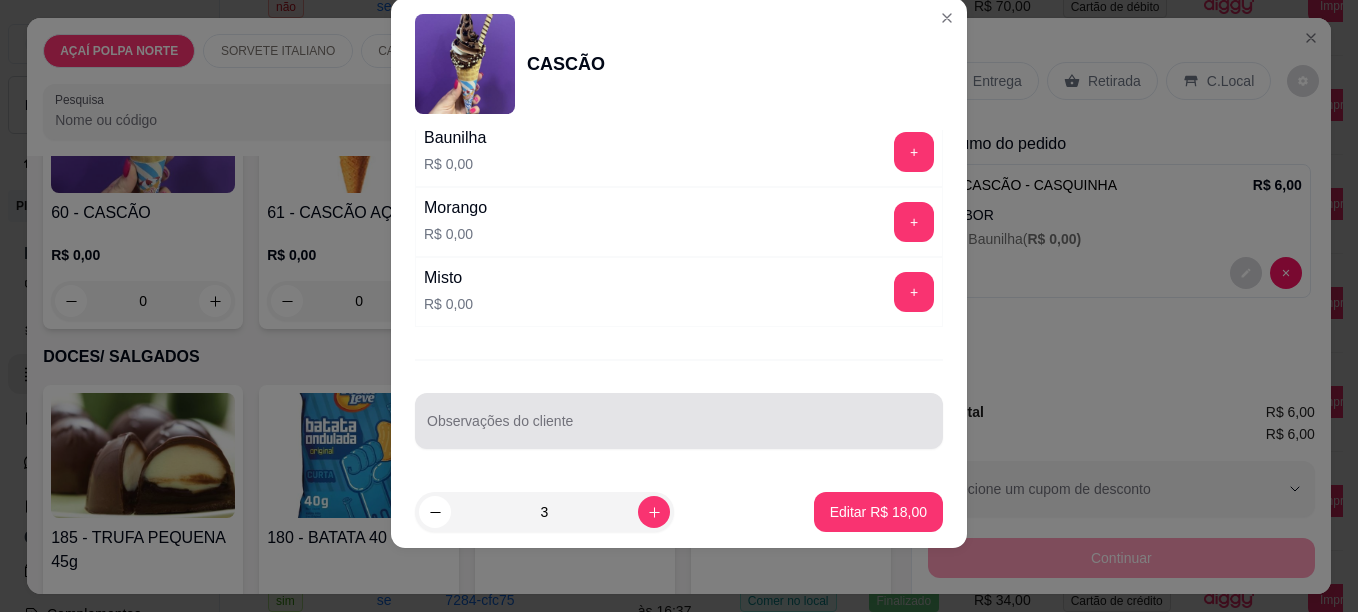 click on "Observações do cliente" at bounding box center (679, 421) 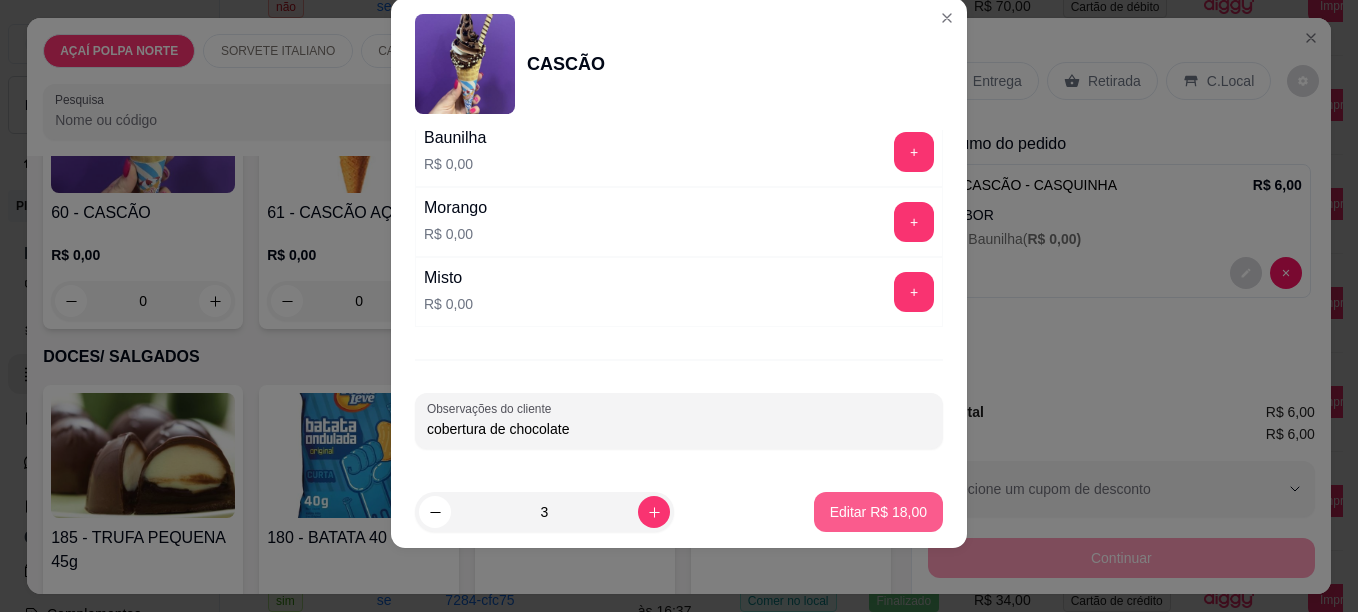 type on "cobertura de chocolate" 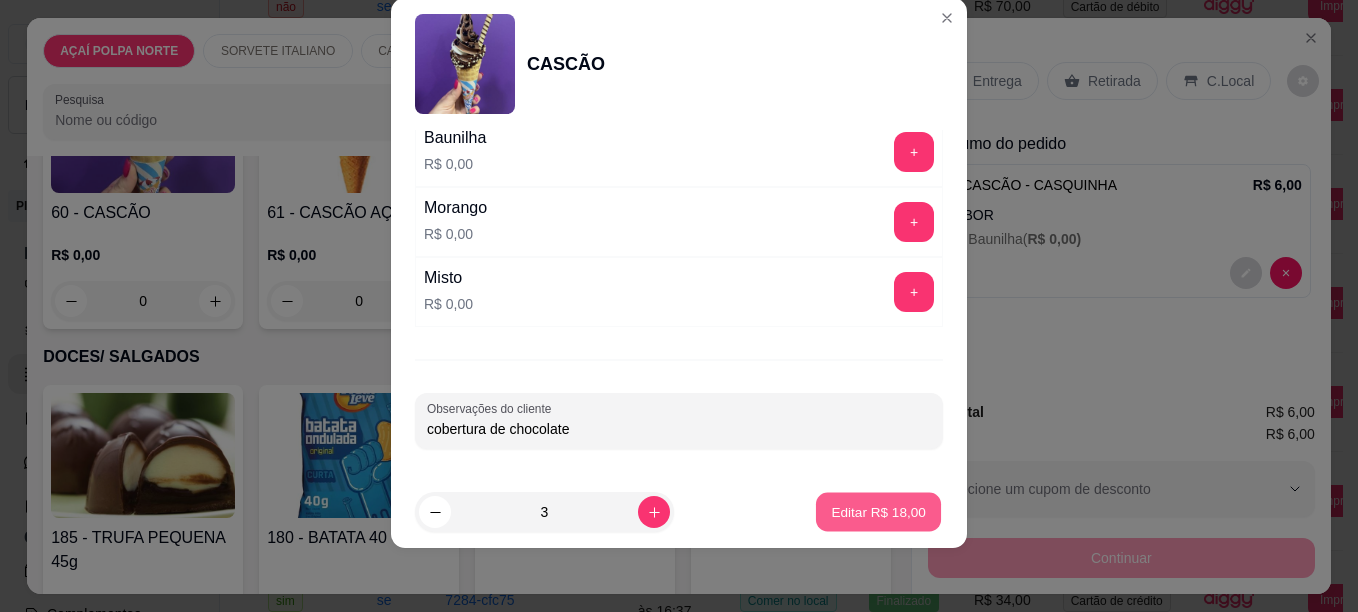 click on "Editar   R$ 18,00" at bounding box center (878, 512) 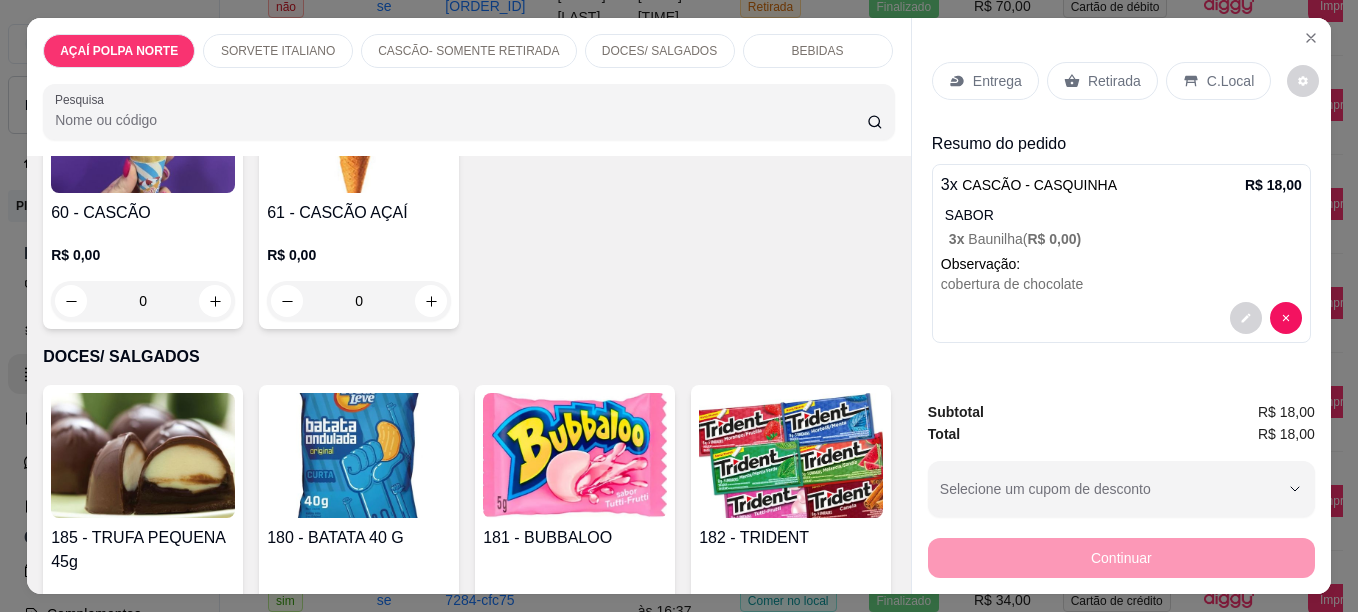 click on "C.Local" at bounding box center [1230, 81] 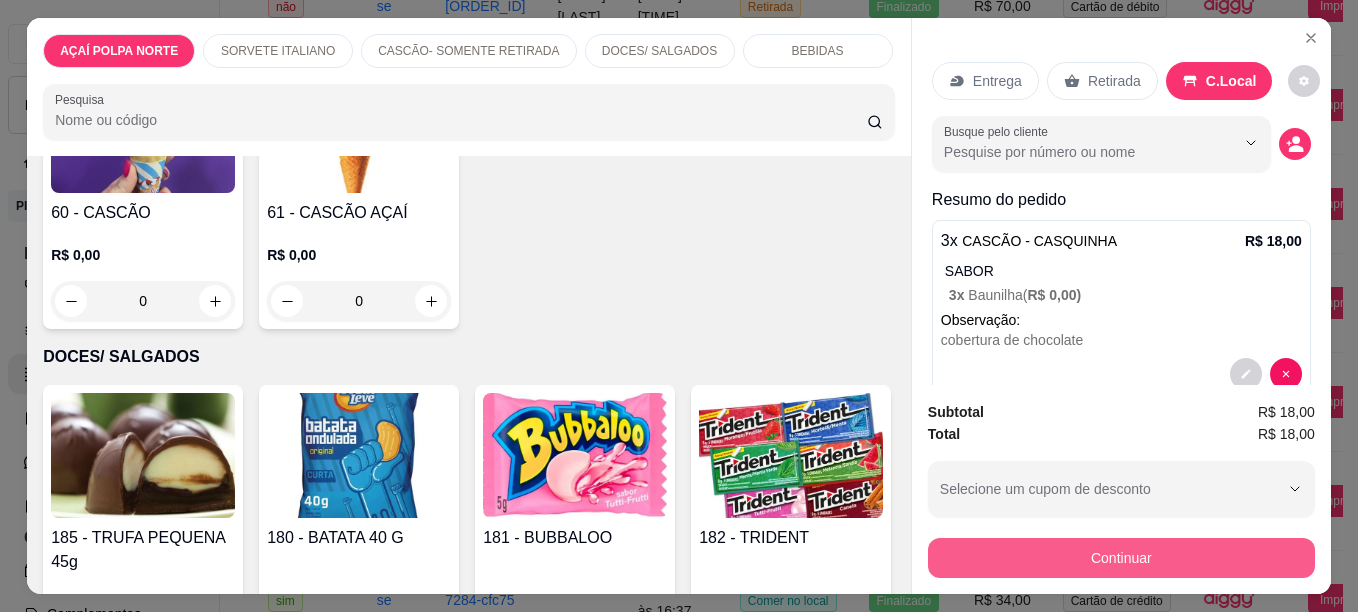 click on "Continuar" at bounding box center [1121, 558] 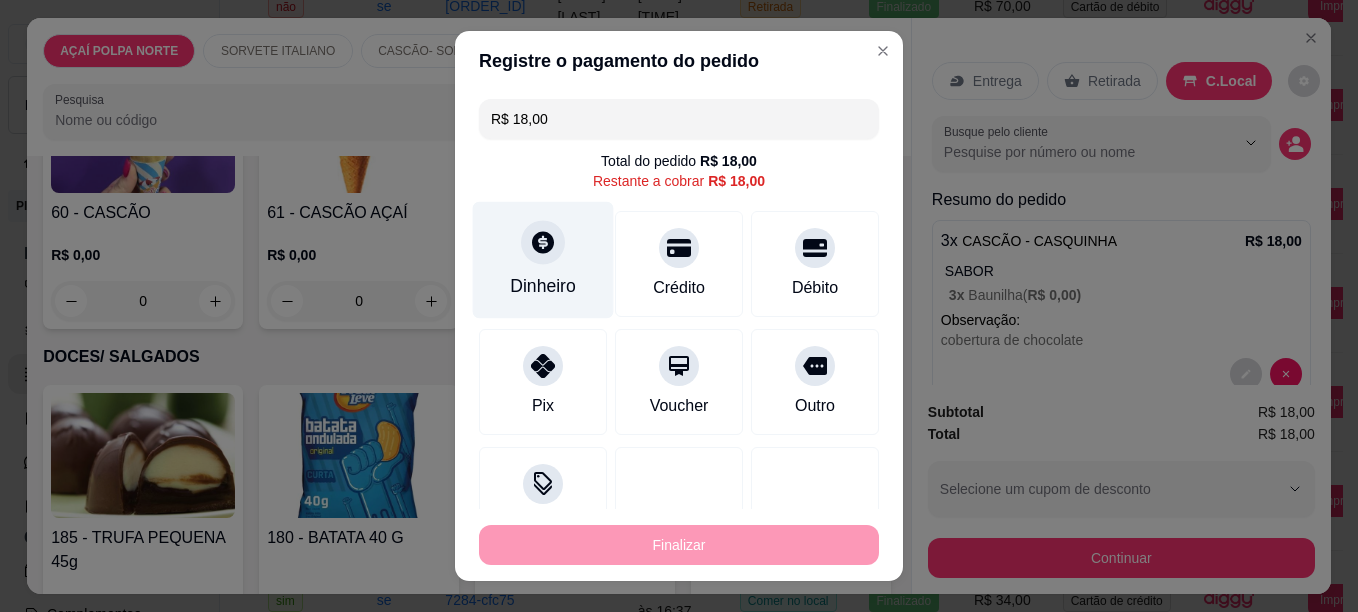 click on "Dinheiro" at bounding box center (543, 259) 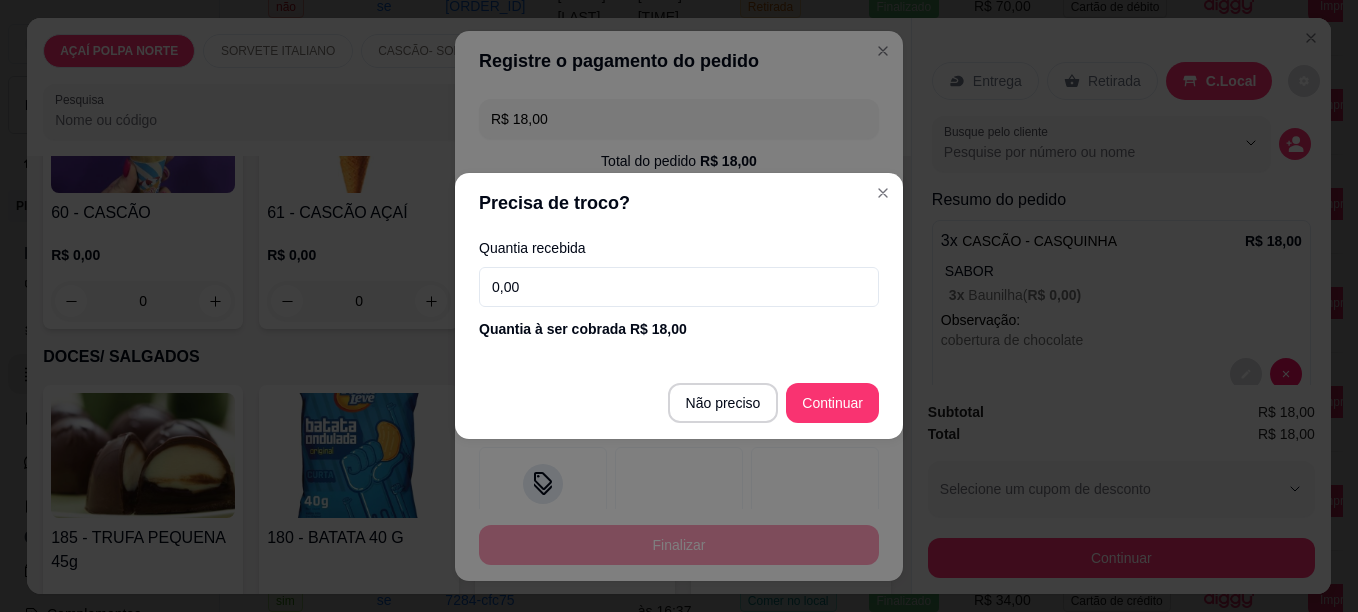 click on "0,00" at bounding box center (679, 287) 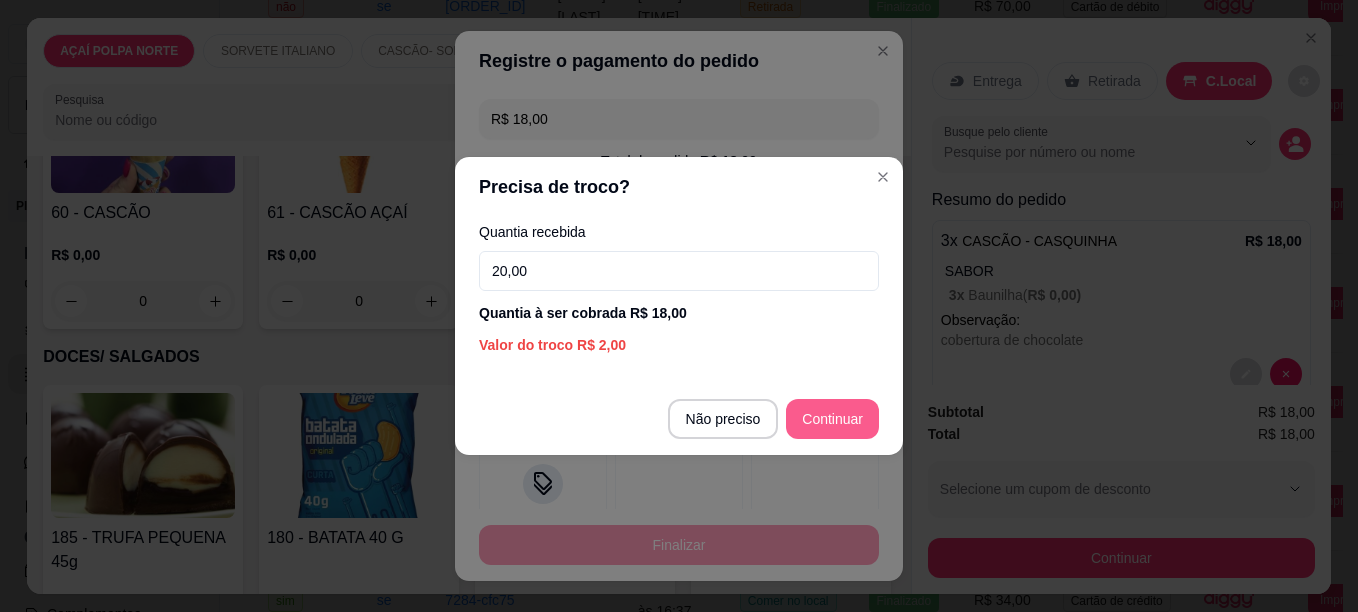 type on "20,00" 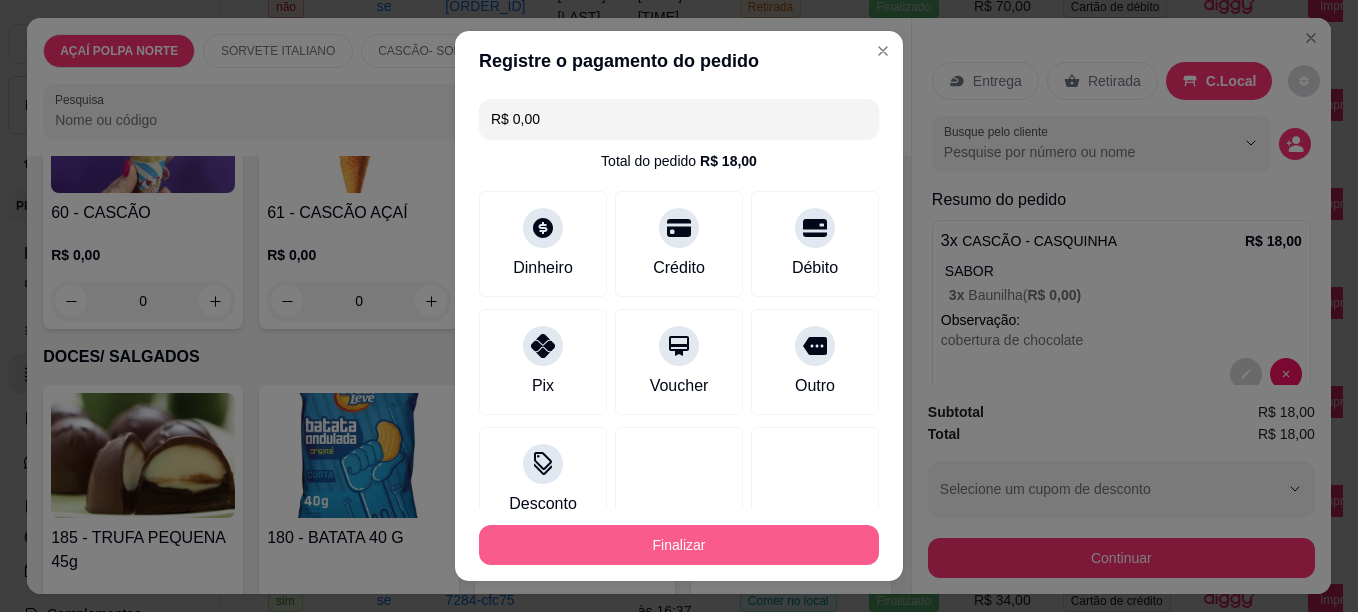 click on "Finalizar" at bounding box center [679, 545] 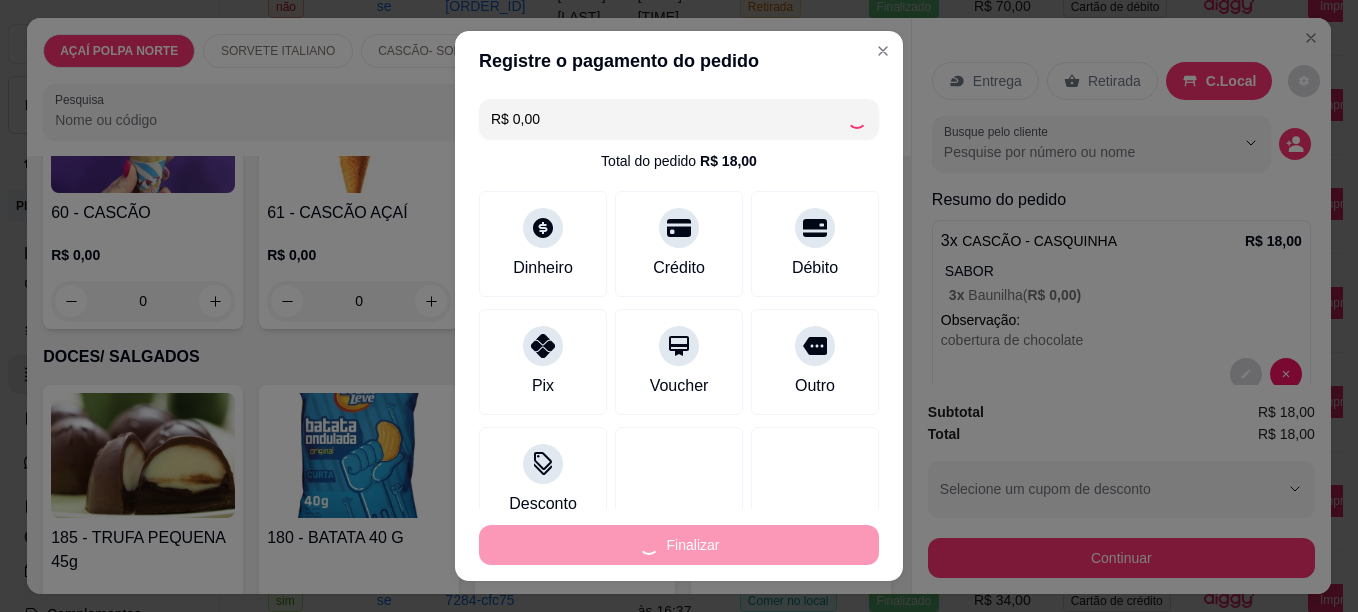 type on "-R$ 18,00" 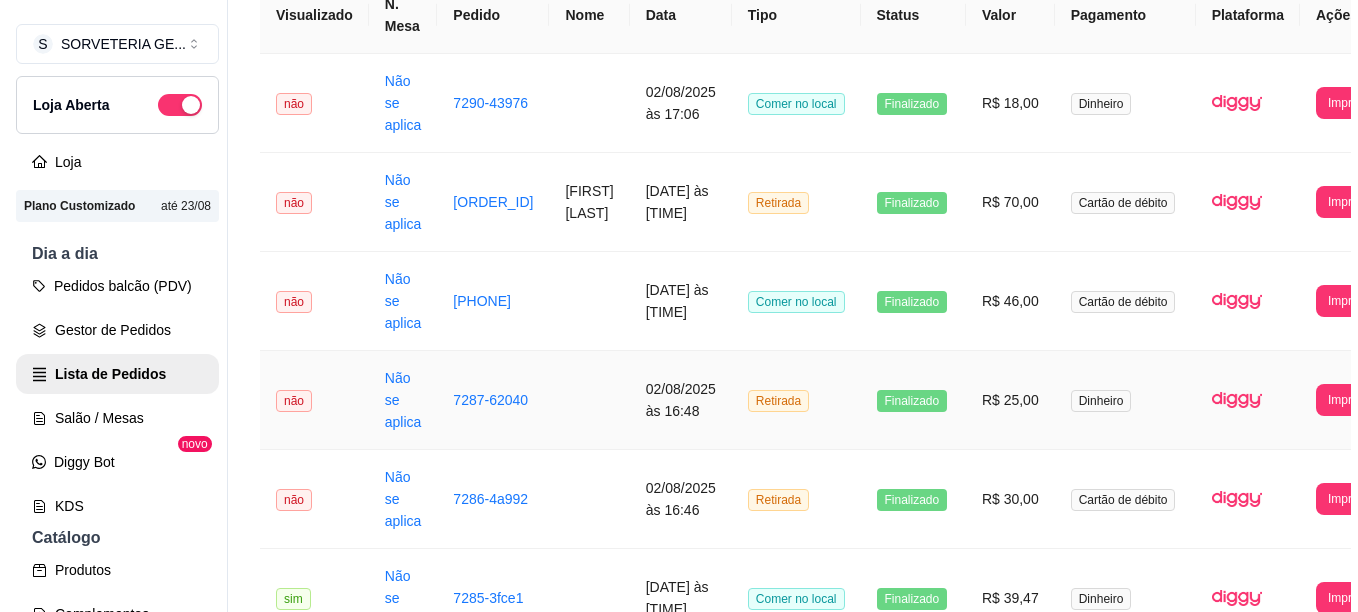 scroll, scrollTop: 0, scrollLeft: 0, axis: both 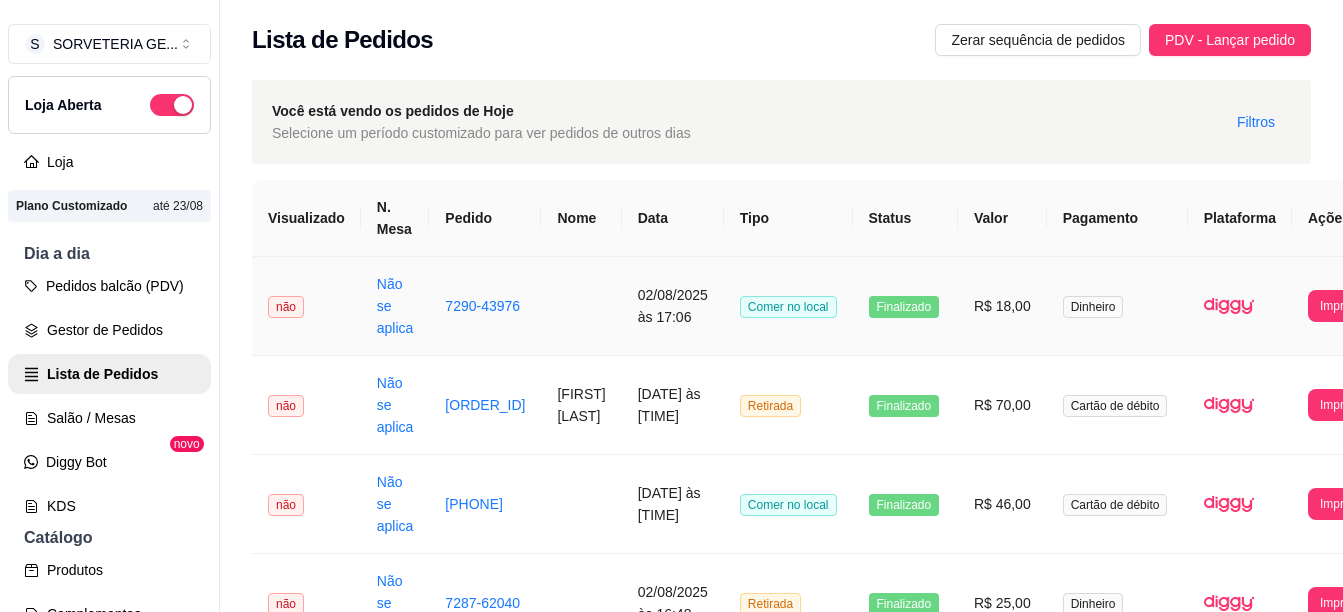 click at bounding box center [581, 306] 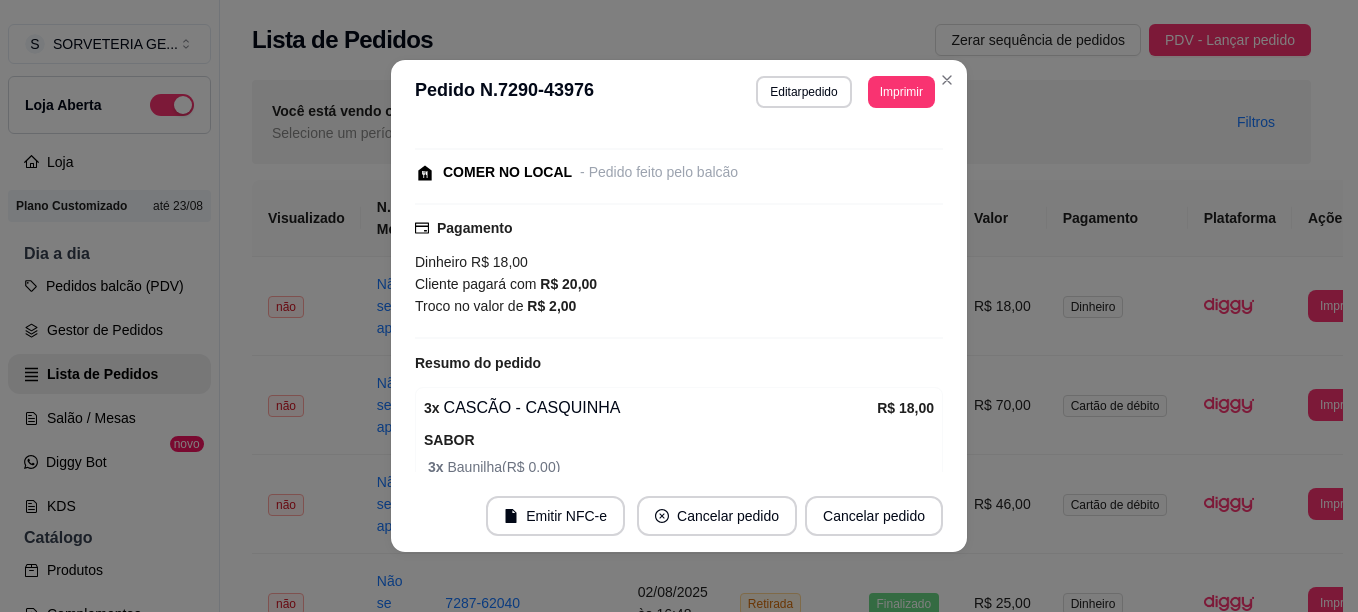 scroll, scrollTop: 200, scrollLeft: 0, axis: vertical 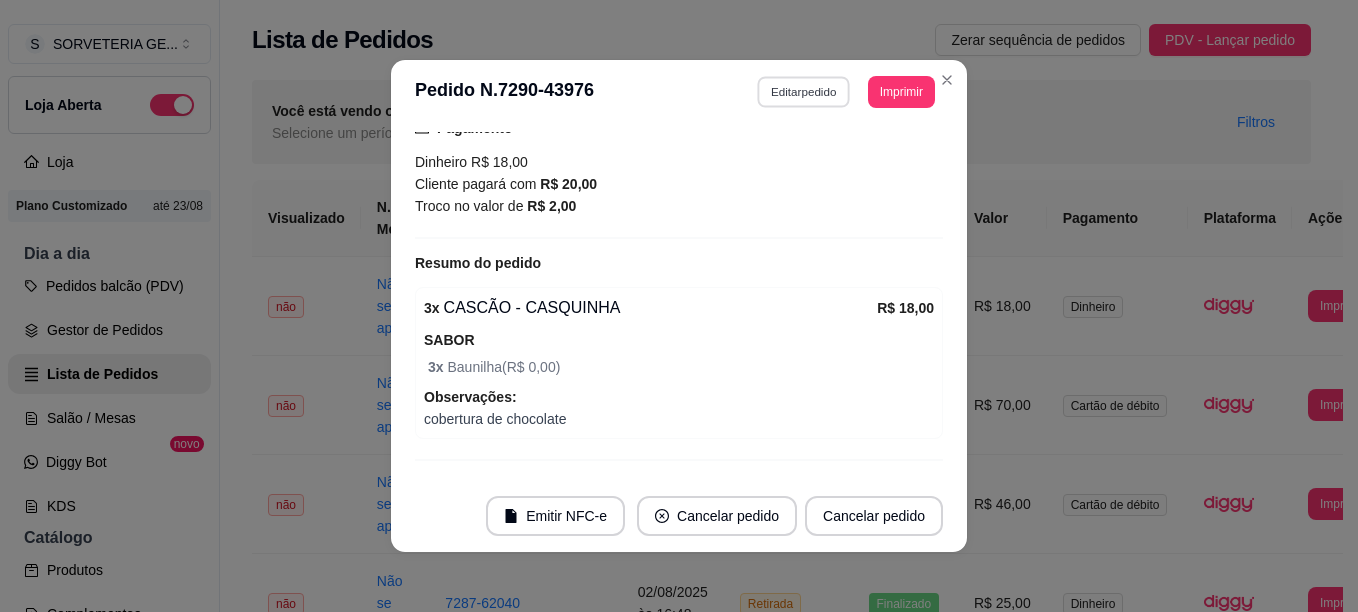 click on "Editar  pedido" at bounding box center [804, 91] 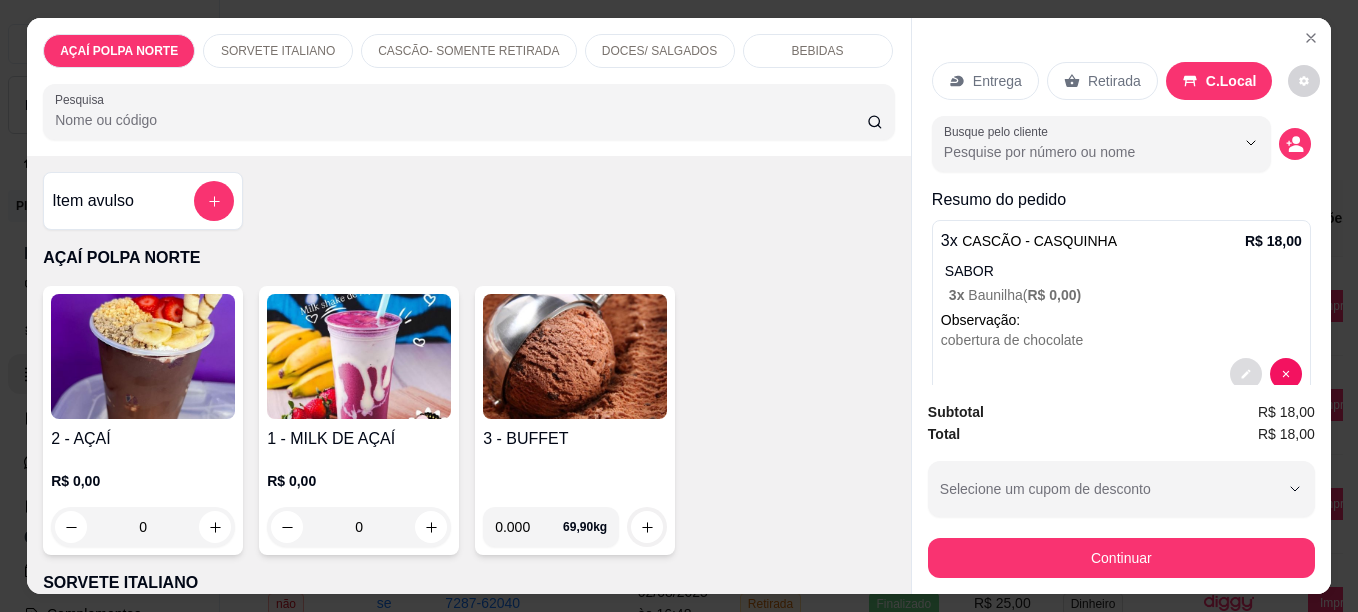 click 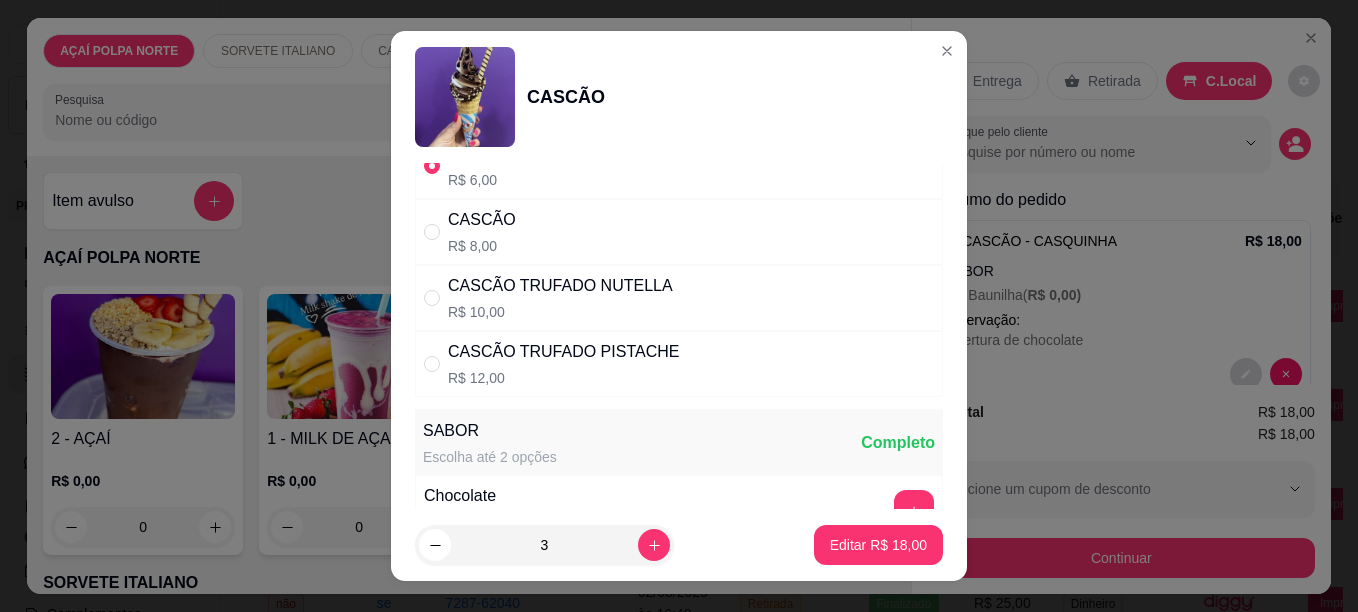 scroll, scrollTop: 100, scrollLeft: 0, axis: vertical 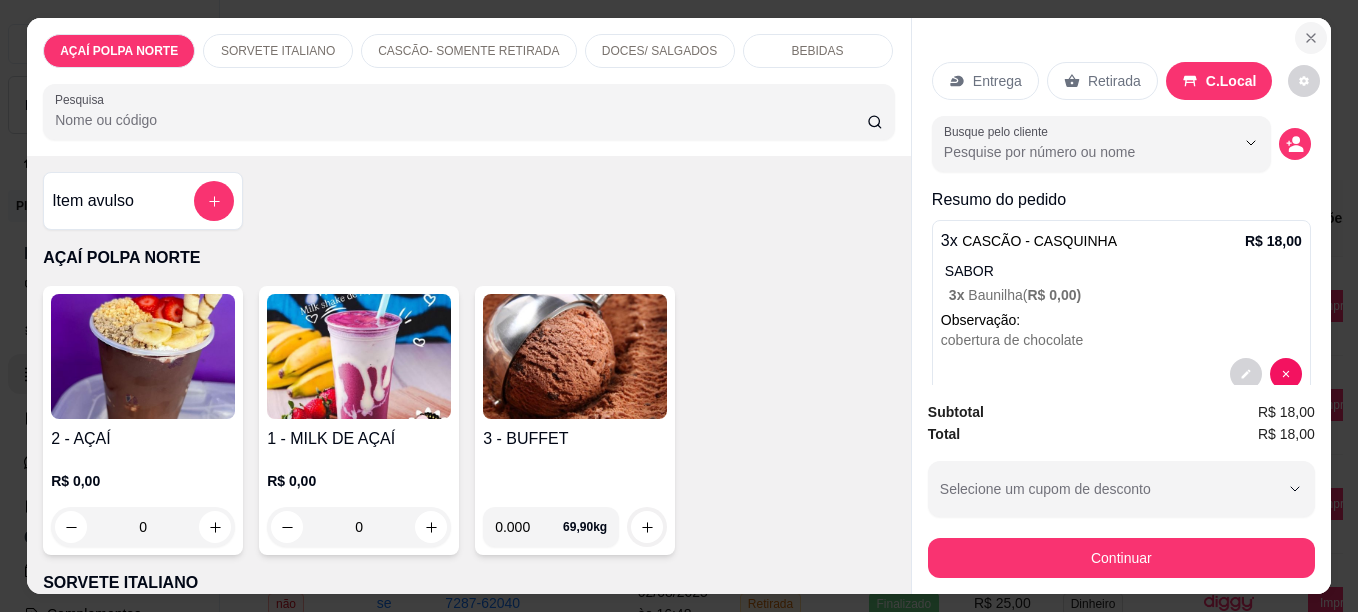 click 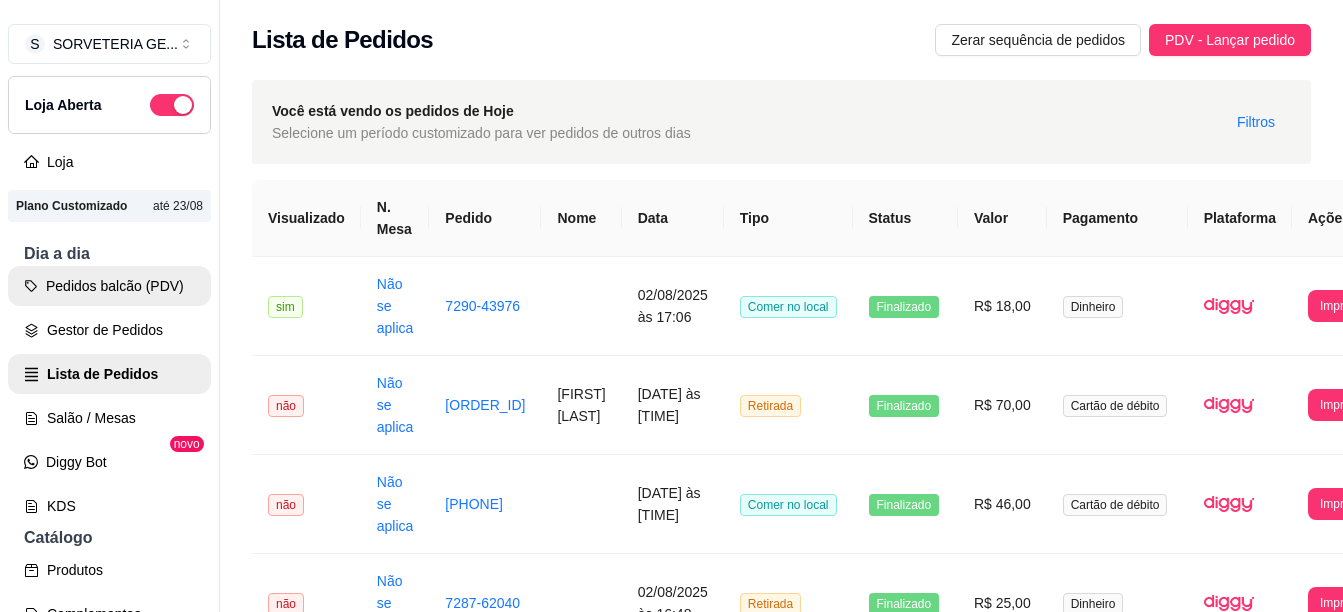 click on "Pedidos balcão (PDV)" at bounding box center [109, 286] 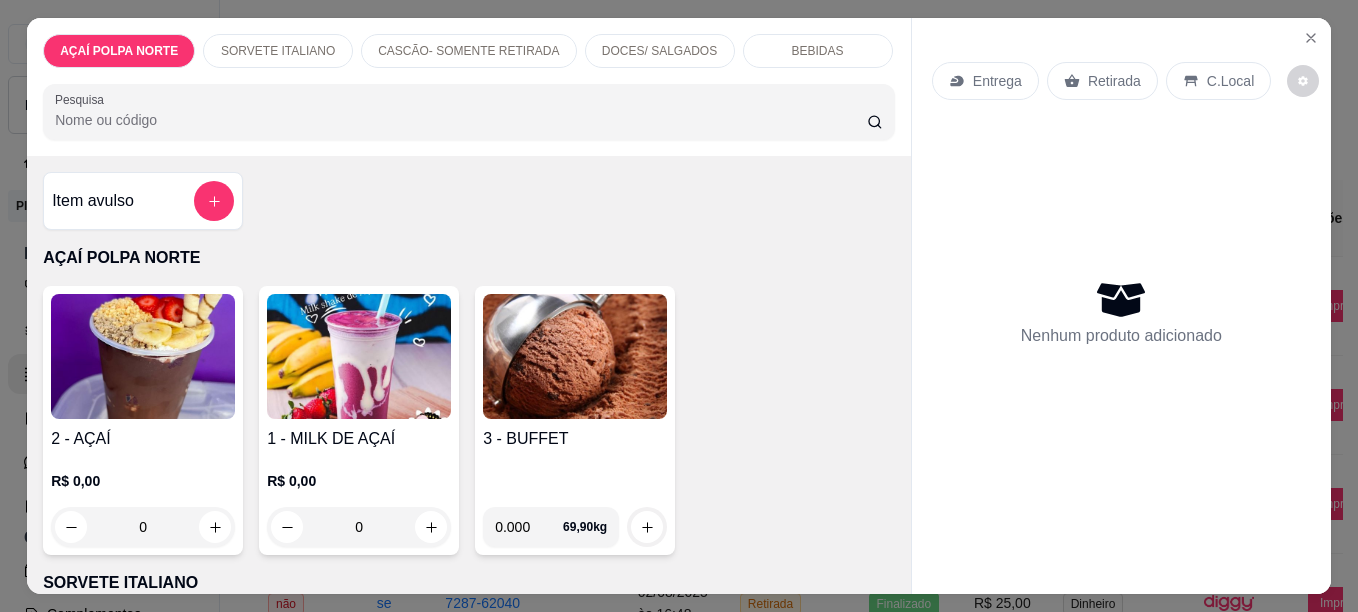 click at bounding box center (143, 356) 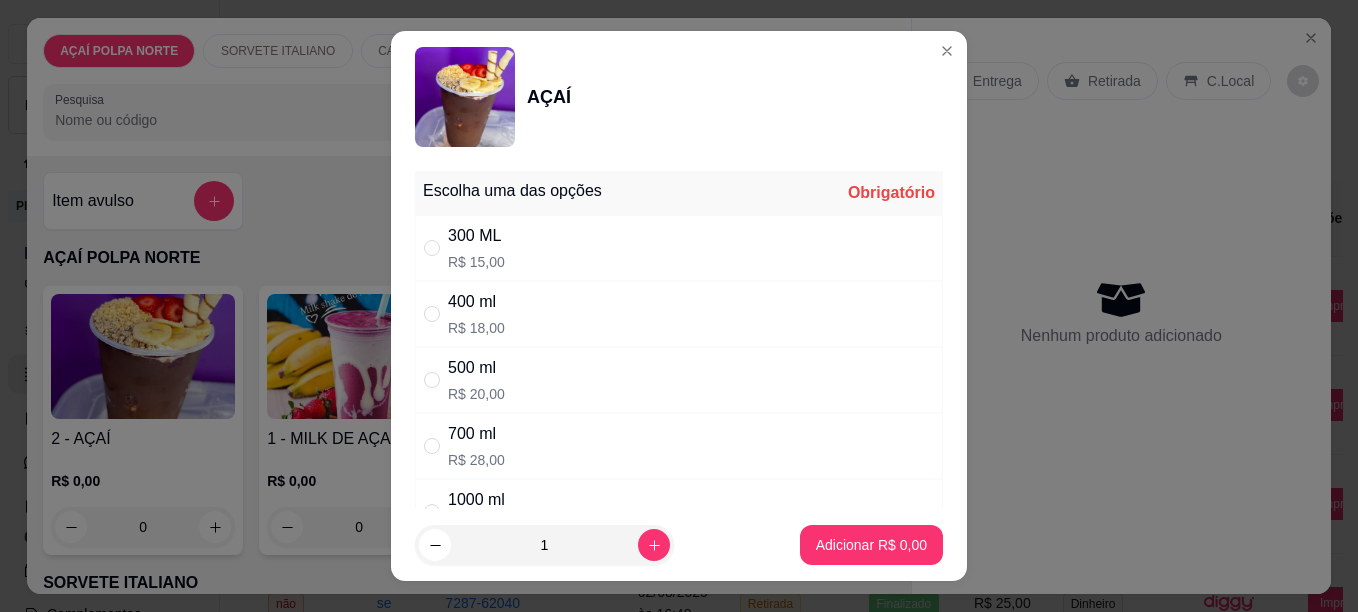 click on "400 ml R$ 18,00" at bounding box center [679, 314] 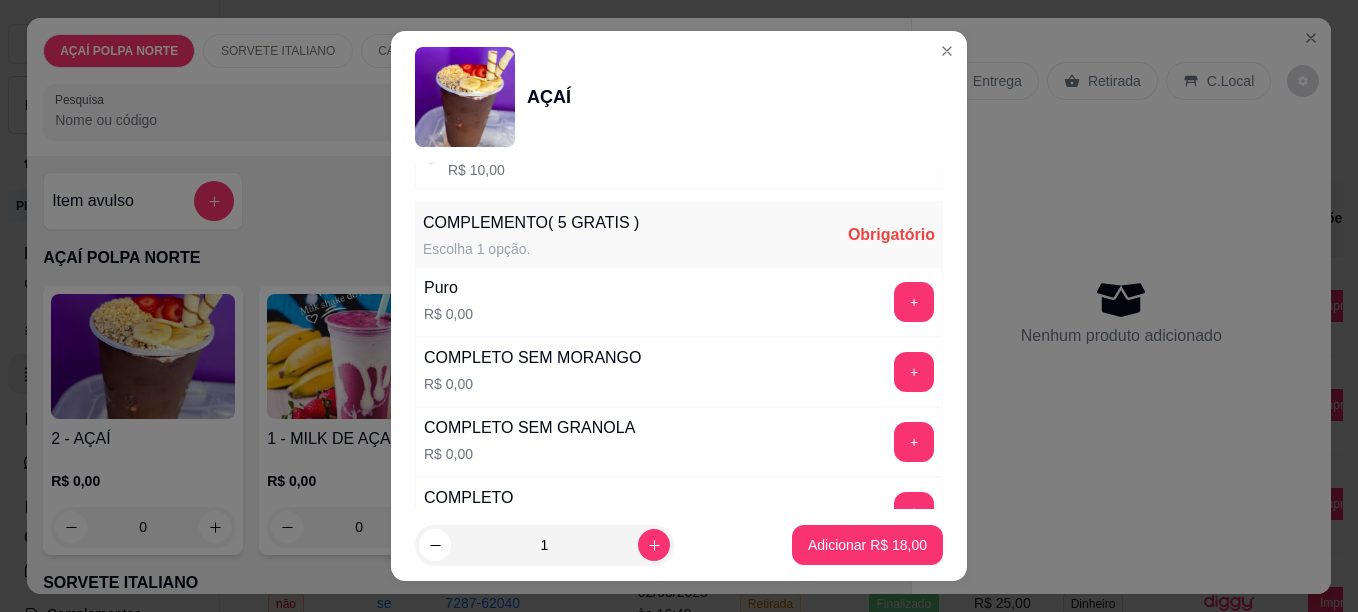 scroll, scrollTop: 500, scrollLeft: 0, axis: vertical 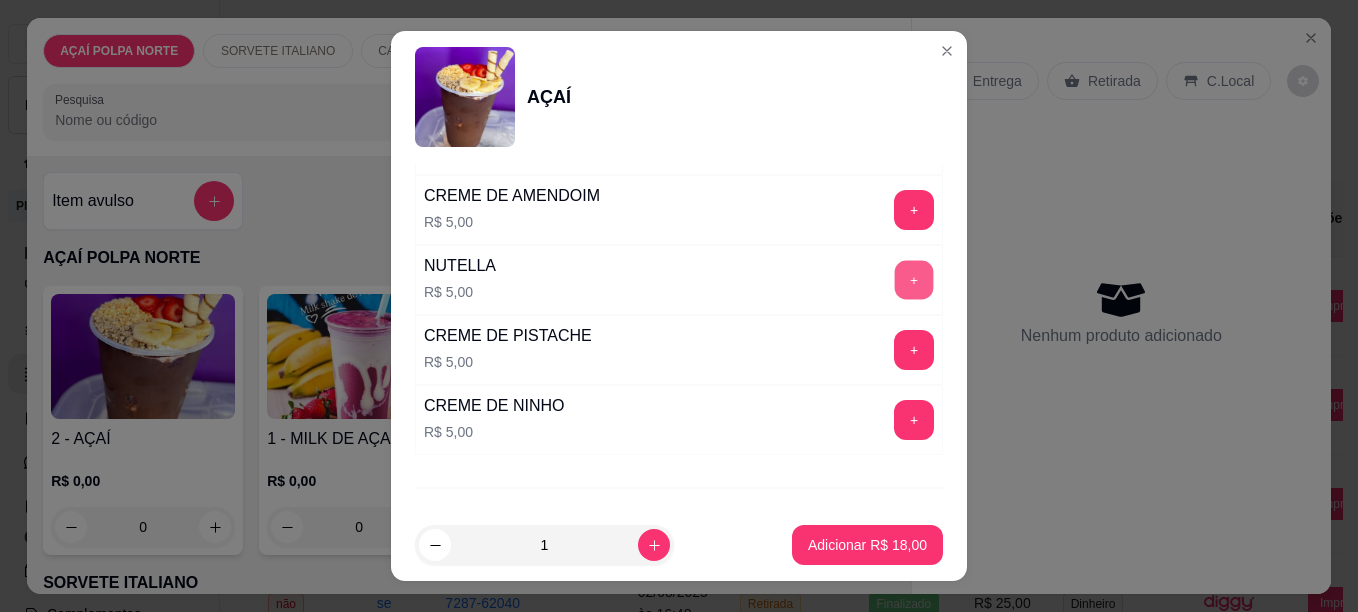 click on "+" at bounding box center [914, 279] 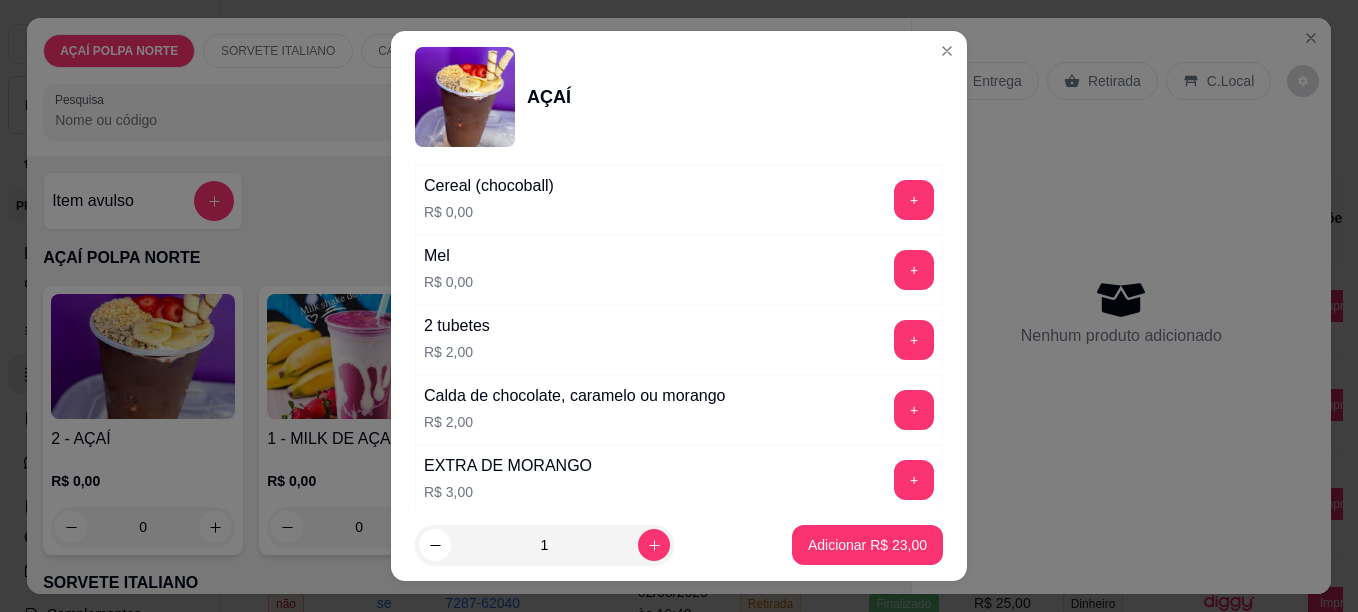 scroll, scrollTop: 1100, scrollLeft: 0, axis: vertical 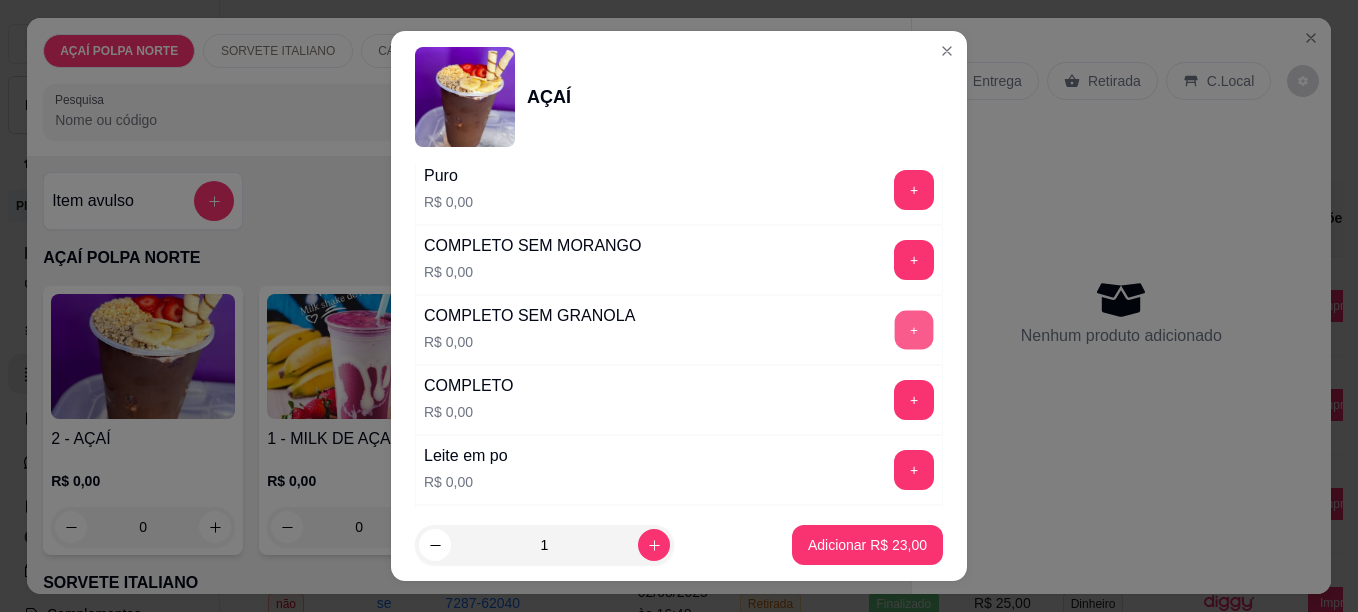 click on "+" at bounding box center (914, 329) 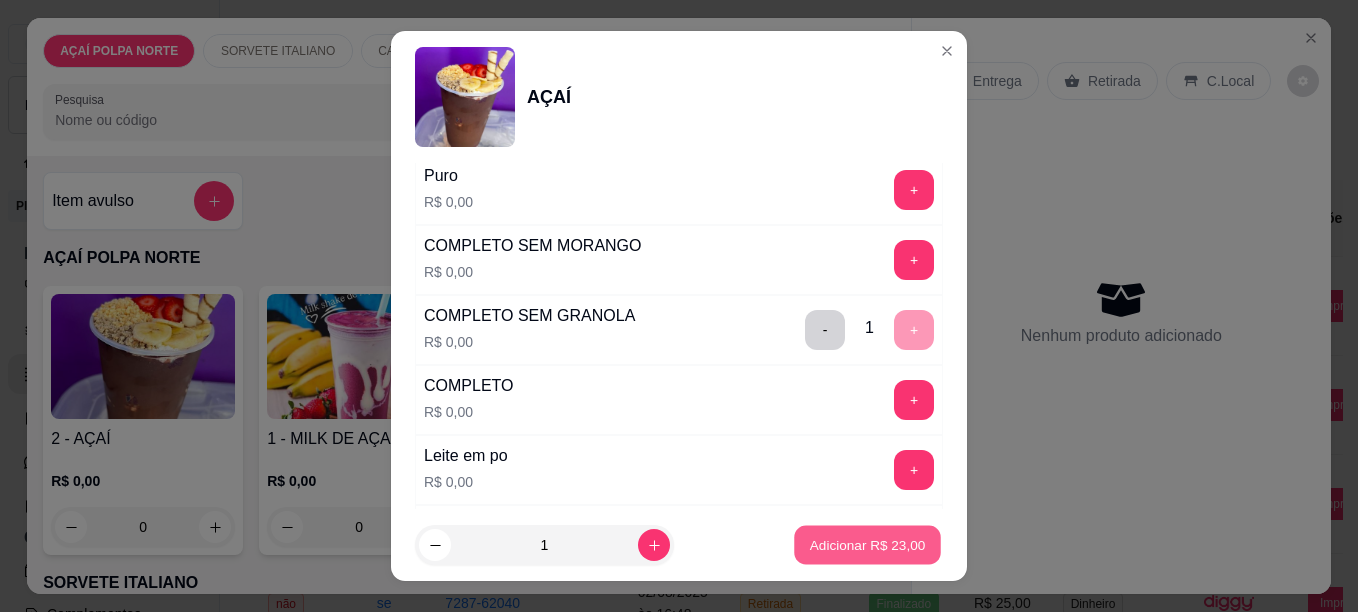 click on "Adicionar   R$ 23,00" at bounding box center [868, 545] 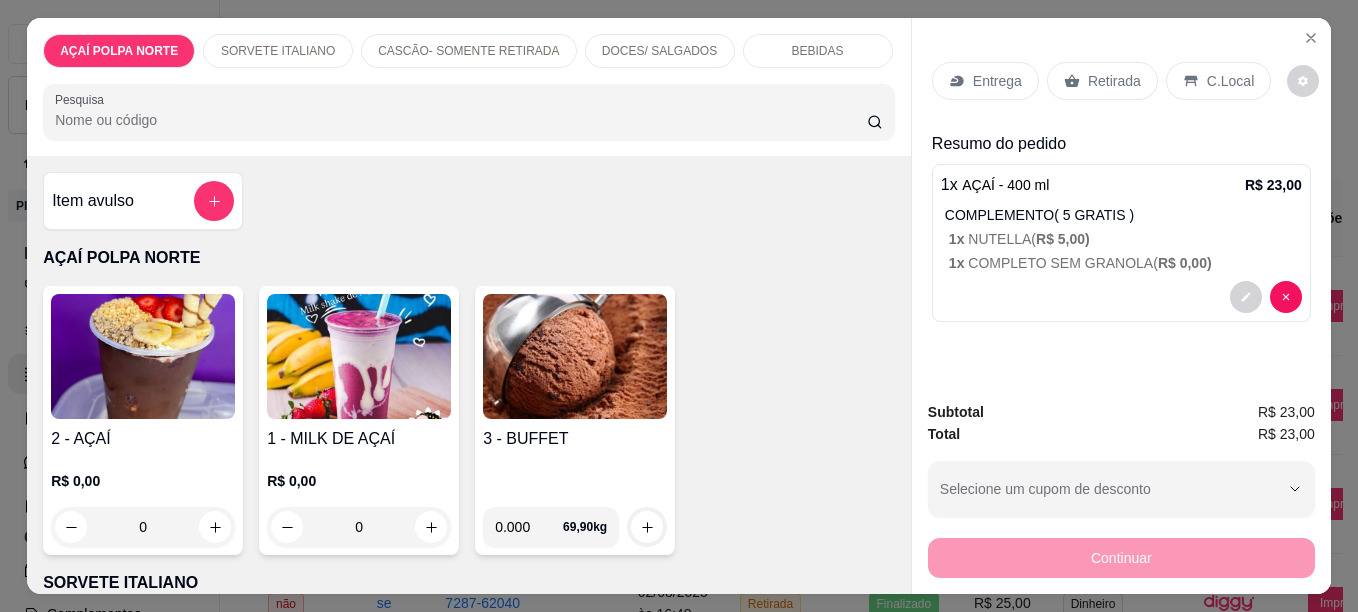 click on "Entrega" at bounding box center (997, 81) 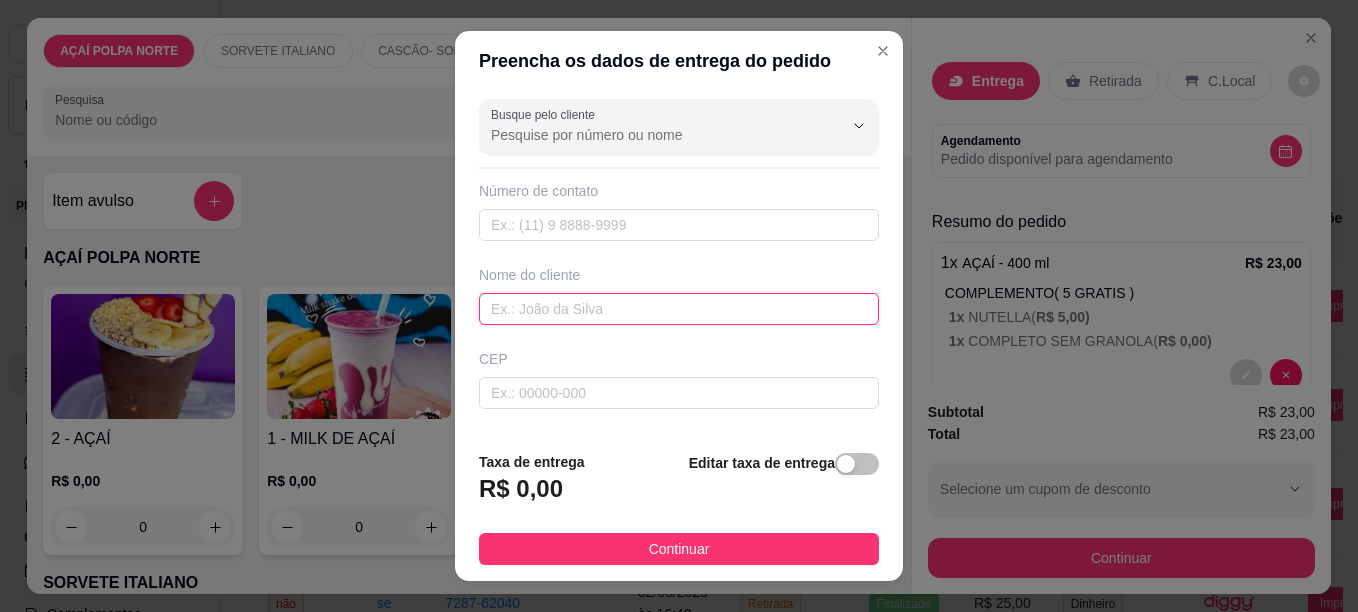 click at bounding box center (679, 309) 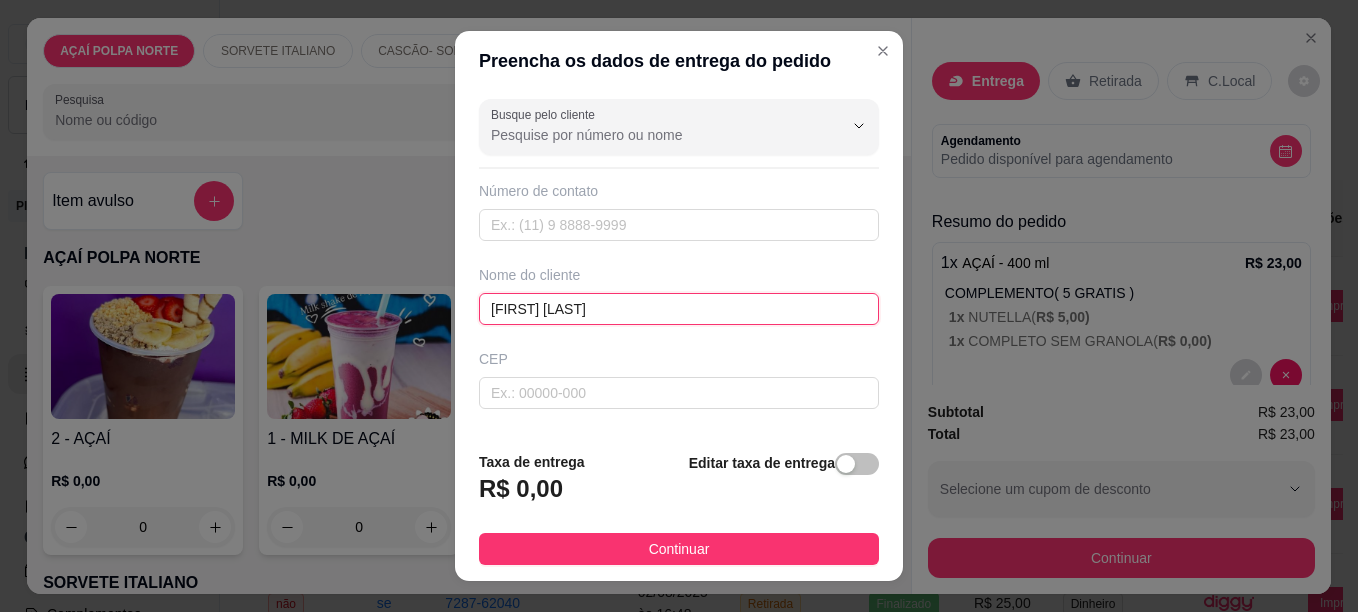 click on "[FIRST] [LAST]" at bounding box center [679, 309] 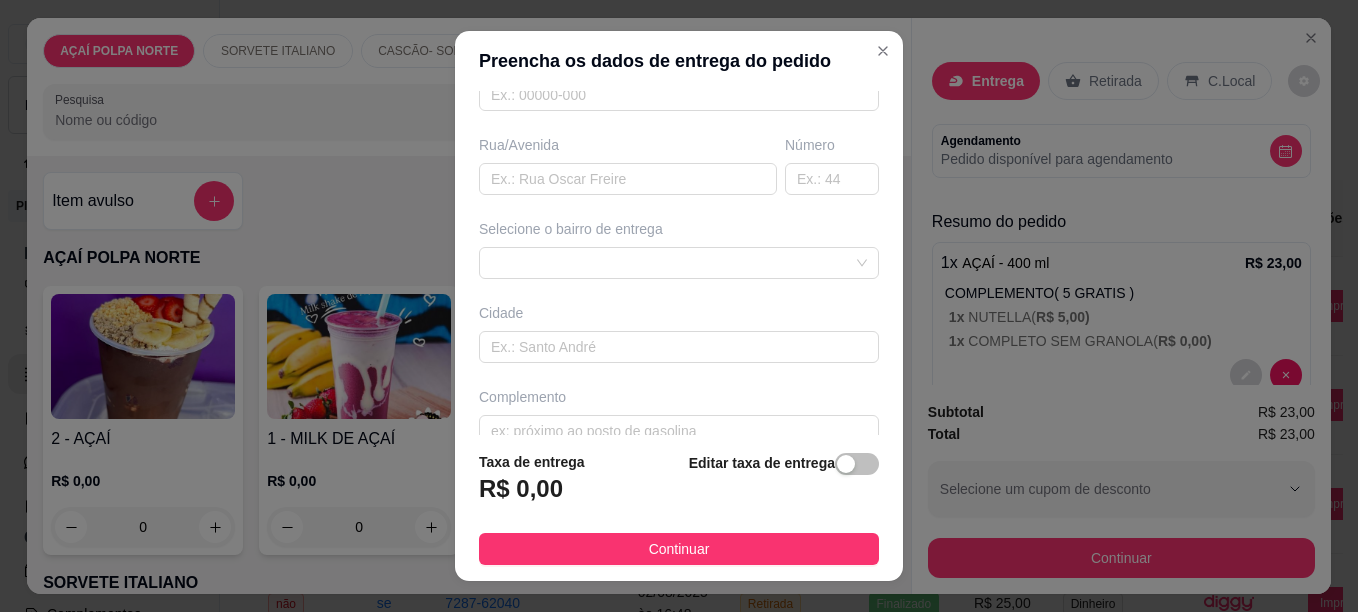 scroll, scrollTop: 300, scrollLeft: 0, axis: vertical 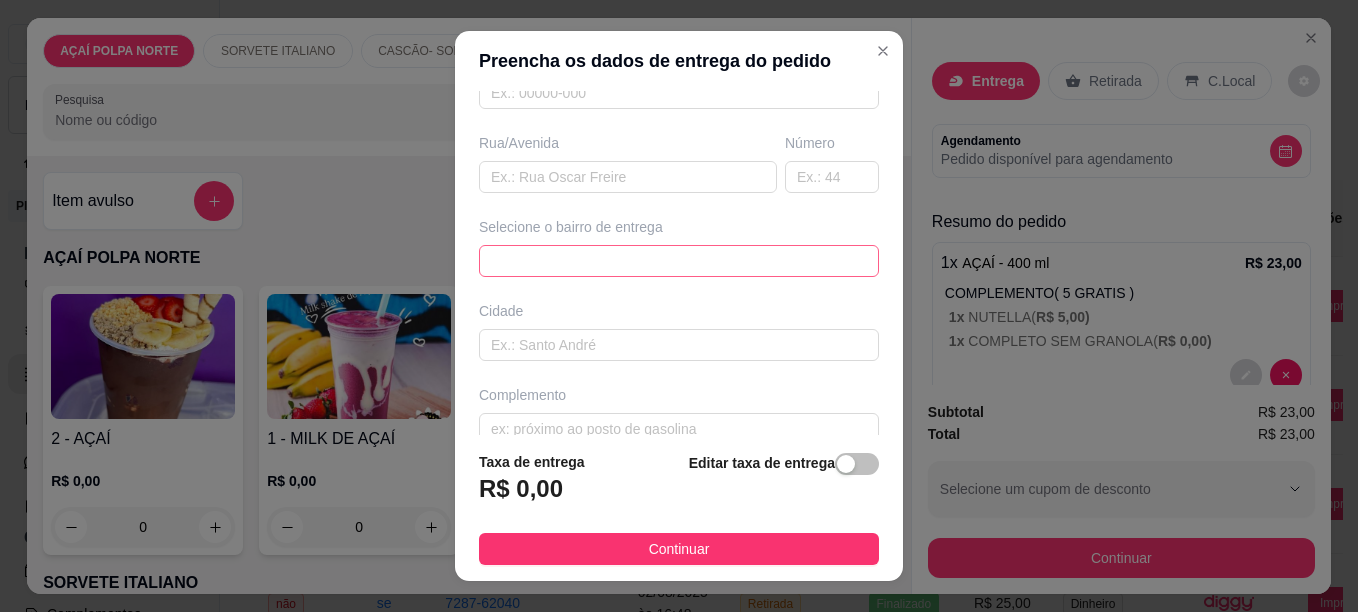 click at bounding box center [679, 261] 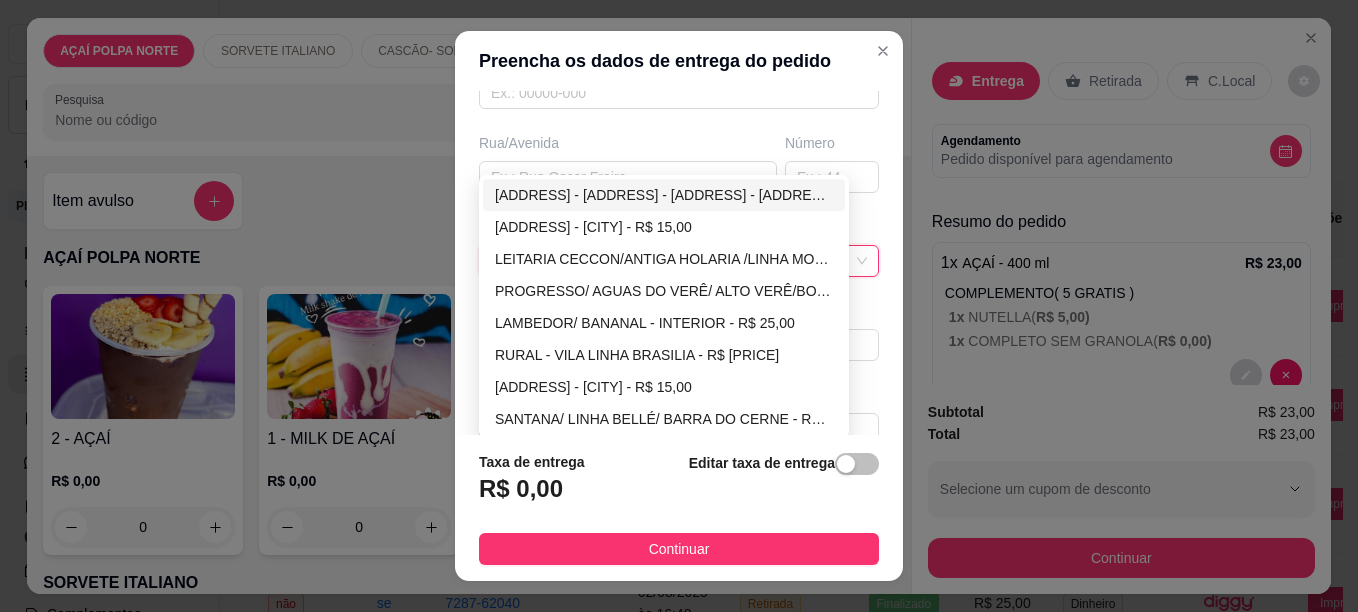 click on "[ADDRESS] - [ADDRESS] - [ADDRESS] - [ADDRESS] - [ADDRESS] - [ADDRESS] - CENTRO E BAIRROS - R$ 6,00" at bounding box center [664, 195] 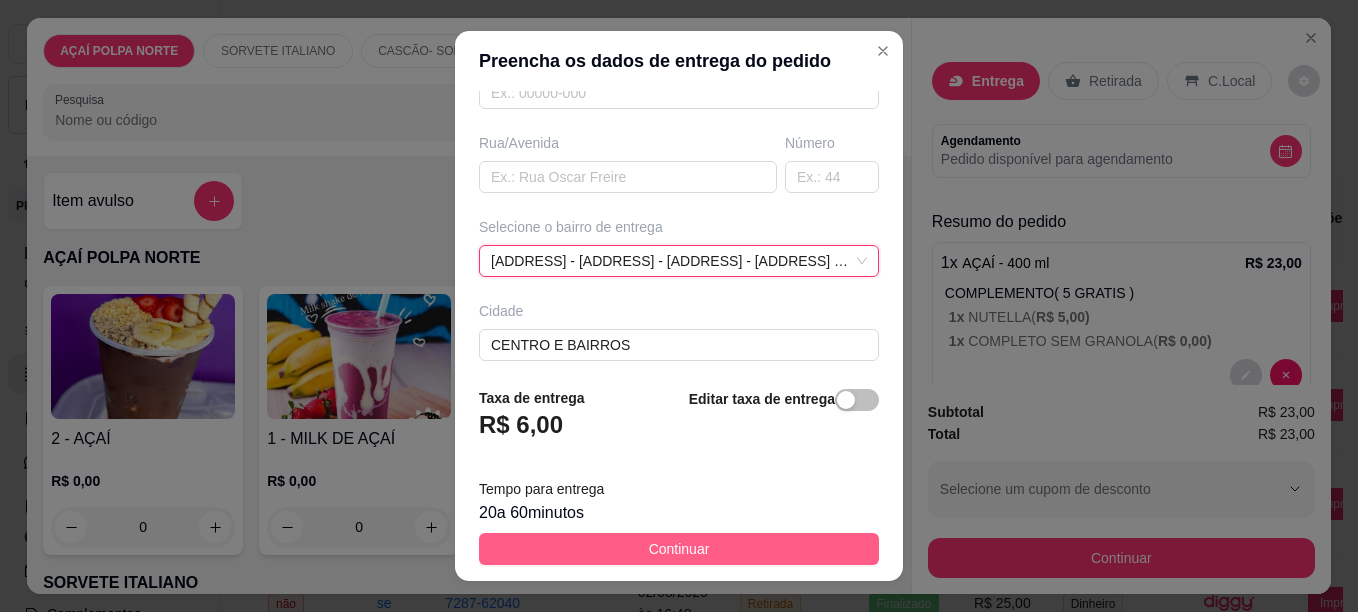 click on "Continuar" at bounding box center [679, 549] 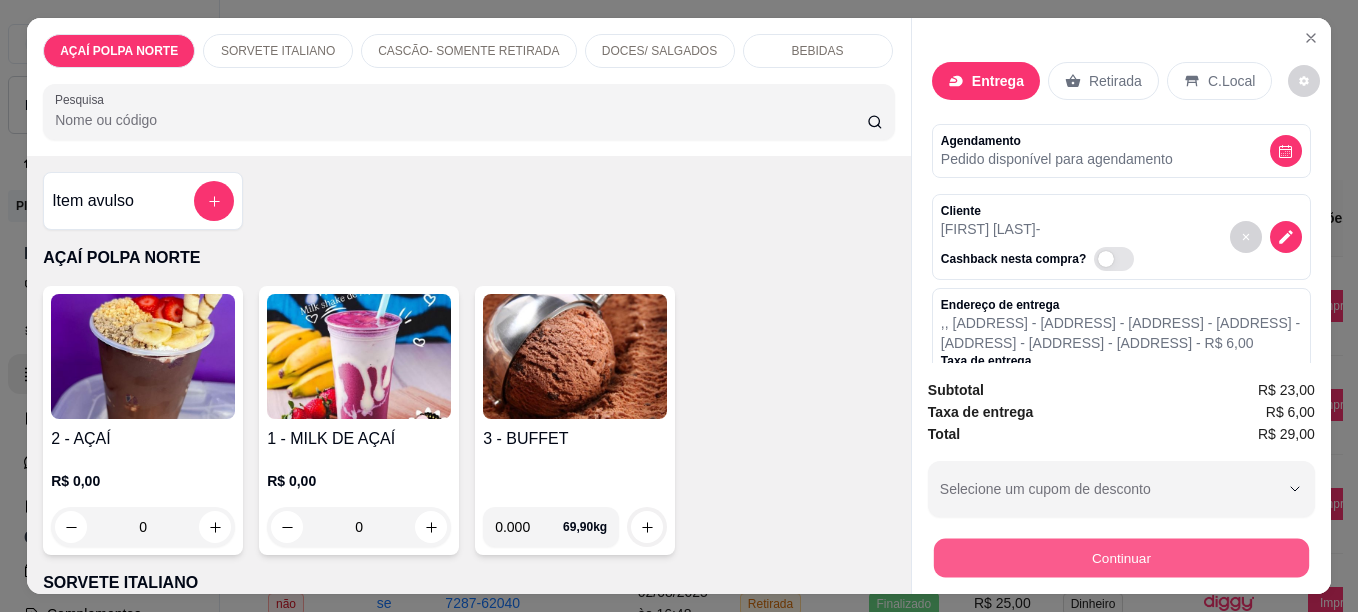 click on "Continuar" at bounding box center [1121, 557] 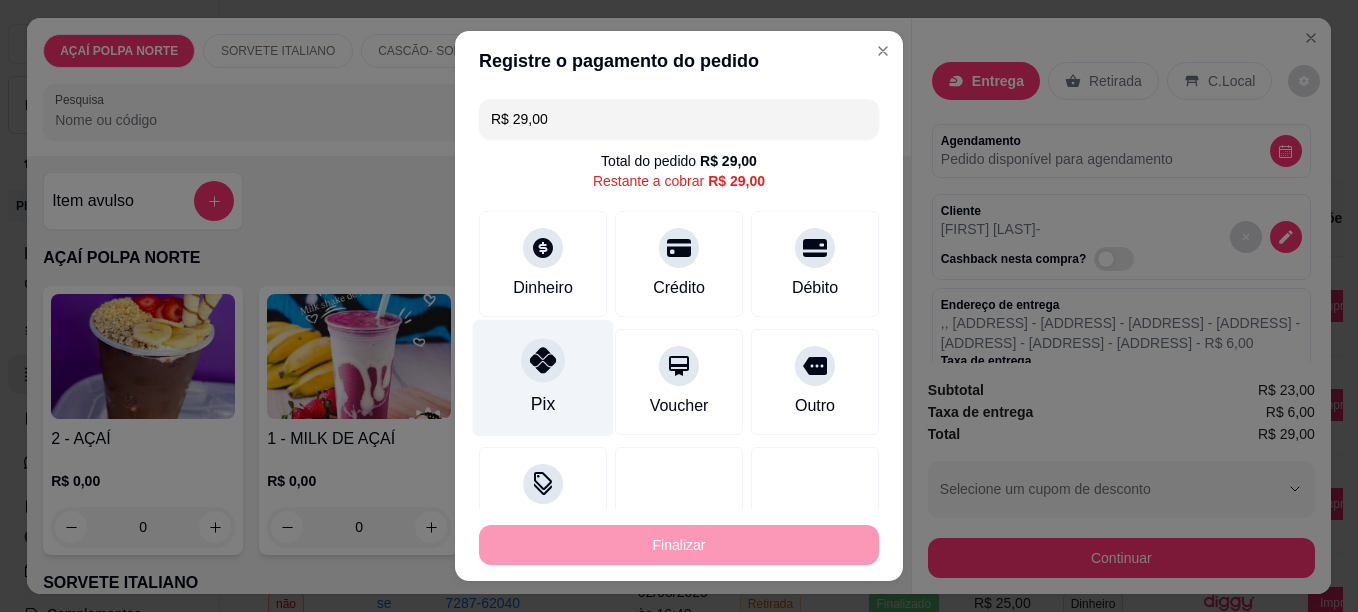 drag, startPoint x: 531, startPoint y: 355, endPoint x: 541, endPoint y: 386, distance: 32.572994 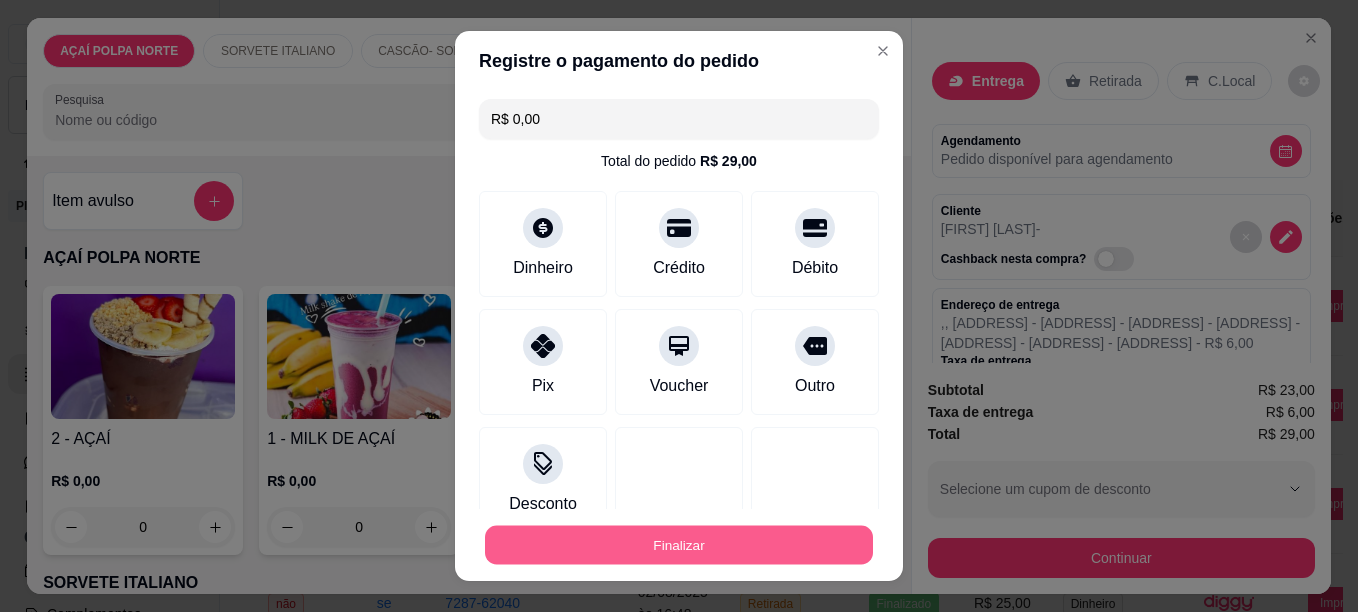 click on "Finalizar" at bounding box center (679, 545) 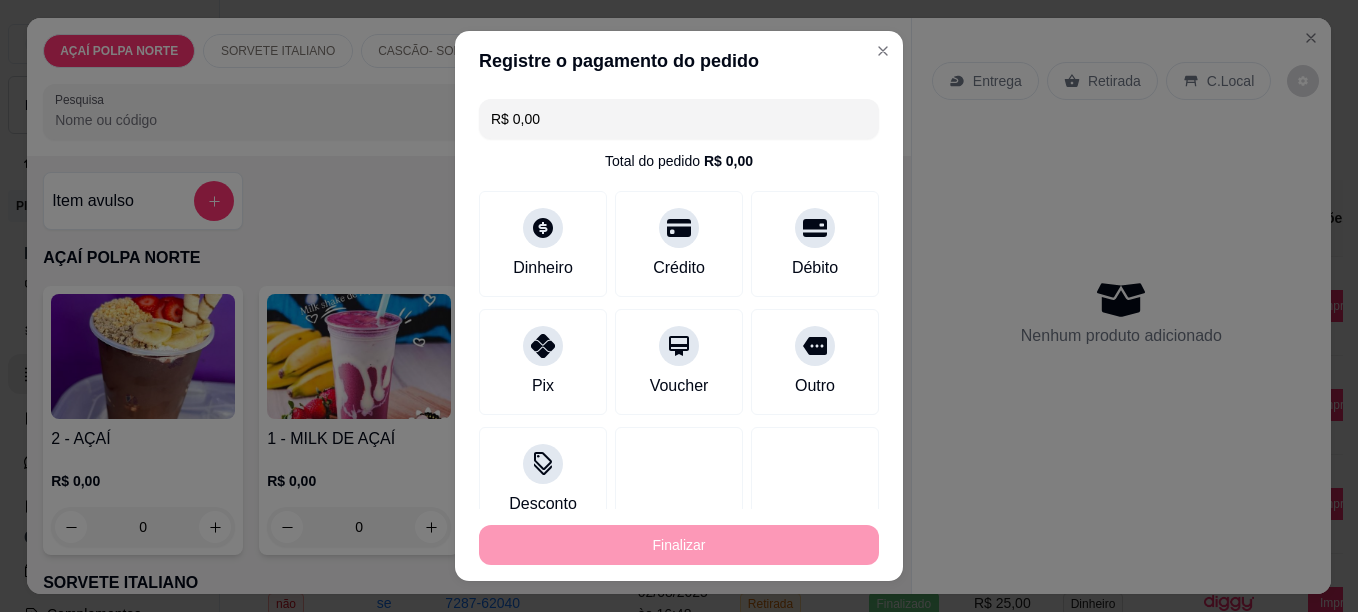 type on "-R$ 29,00" 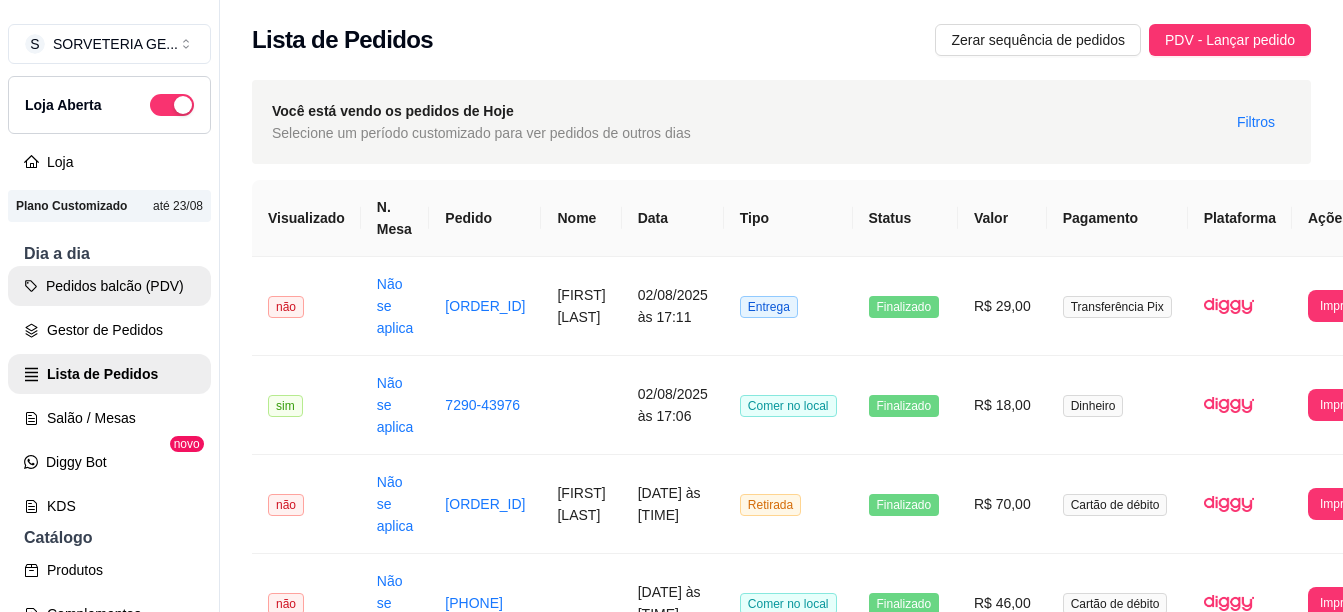 click on "Pedidos balcão (PDV)" at bounding box center [109, 286] 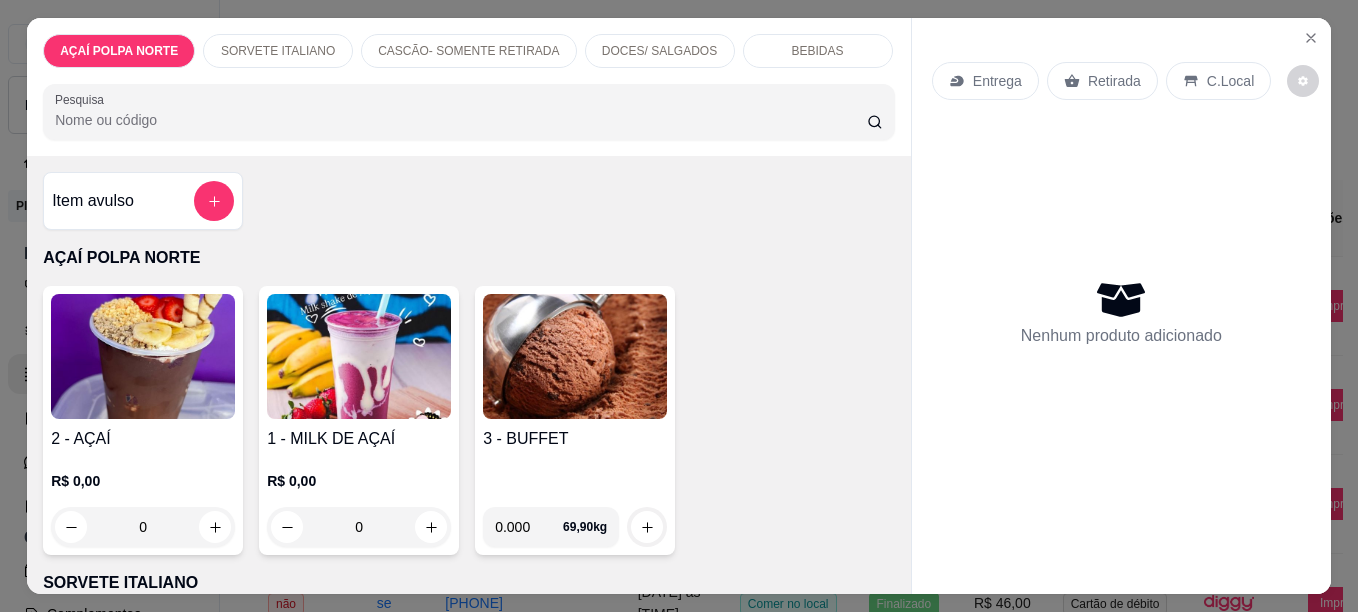 click on "2 - AÇAÍ" at bounding box center [143, 439] 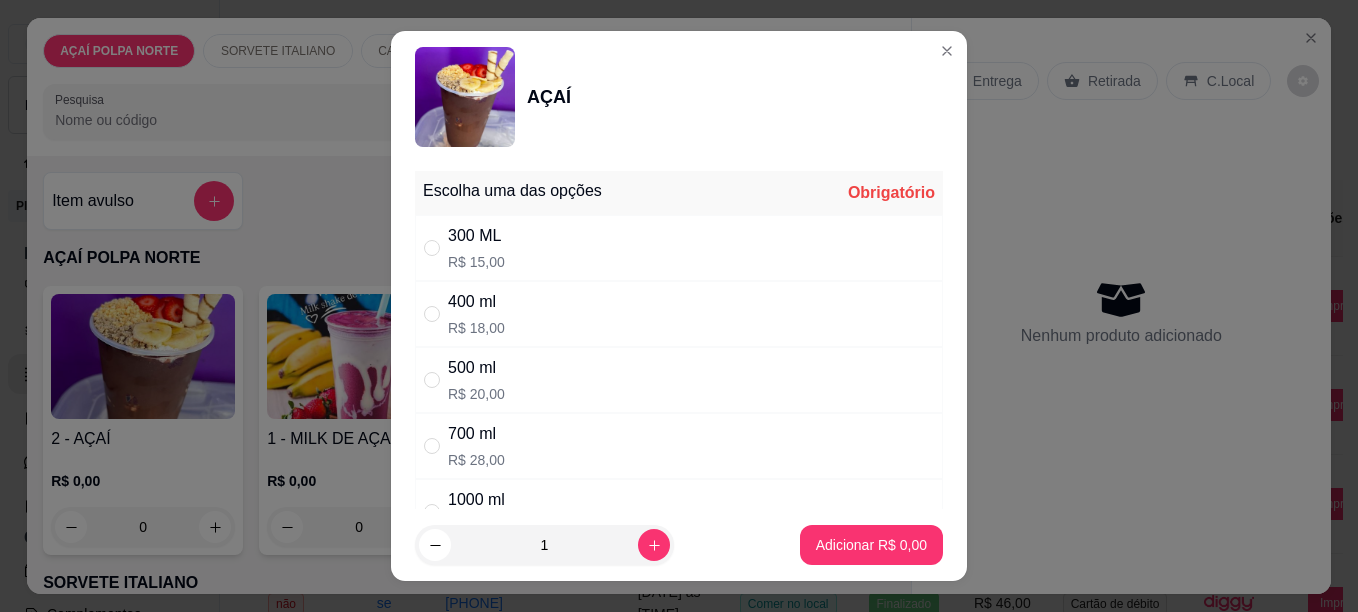 click on "400 ml R$ 18,00" at bounding box center [679, 314] 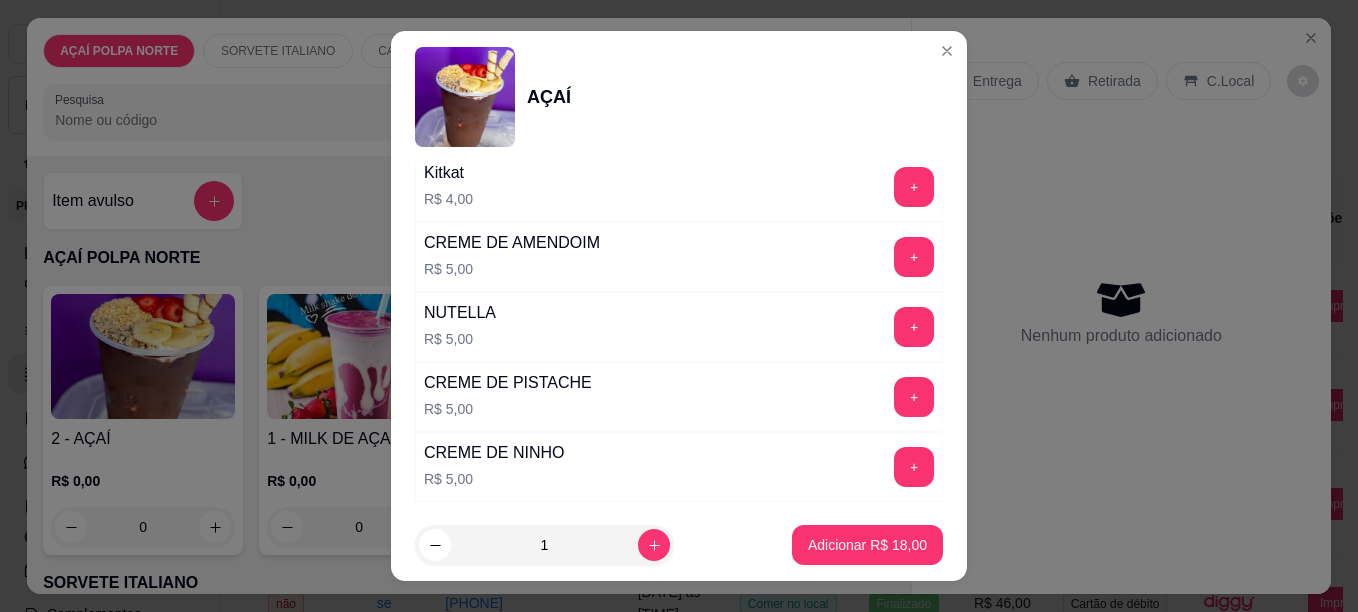 scroll, scrollTop: 2400, scrollLeft: 0, axis: vertical 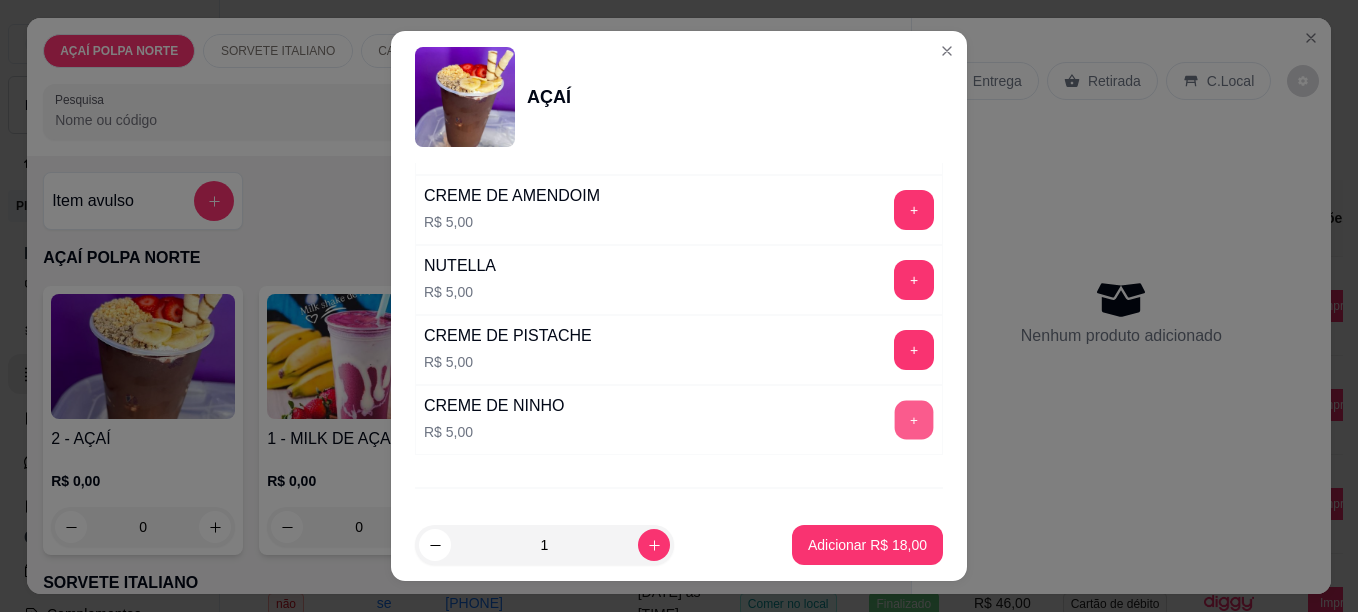 click on "+" at bounding box center [914, 419] 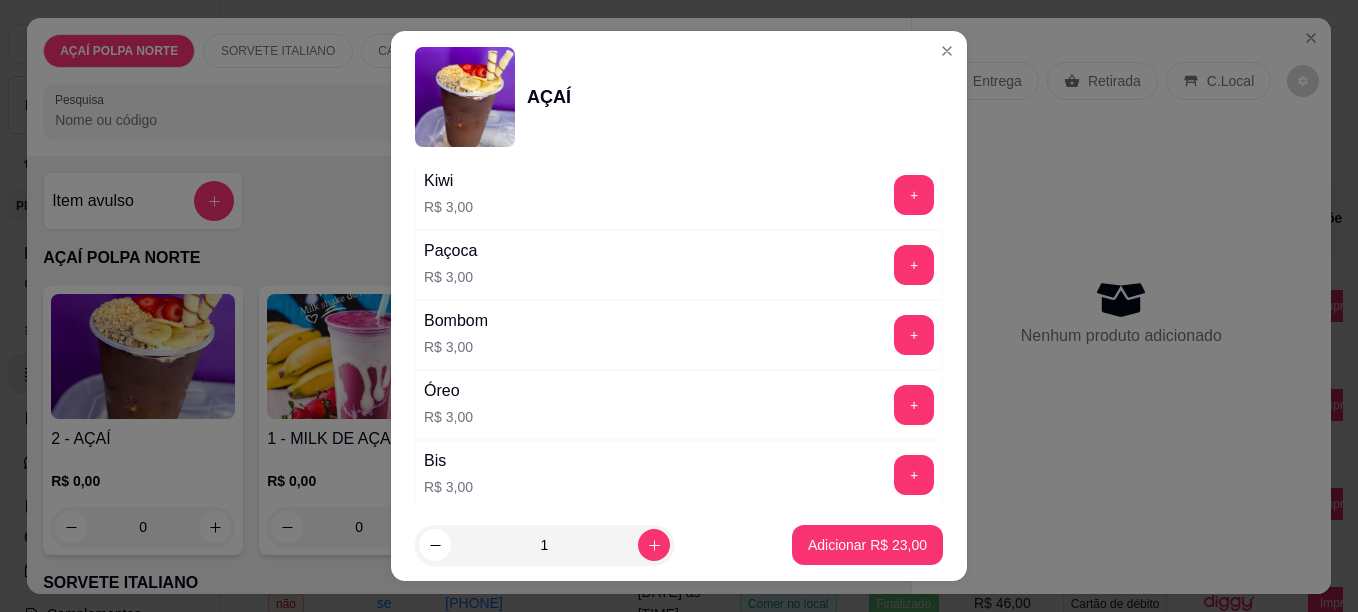 scroll, scrollTop: 1896, scrollLeft: 0, axis: vertical 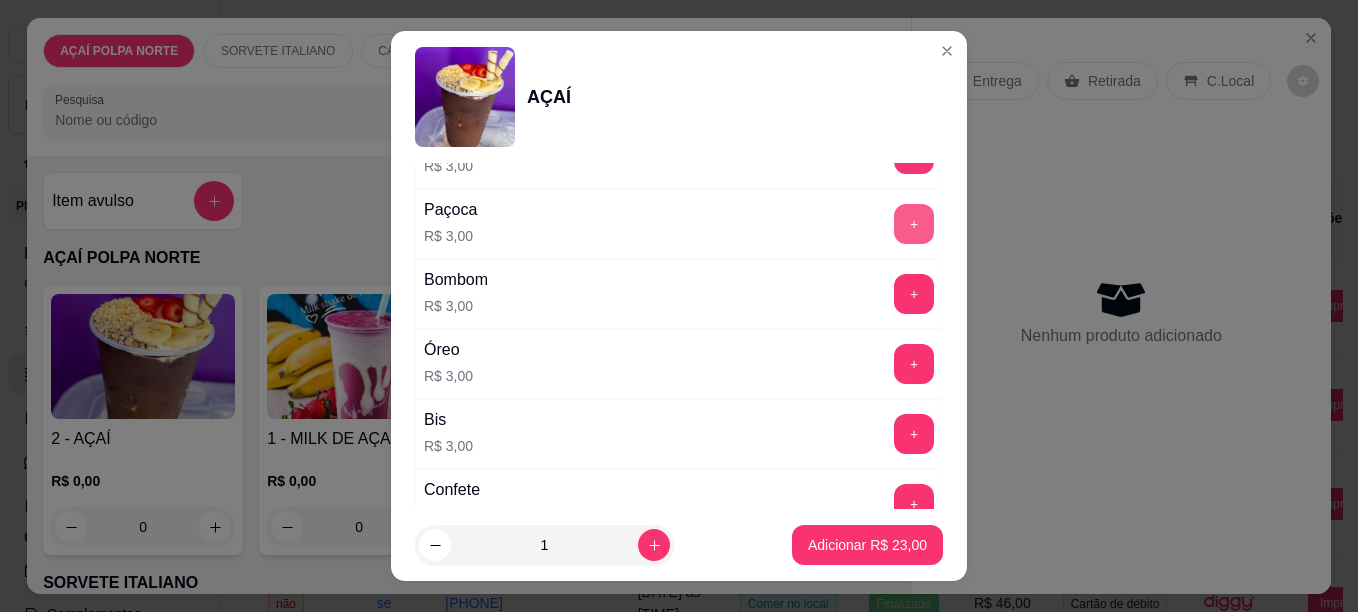 click on "+" at bounding box center [914, 224] 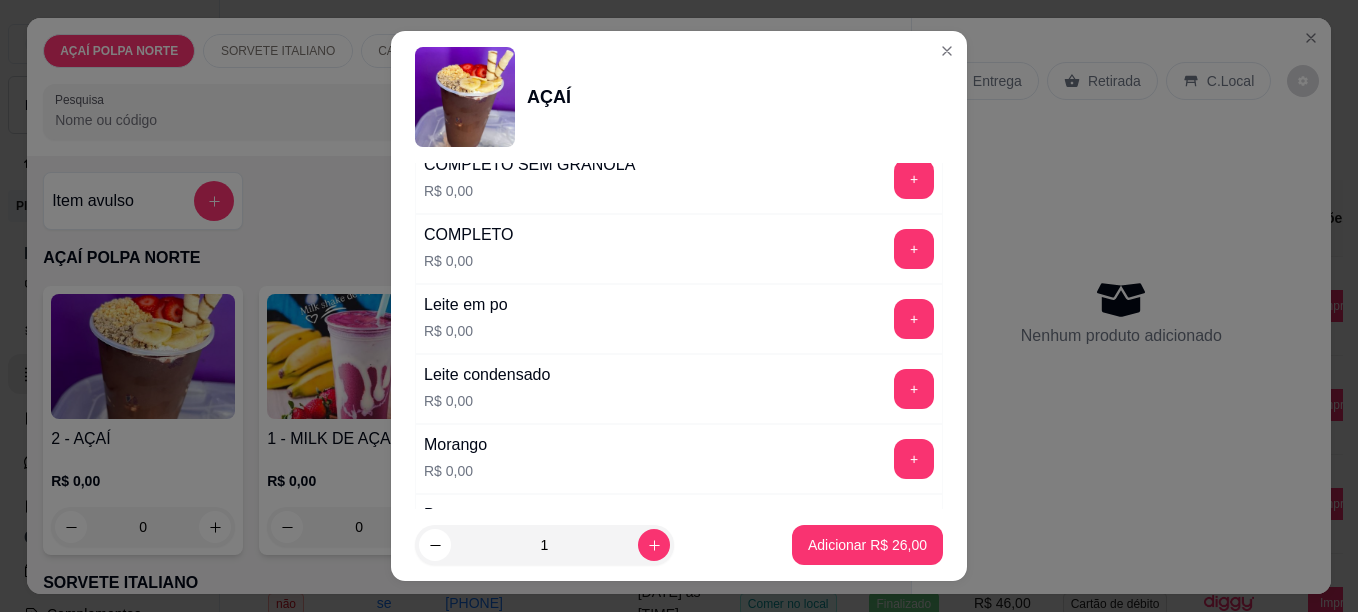 scroll, scrollTop: 696, scrollLeft: 0, axis: vertical 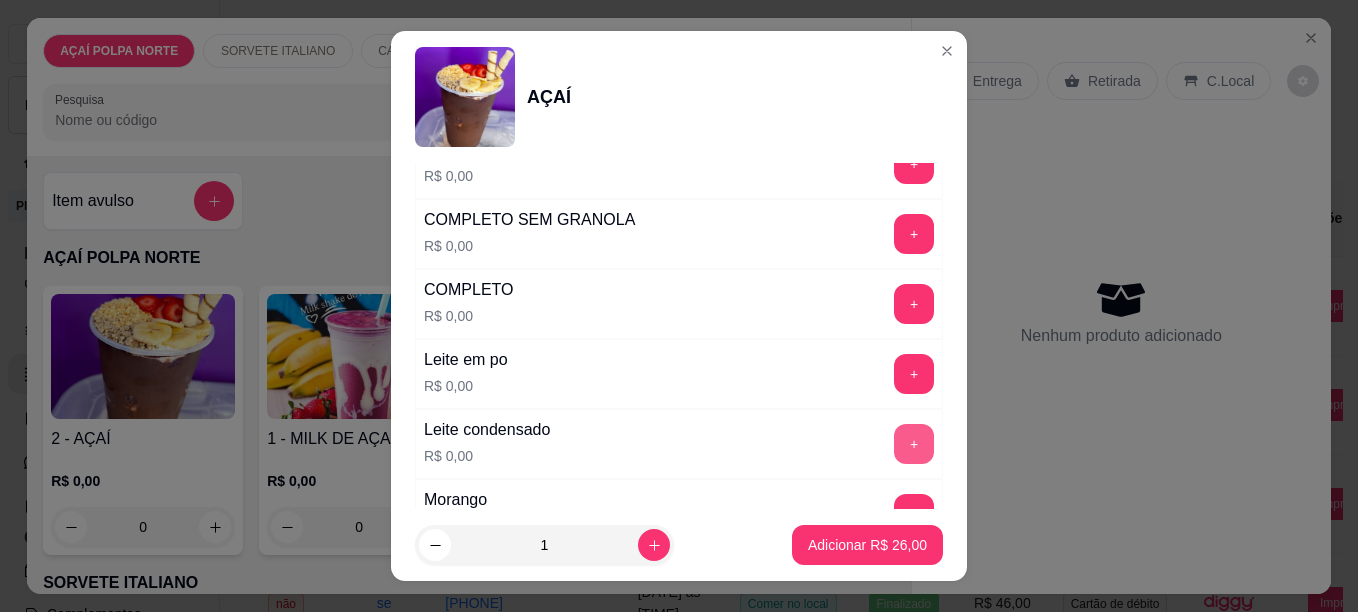 click on "+" at bounding box center (914, 444) 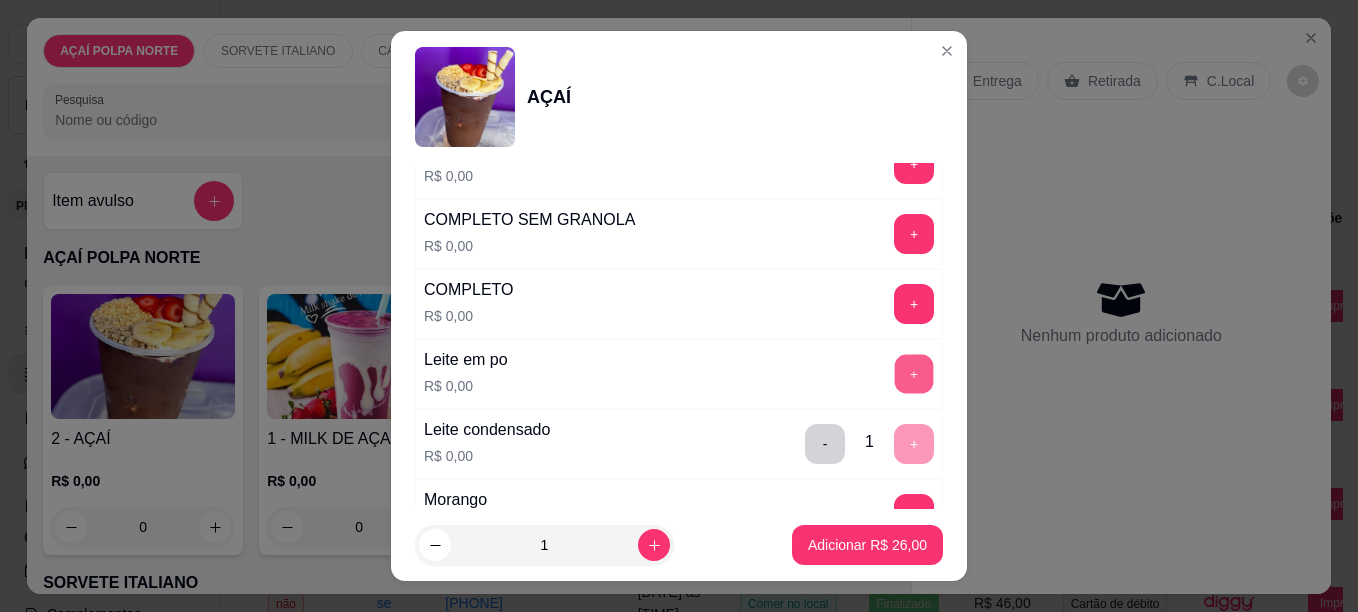 click on "+" at bounding box center (914, 373) 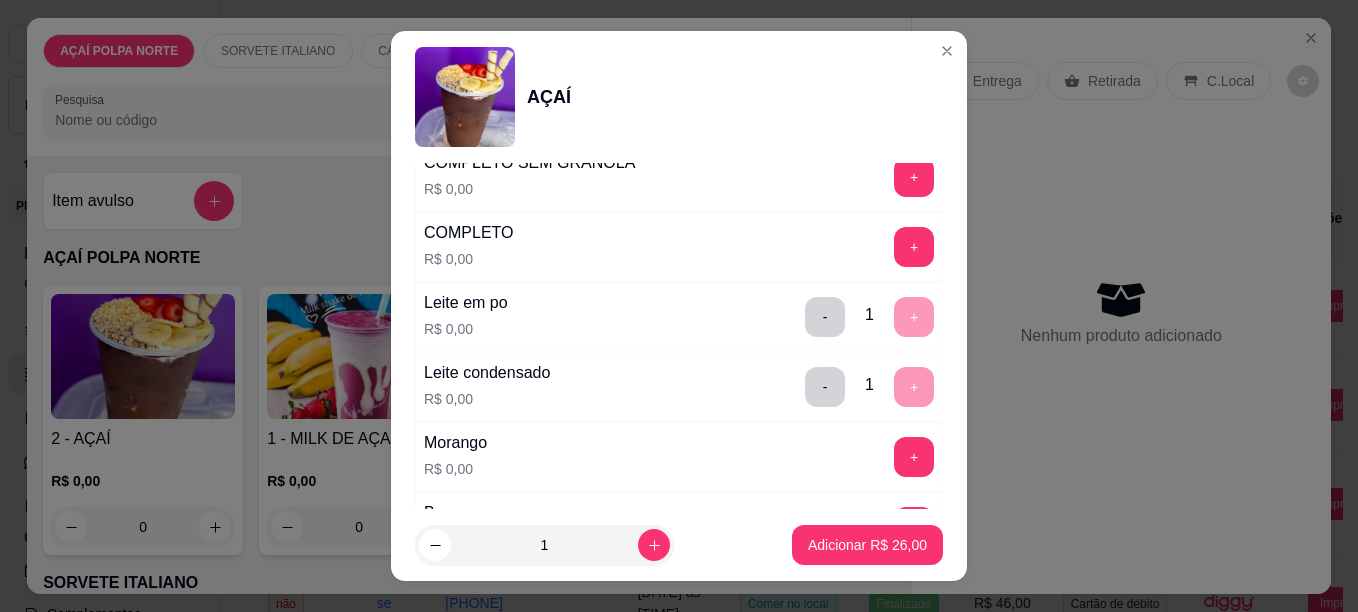scroll, scrollTop: 796, scrollLeft: 0, axis: vertical 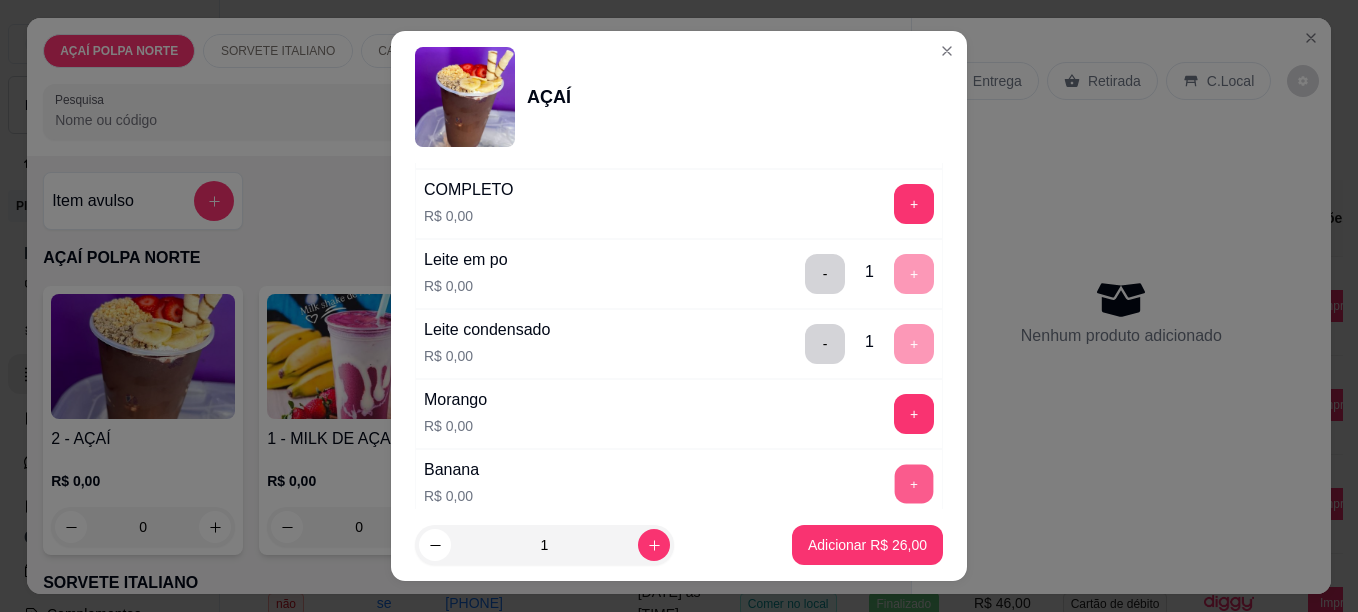 click on "+" at bounding box center [914, 483] 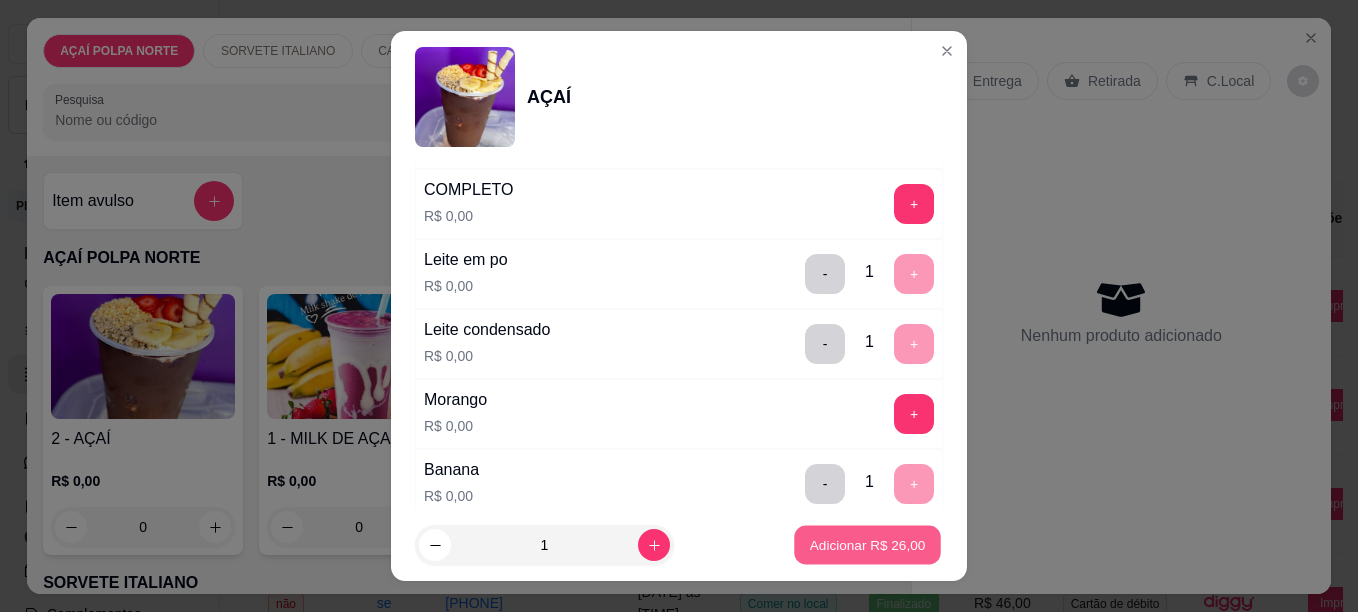 click on "Adicionar   R$ 26,00" at bounding box center [868, 545] 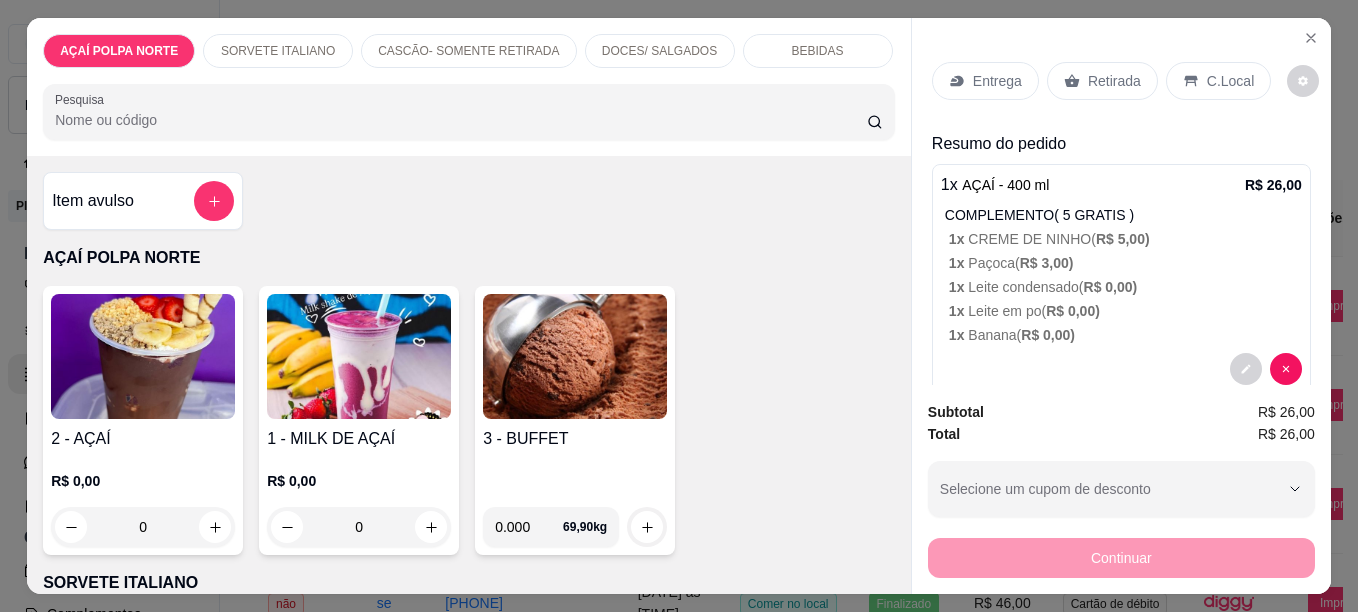 click on "Entrega" at bounding box center (997, 81) 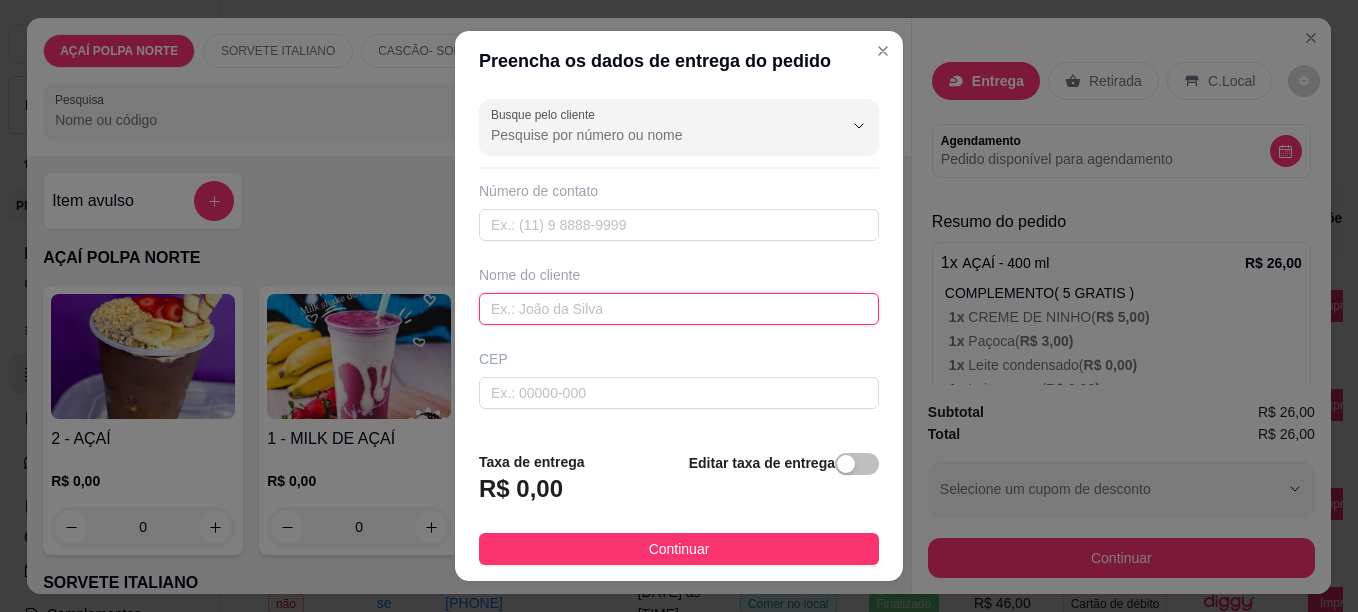 click at bounding box center [679, 309] 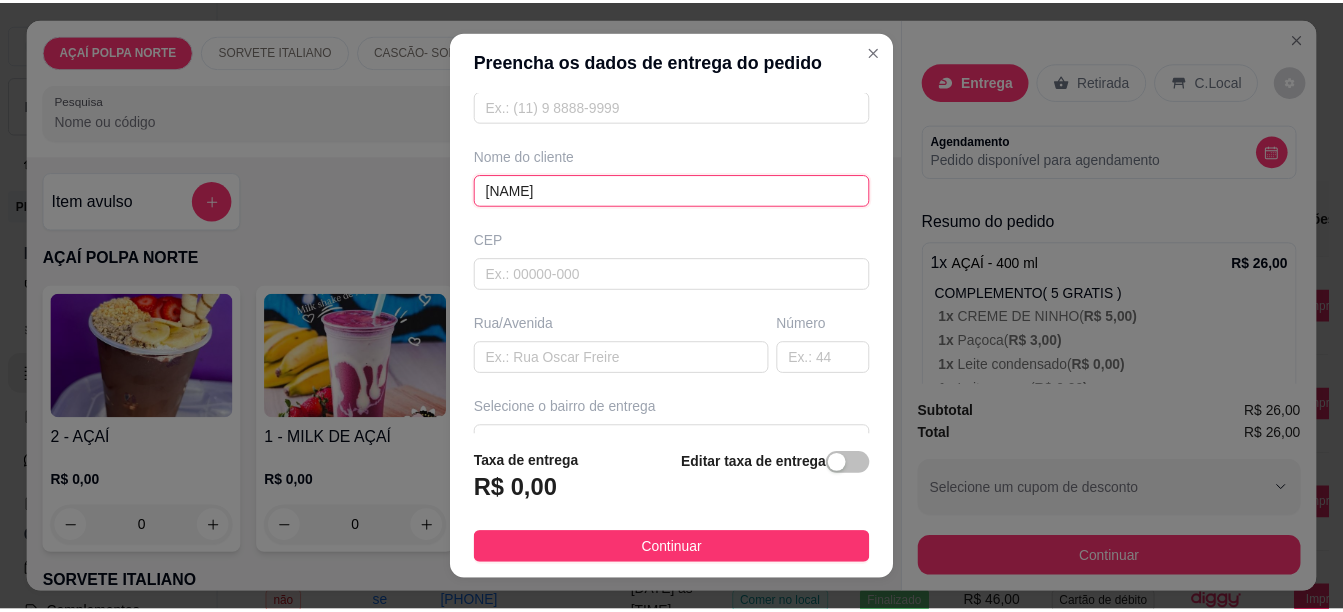 scroll, scrollTop: 300, scrollLeft: 0, axis: vertical 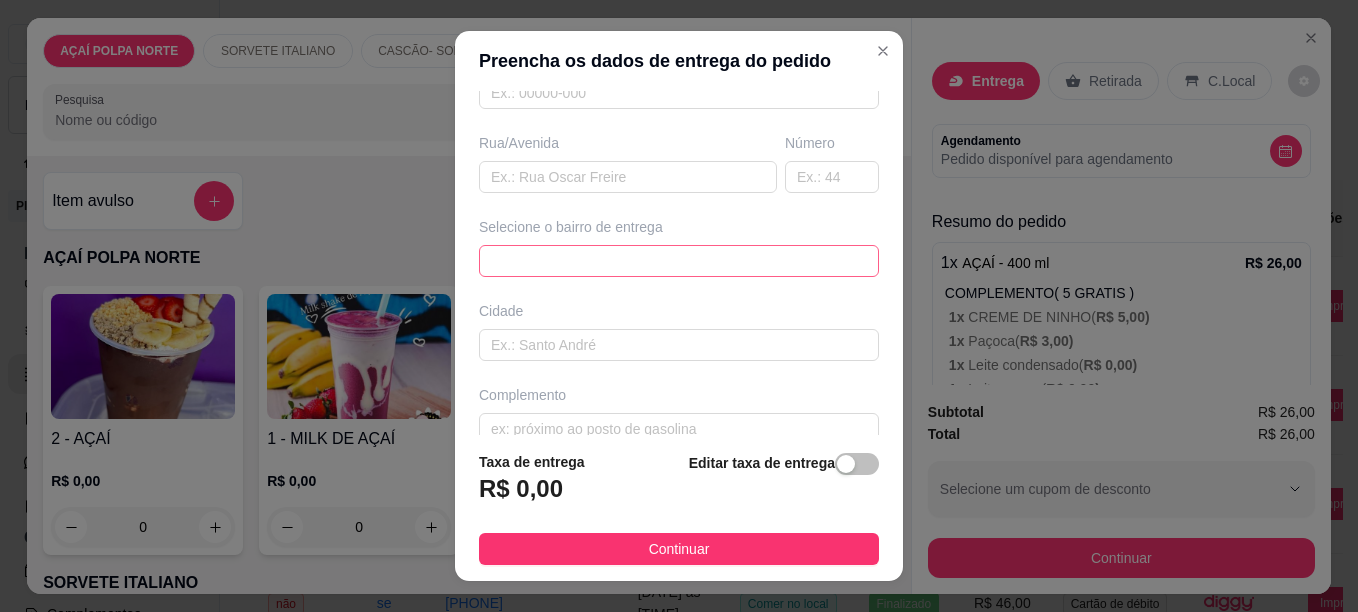 click at bounding box center [679, 261] 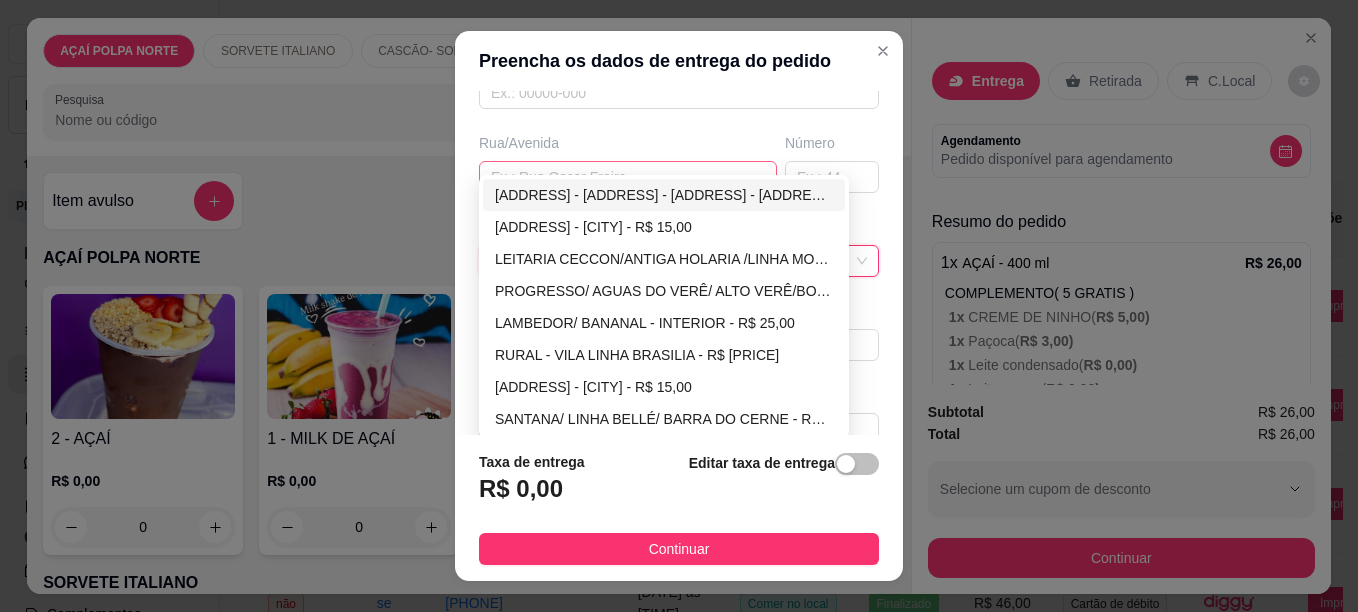click on "[ADDRESS] - [ADDRESS] - [ADDRESS] - [ADDRESS] - [ADDRESS] - [ADDRESS] - CENTRO E BAIRROS - R$ 6,00" at bounding box center (664, 195) 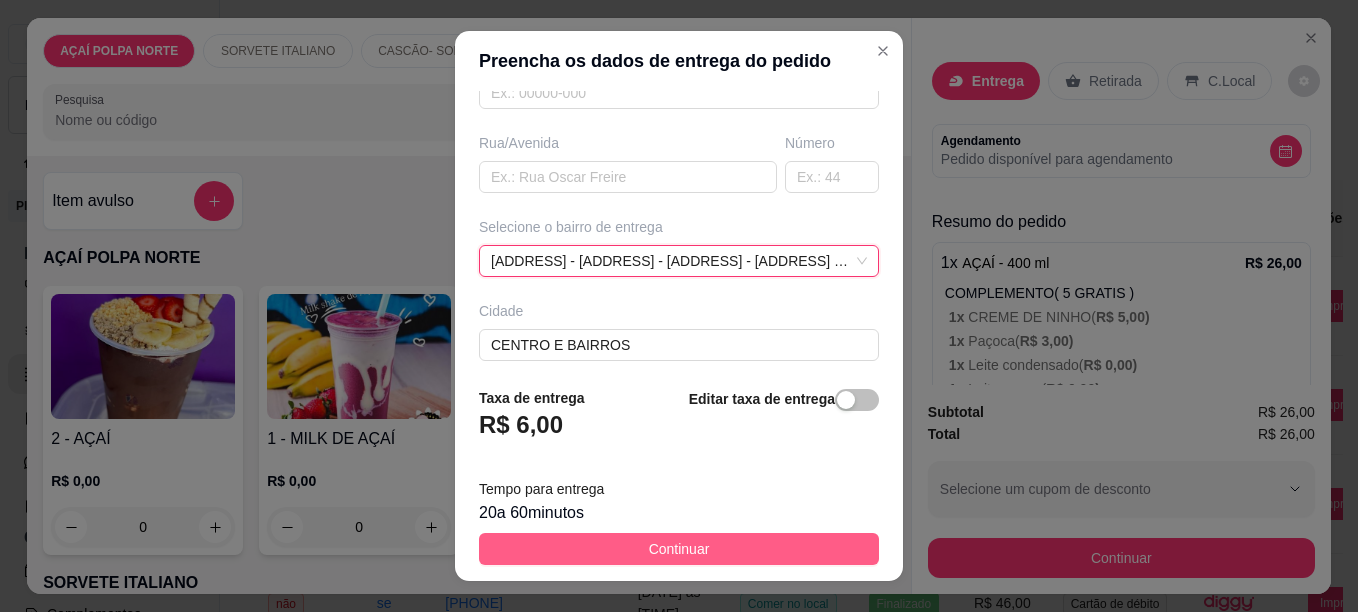 click on "Continuar" at bounding box center [679, 549] 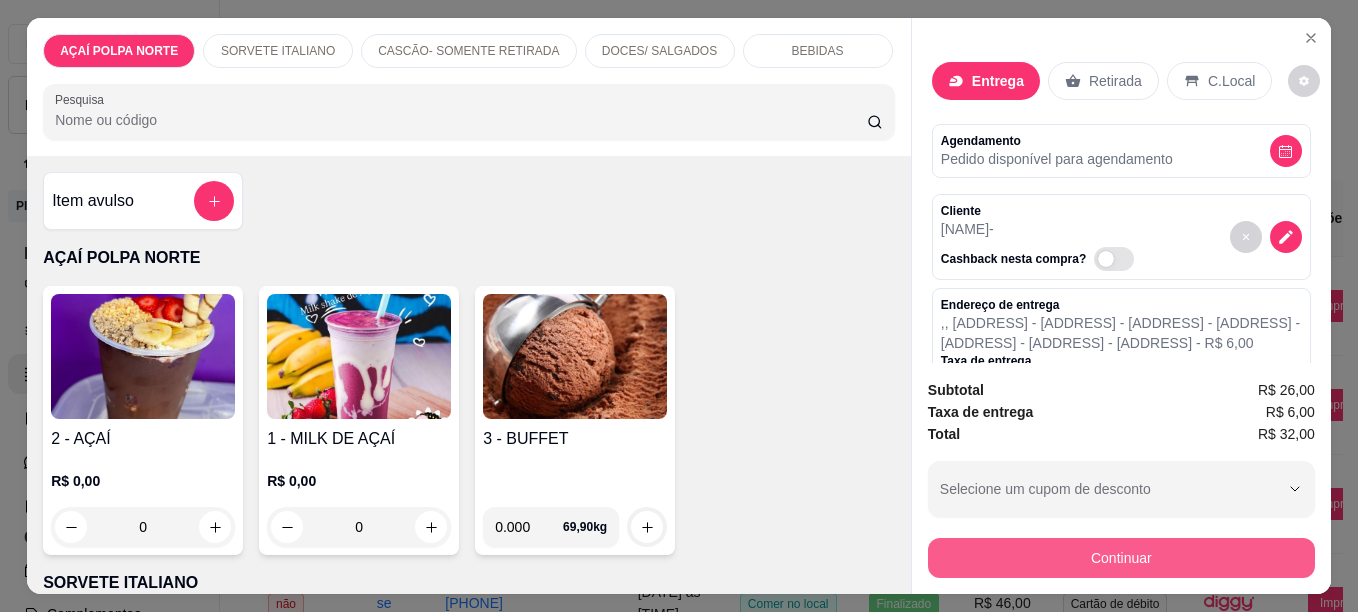click on "Continuar" at bounding box center (1121, 558) 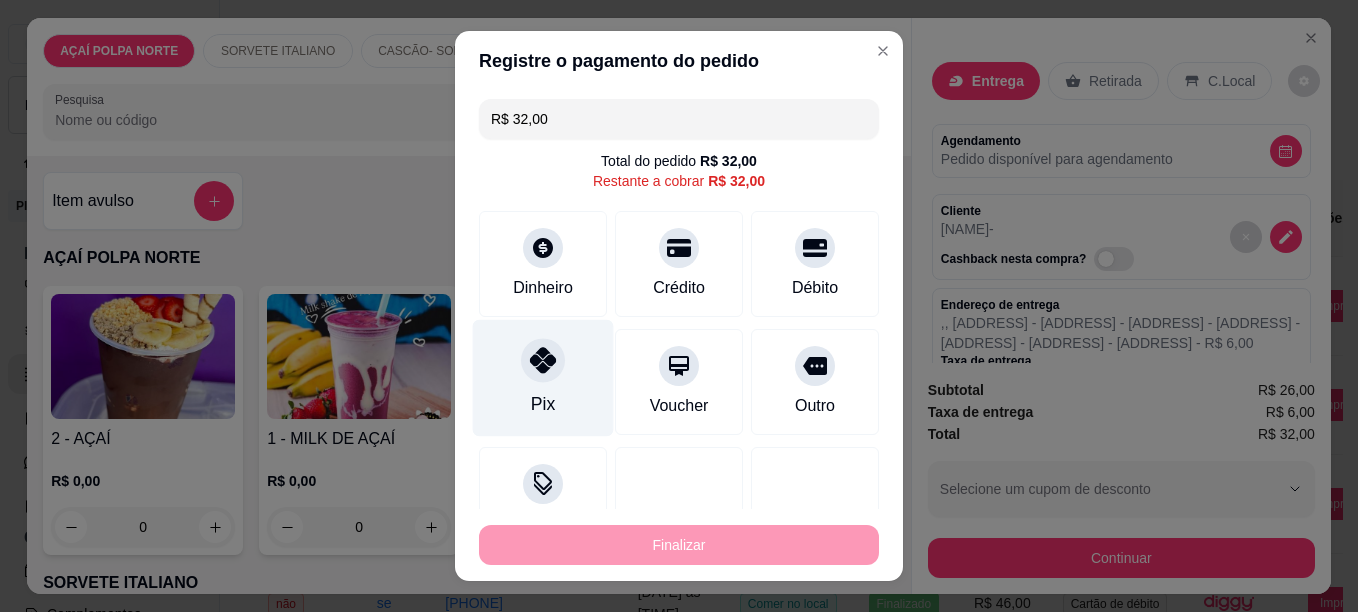 drag, startPoint x: 550, startPoint y: 369, endPoint x: 568, endPoint y: 368, distance: 18.027756 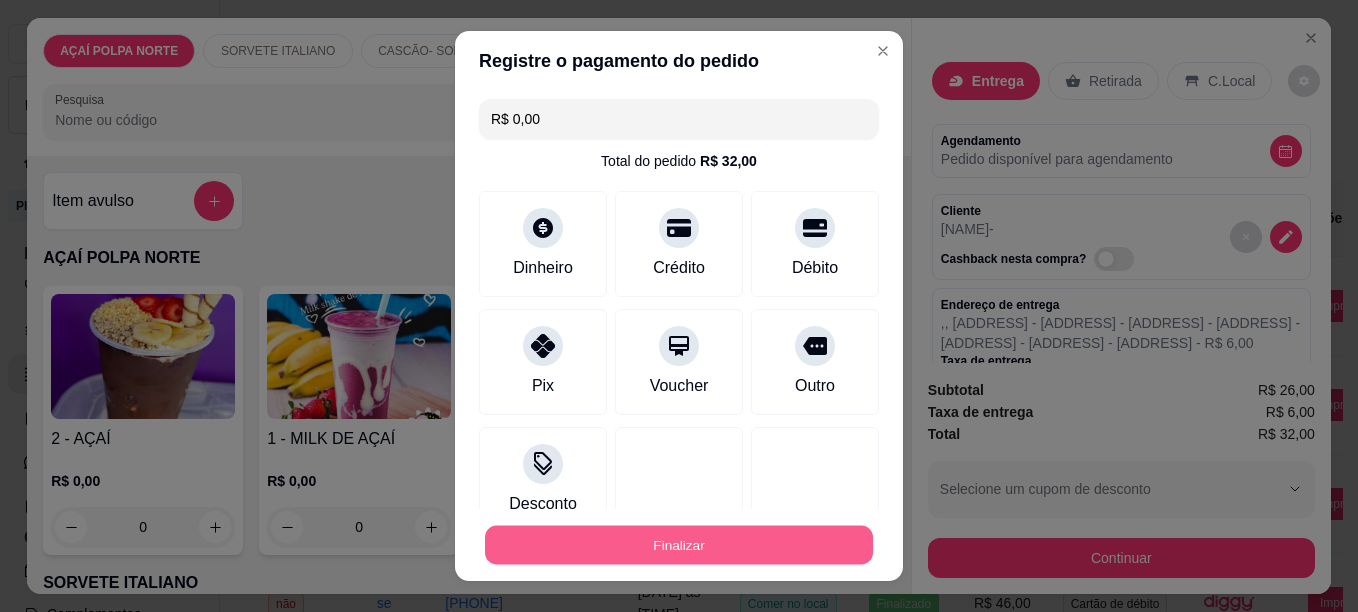 click on "Finalizar" at bounding box center [679, 545] 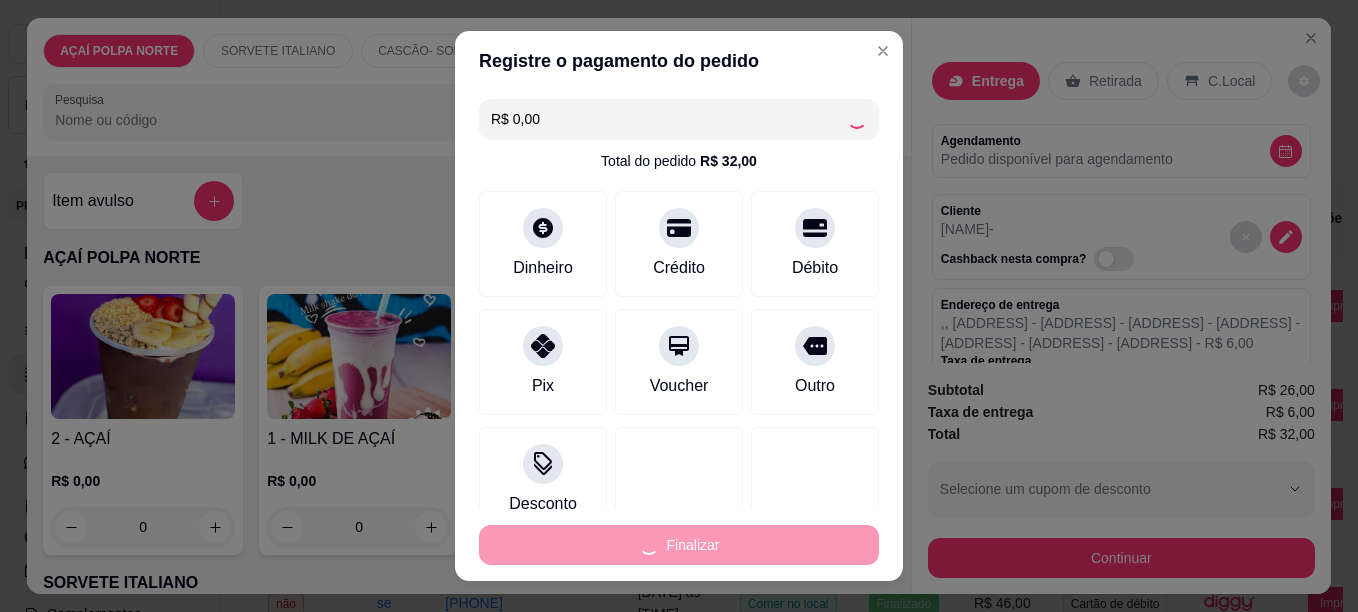 type on "-R$ 32,00" 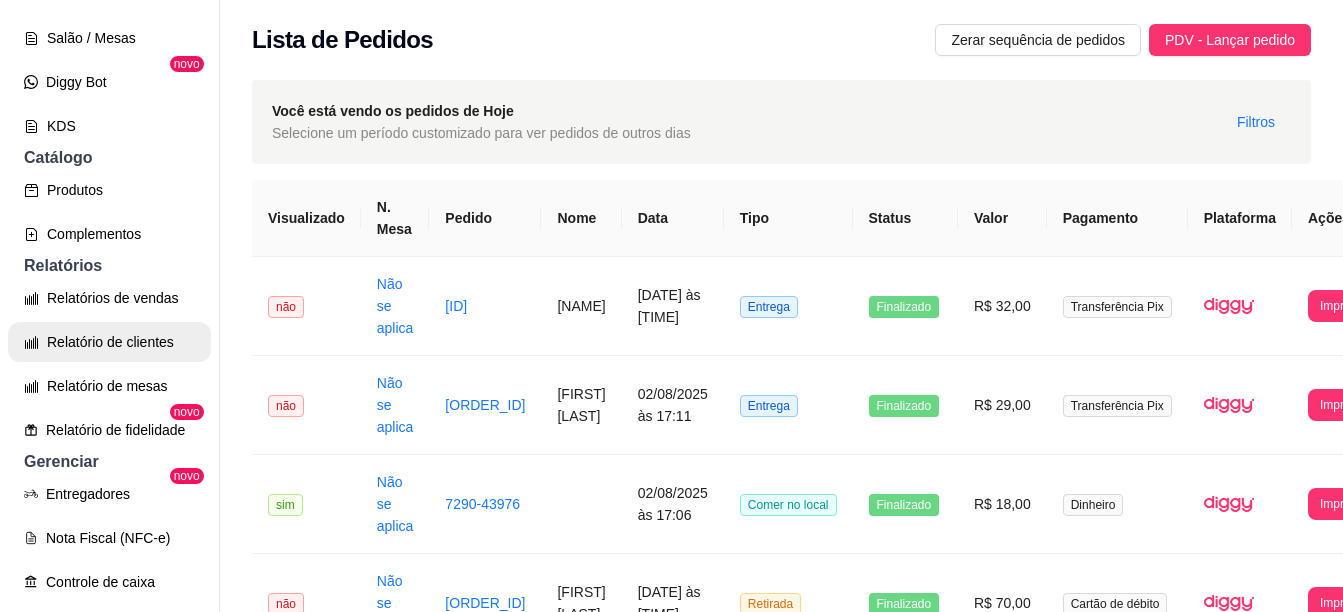 scroll, scrollTop: 400, scrollLeft: 0, axis: vertical 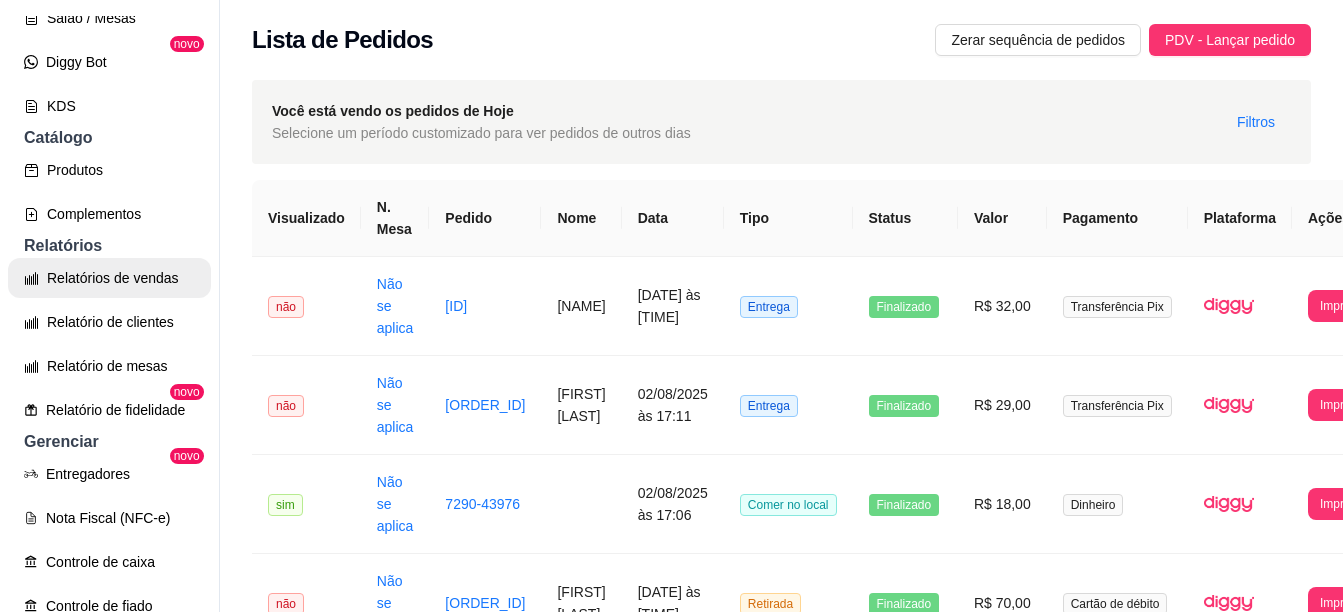click on "Relatórios de vendas" at bounding box center (109, 278) 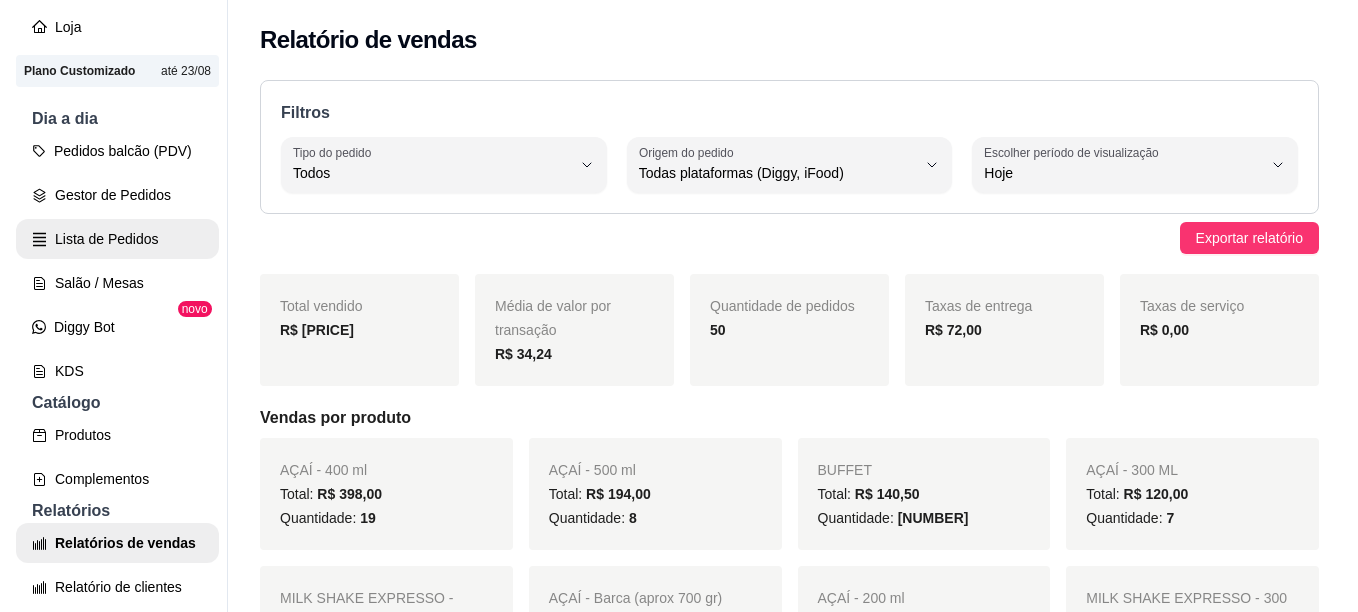 scroll, scrollTop: 100, scrollLeft: 0, axis: vertical 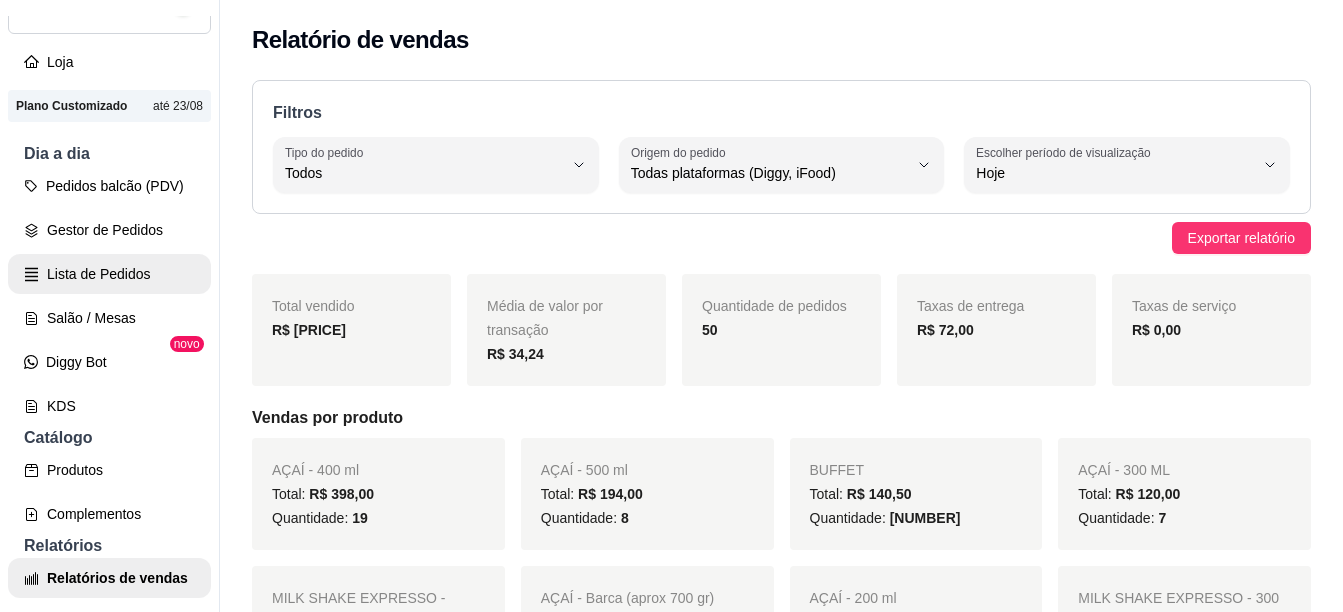 click on "Lista de Pedidos" at bounding box center (109, 274) 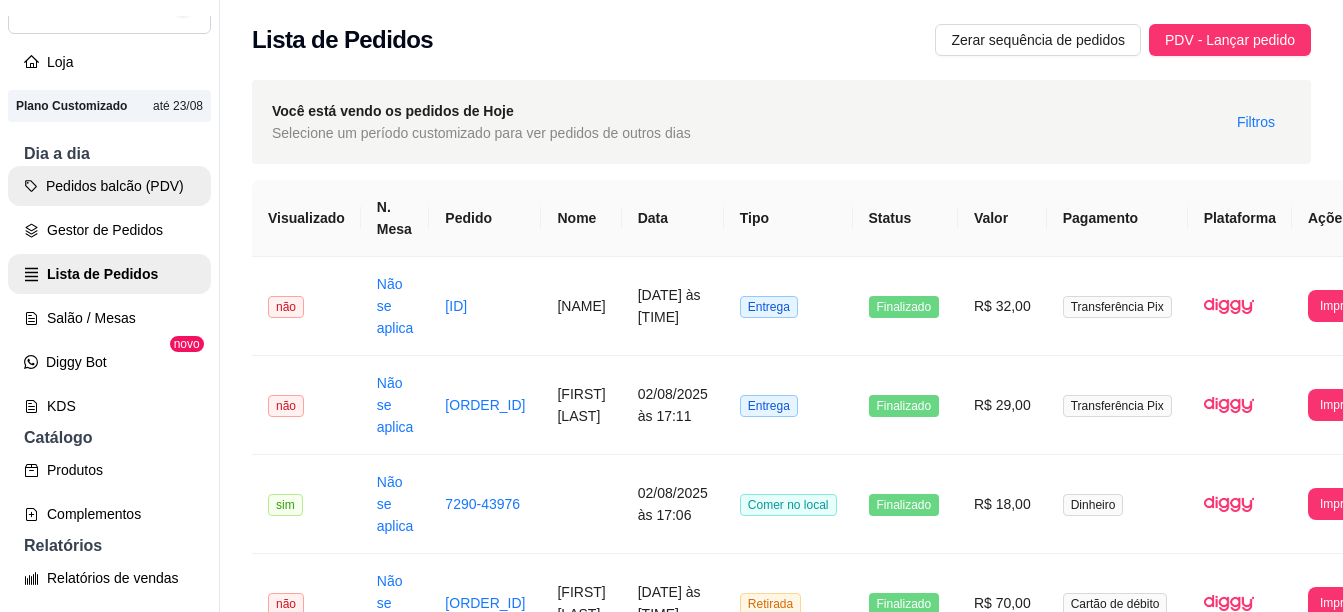 click on "Pedidos balcão (PDV)" at bounding box center [109, 186] 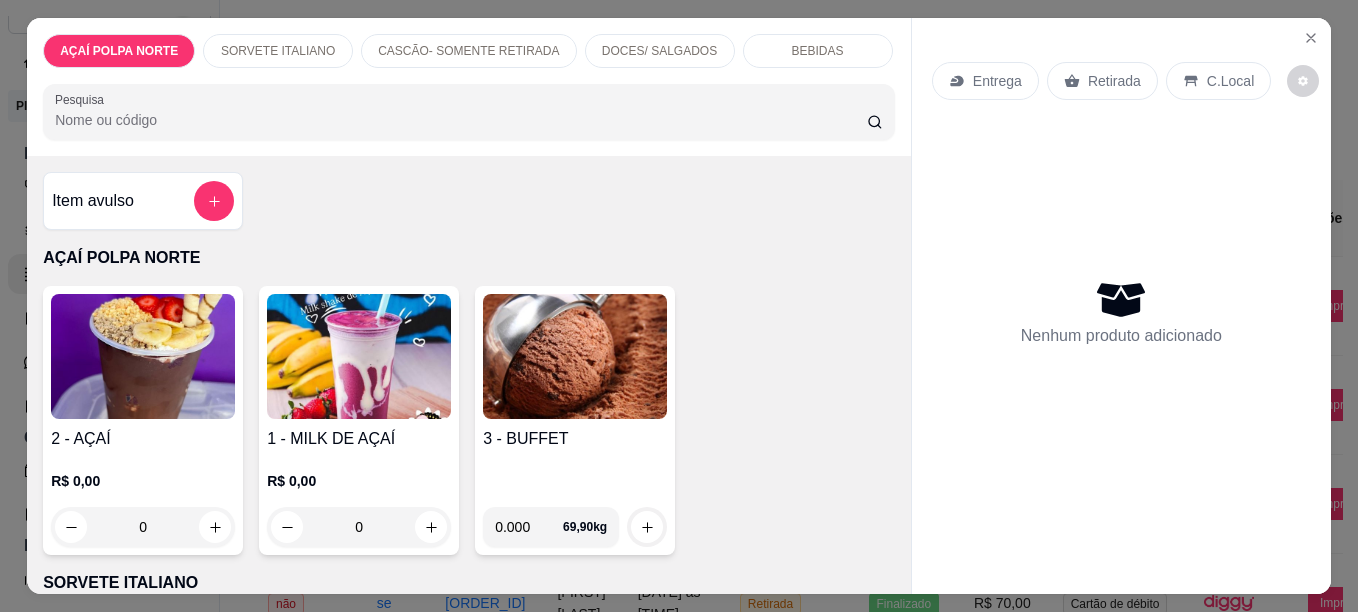 click at bounding box center (143, 356) 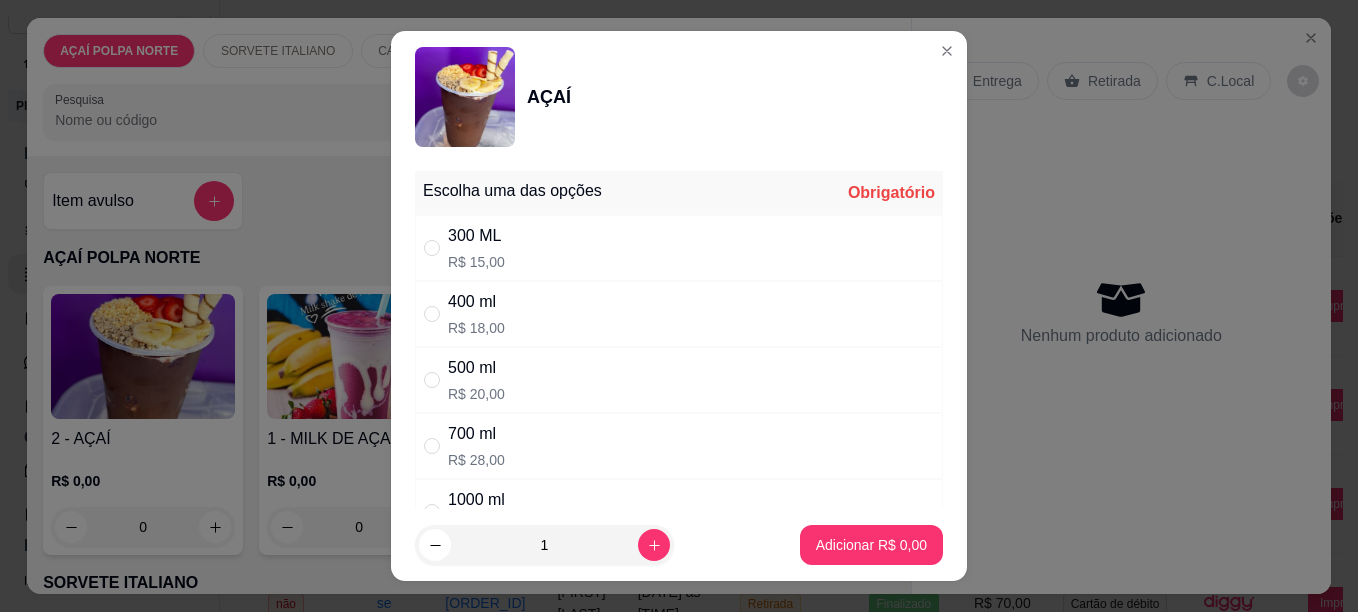 click on "[SIZE] R$ [PRICE]" at bounding box center (679, 380) 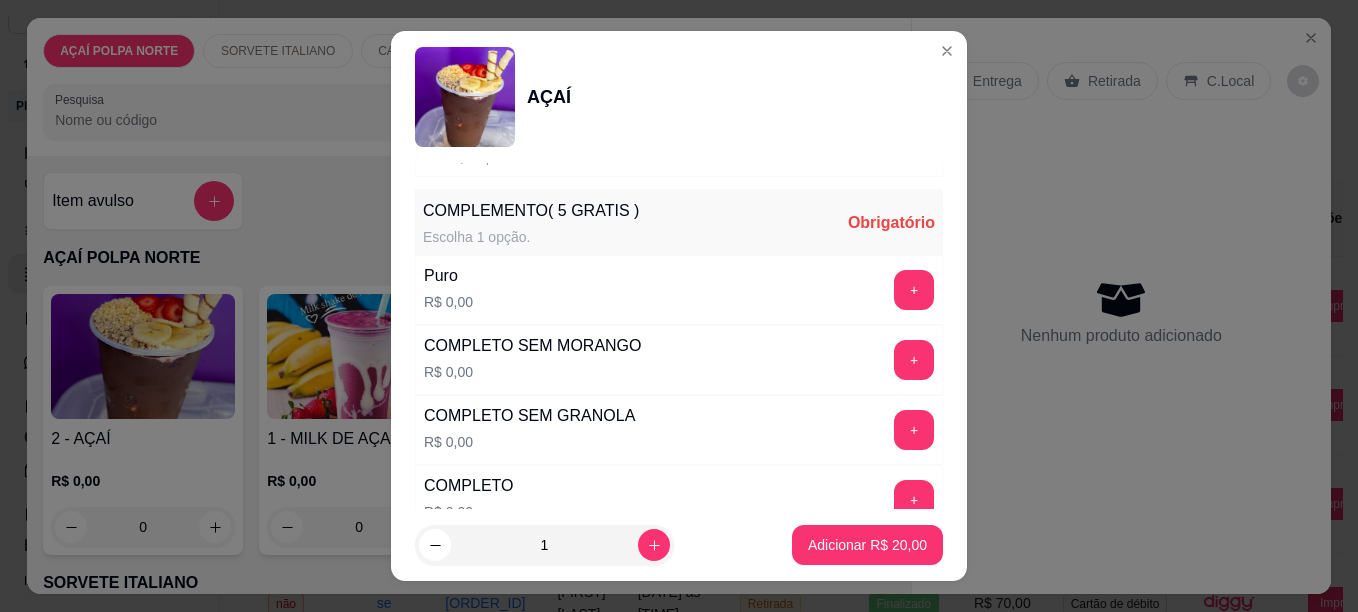 scroll, scrollTop: 700, scrollLeft: 0, axis: vertical 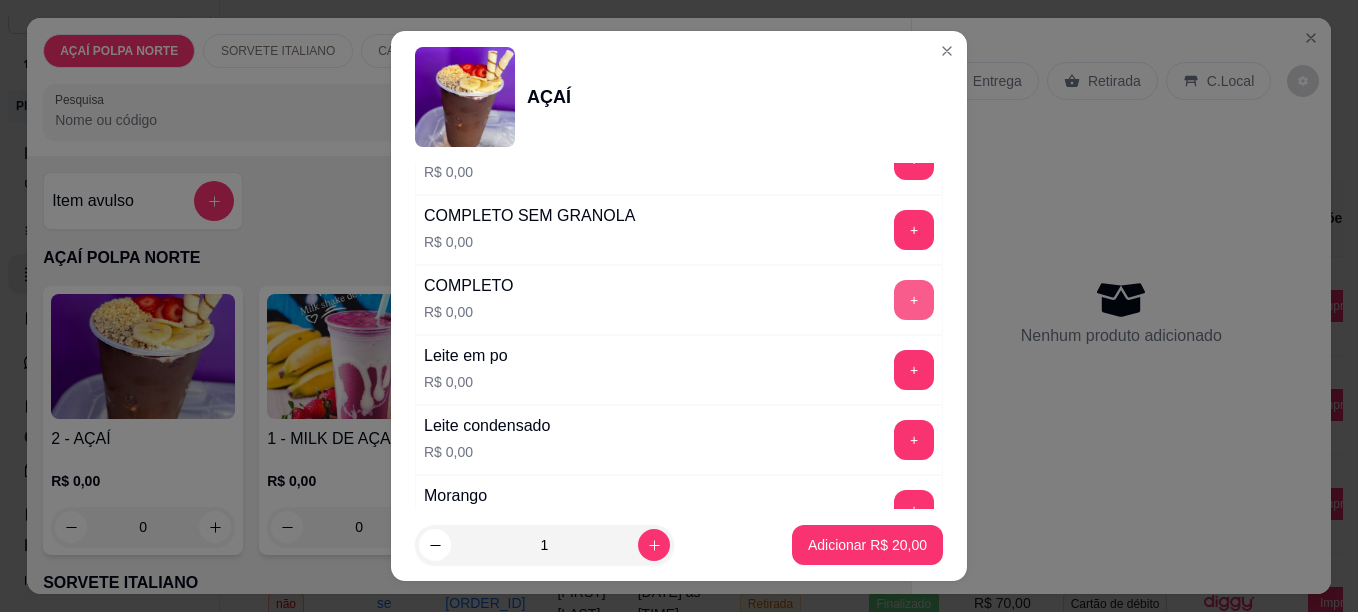 click on "+" at bounding box center (914, 300) 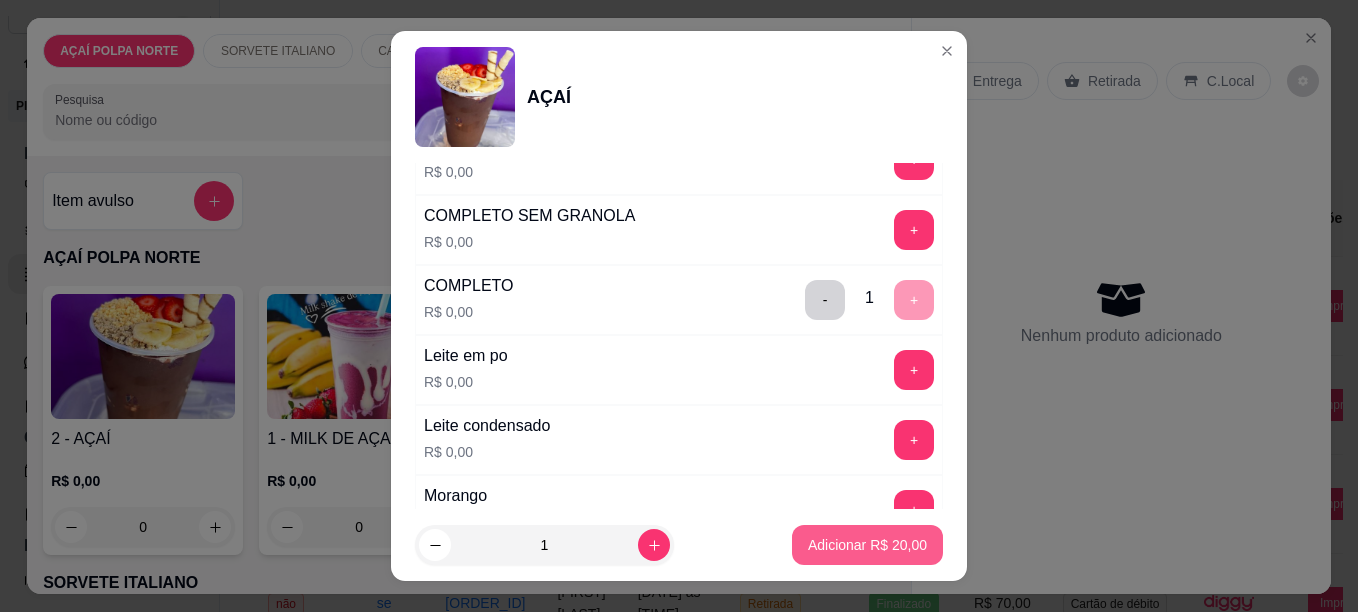 click on "Adicionar   R$ 20,00" at bounding box center (867, 545) 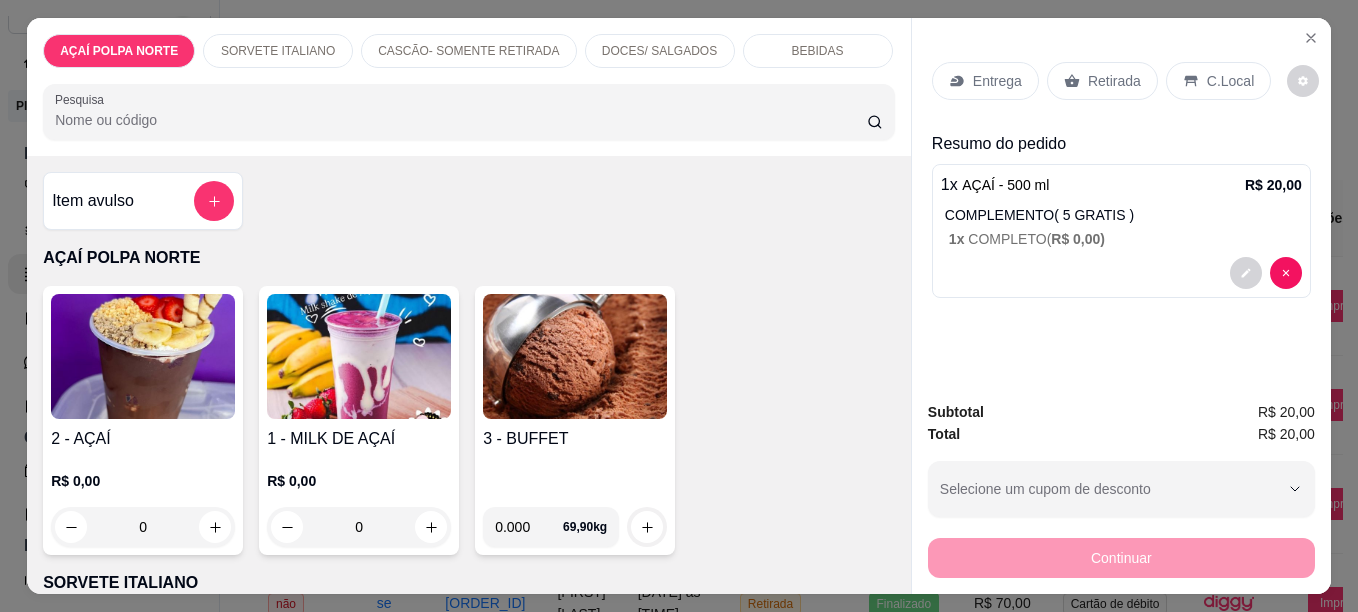 click at bounding box center (143, 356) 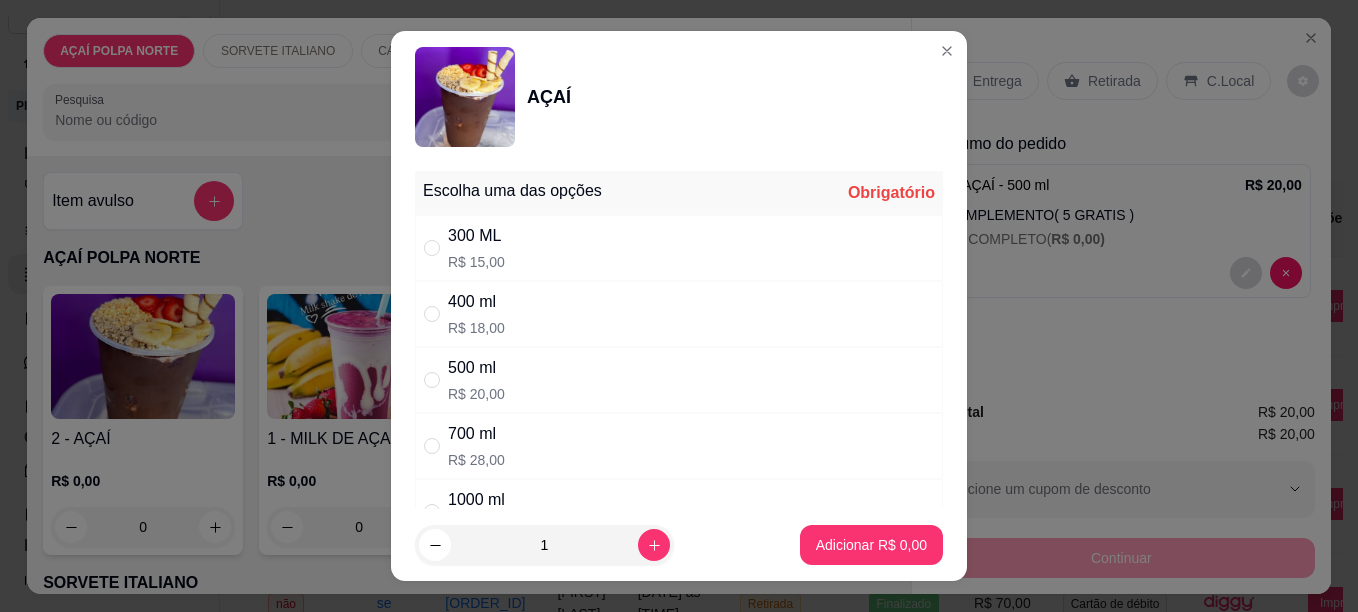 click on "500 ml" at bounding box center (476, 368) 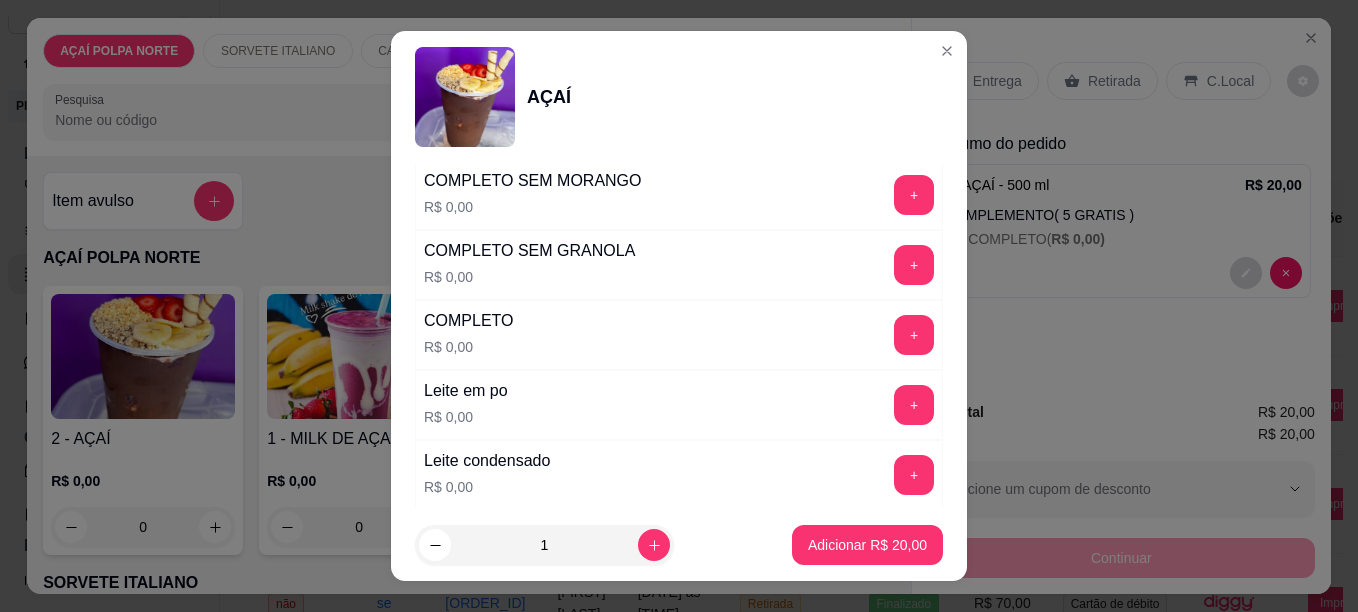 scroll, scrollTop: 700, scrollLeft: 0, axis: vertical 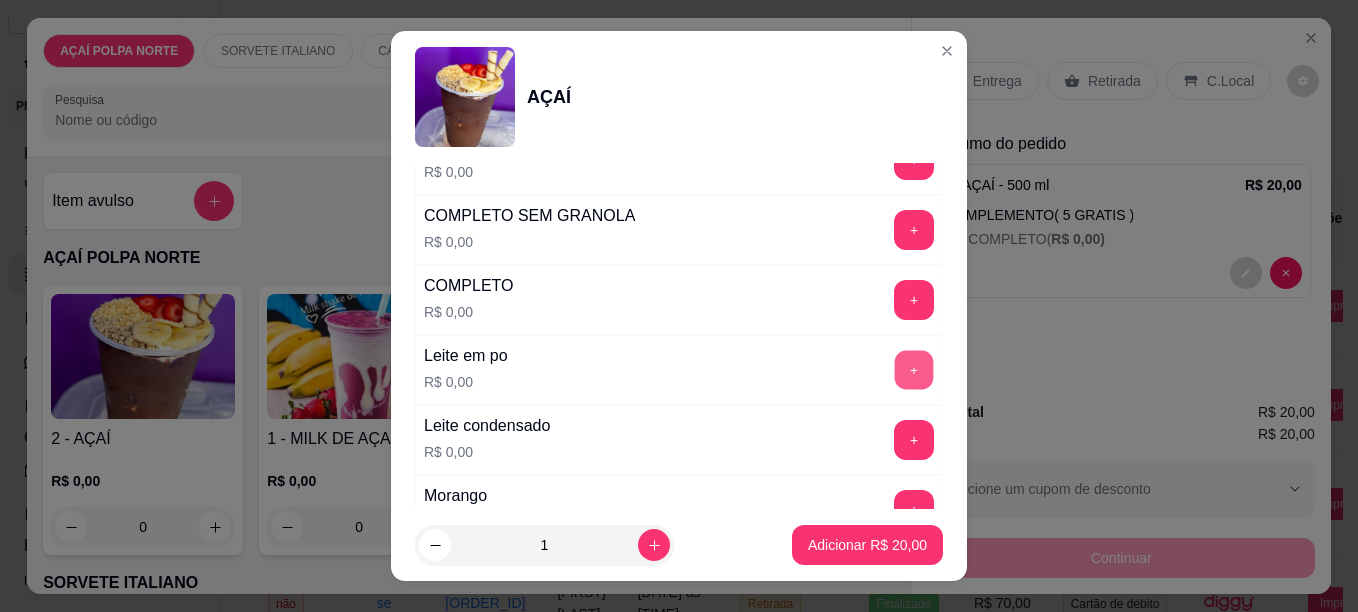 click on "+" at bounding box center (914, 369) 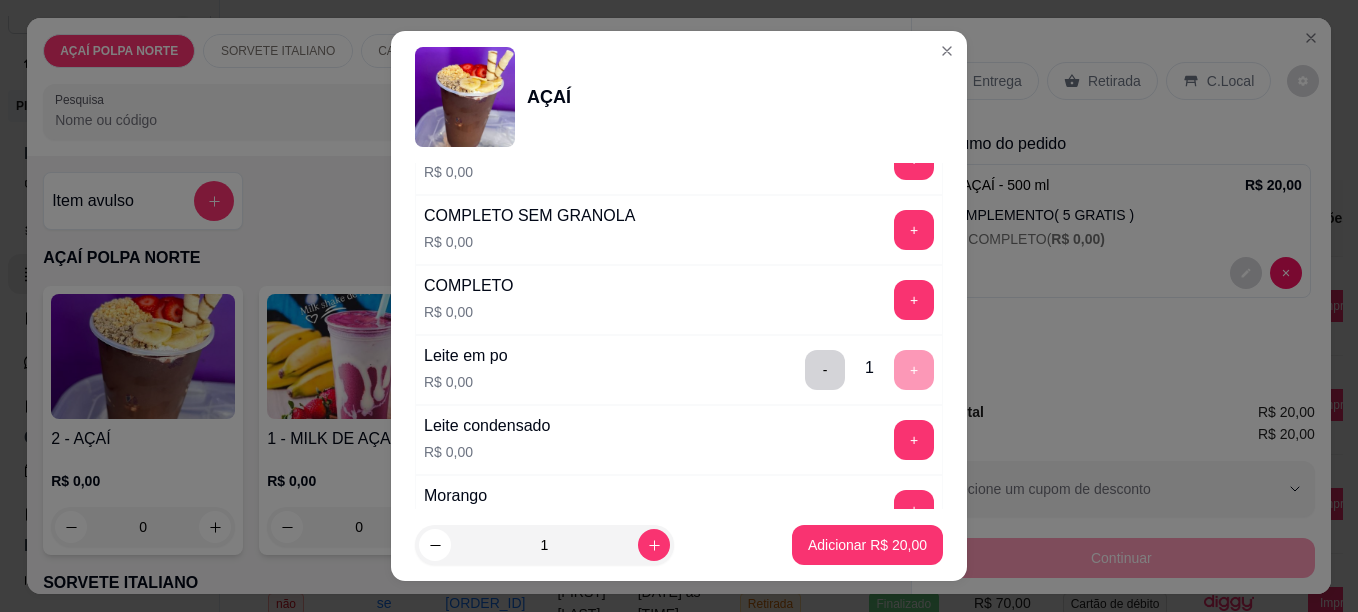 scroll, scrollTop: 800, scrollLeft: 0, axis: vertical 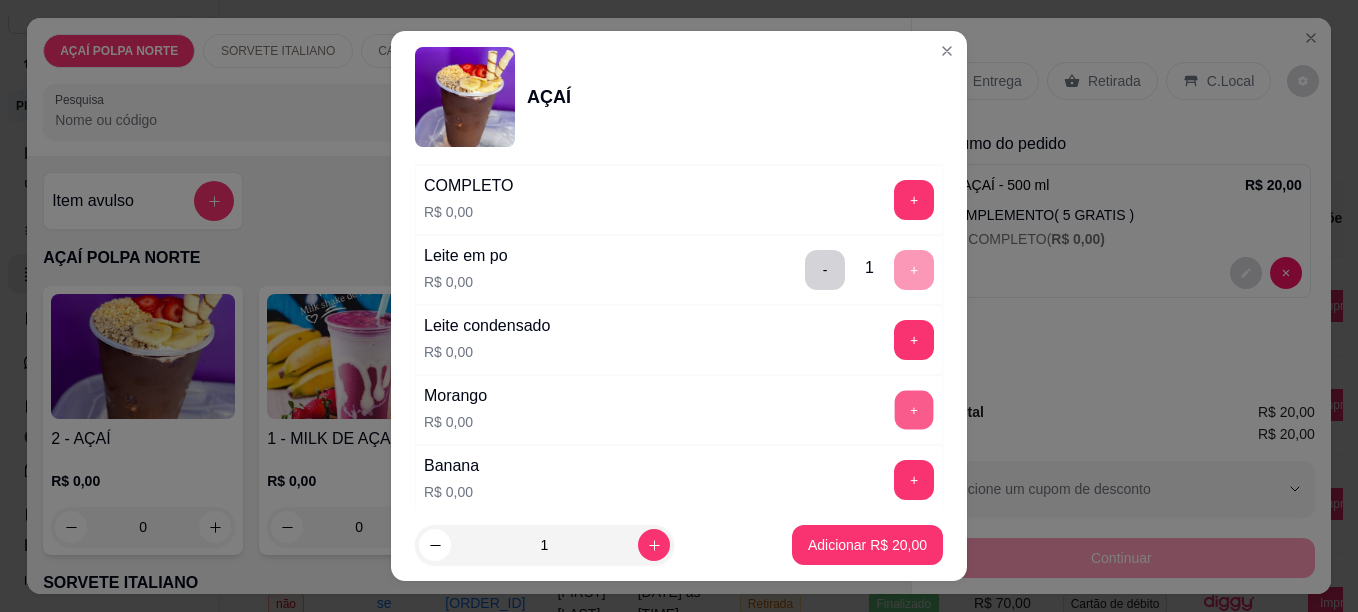 click on "+" at bounding box center [914, 409] 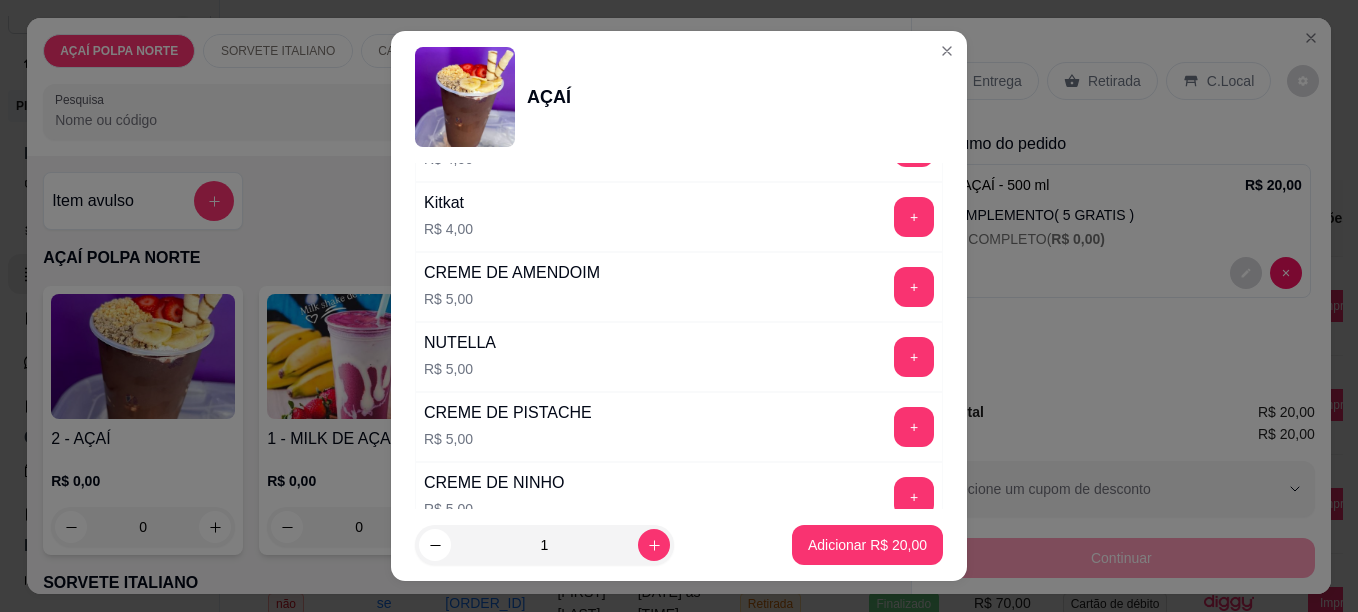 scroll, scrollTop: 2495, scrollLeft: 0, axis: vertical 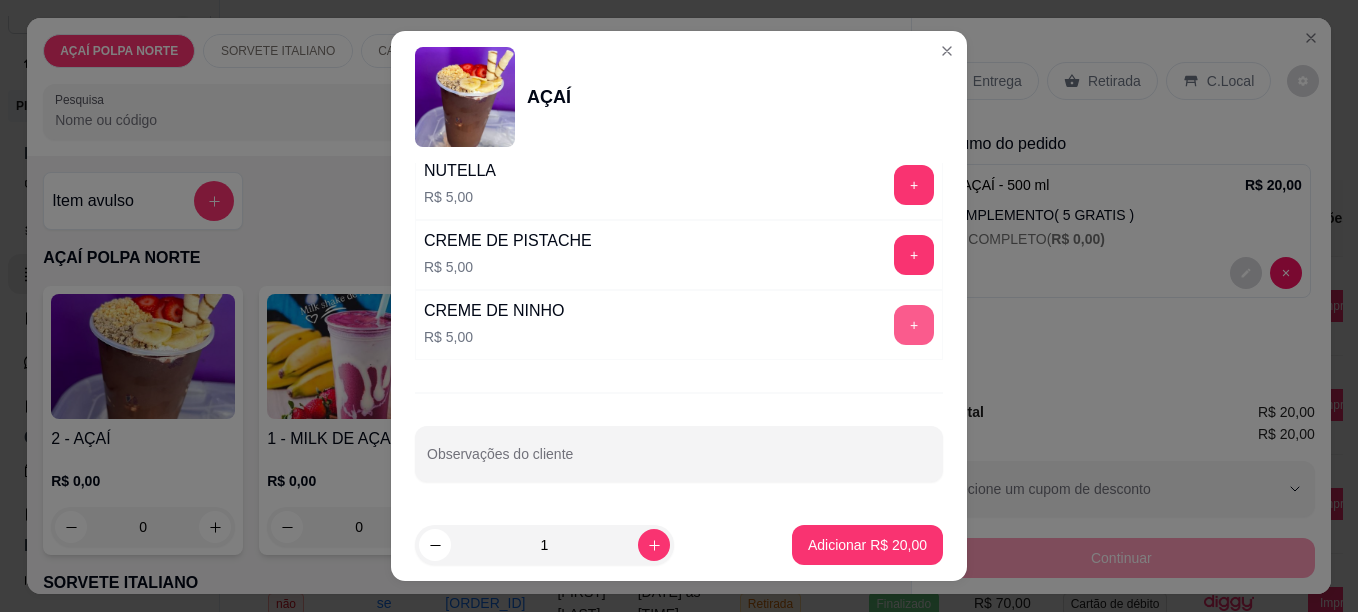 click on "+" at bounding box center [914, 325] 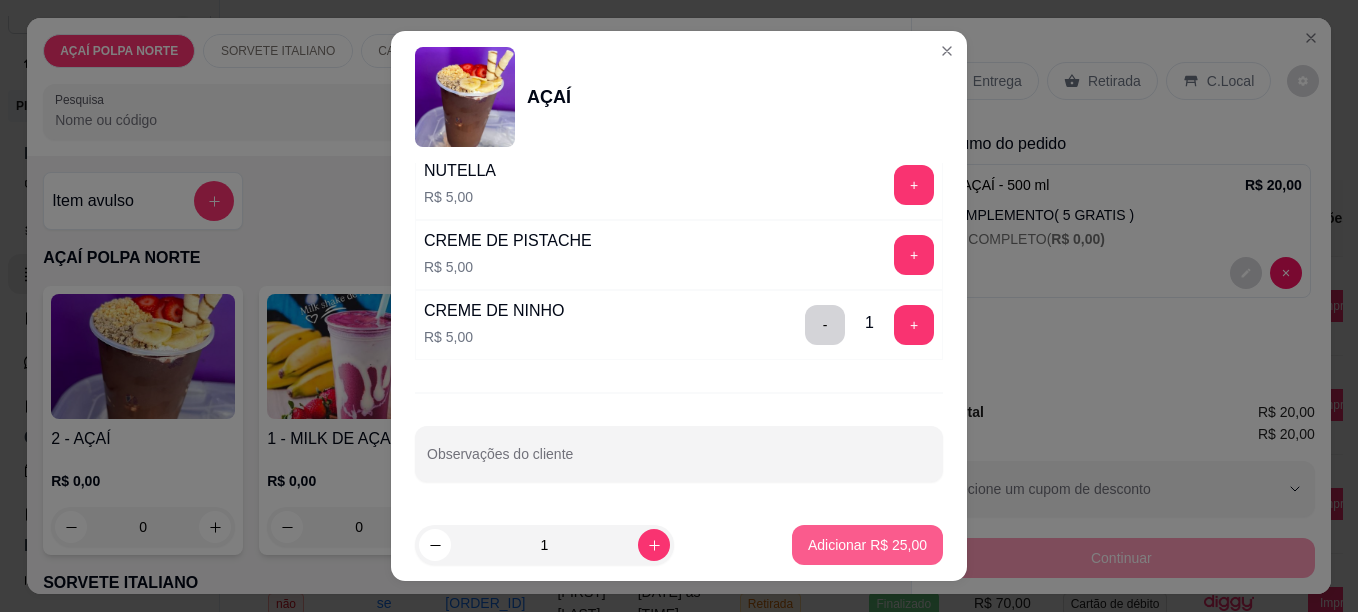 click on "Adicionar   R$ 25,00" at bounding box center [867, 545] 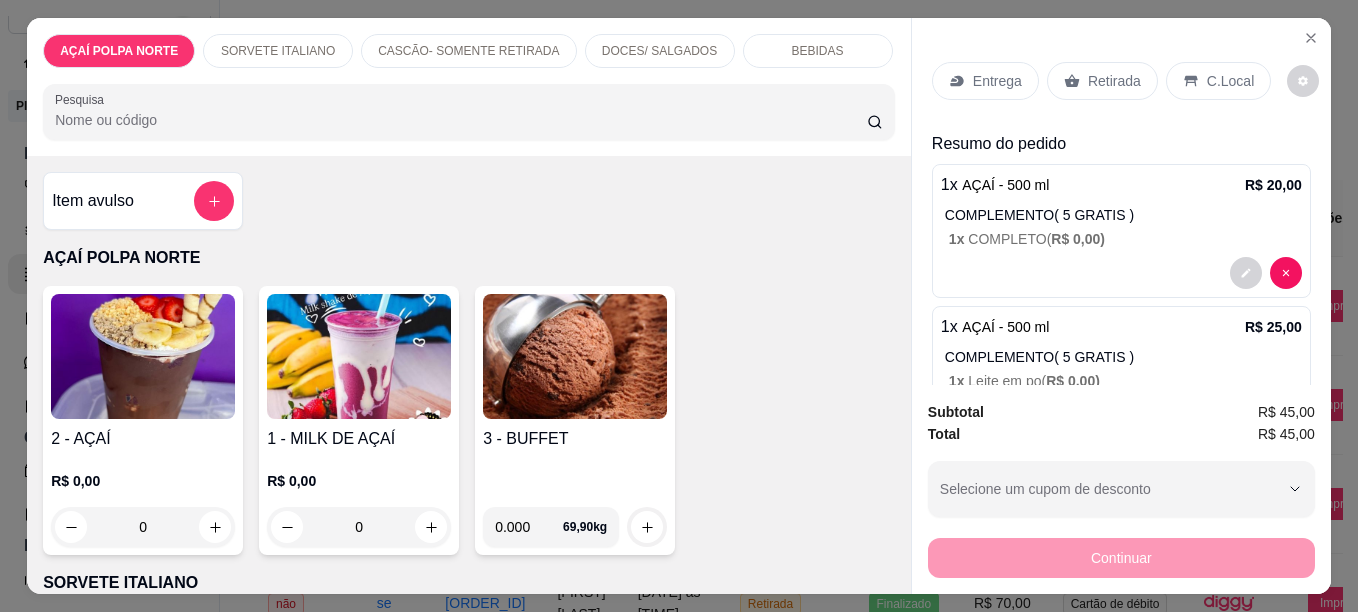 click on "Entrega" at bounding box center (997, 81) 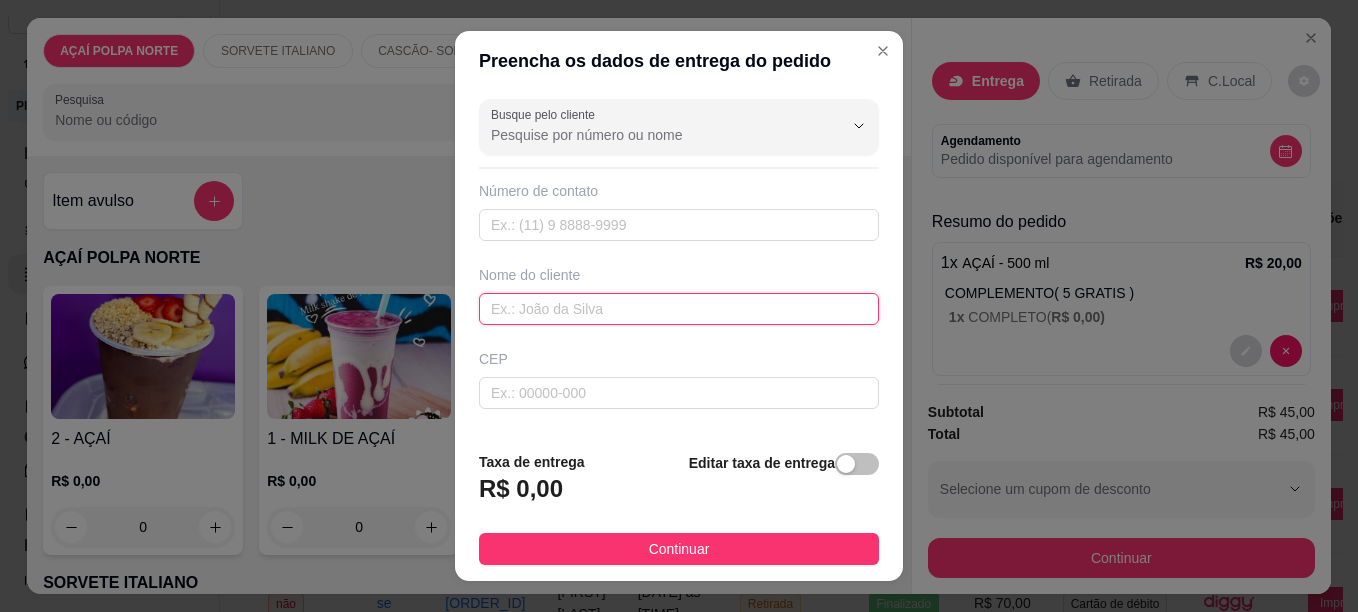 click at bounding box center (679, 309) 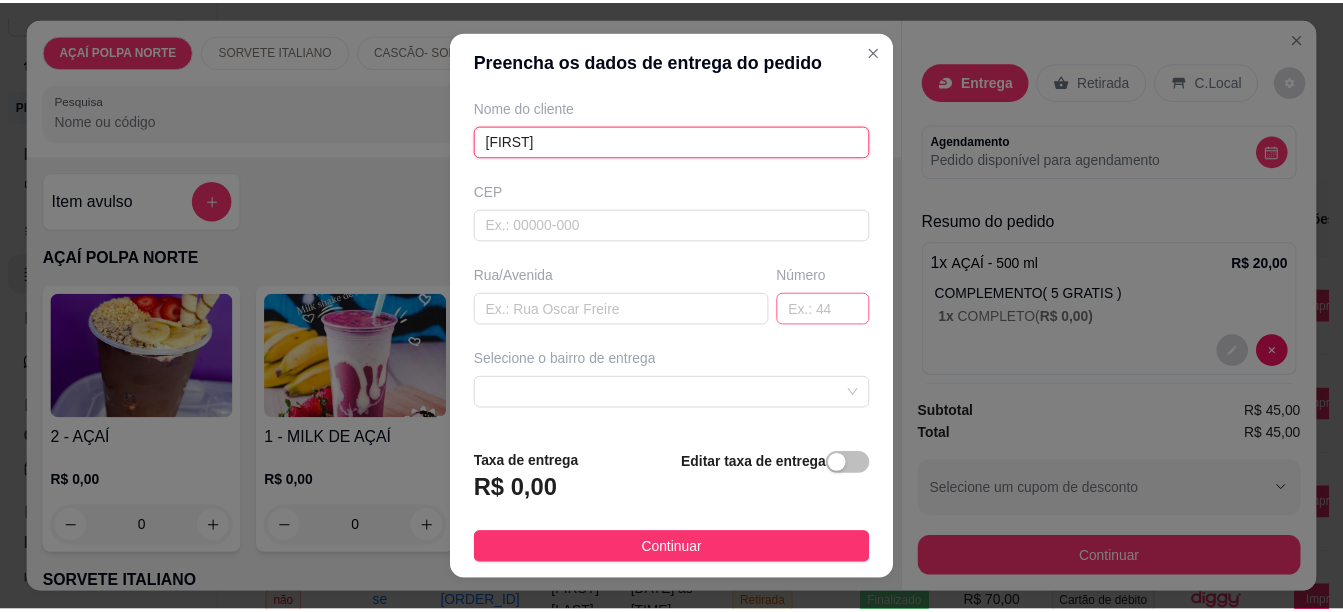 scroll, scrollTop: 300, scrollLeft: 0, axis: vertical 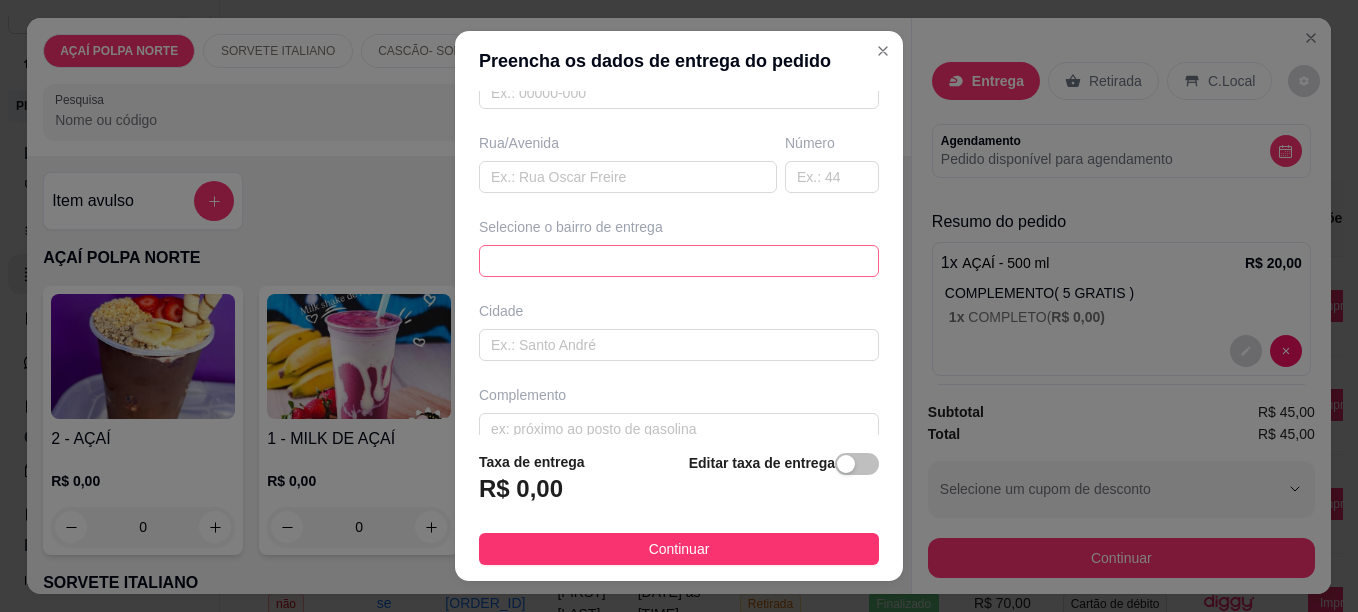 click on "CENTRO/BAIRRO SÃO JOAQUIM/ VERDES CAMPOS/ DAS TORRES/ DONA HELIA/ CONSTRULAR/ GUIZONI - CENTRO E BAIRROS - R$ [PRICE] TAQUARA/ LINHA BRASILIA/ COLONIA NOVA - INTERIOR - R$ [PRICE] LEITARIA CECCON/ANTIGA HOLARIA /LINHA MORAES/ PROXIMIDADES - INTERIOR - R$ [PRICE] PROGRESSO/ AGUAS DO VERÊ/ ALTO VERÊ/BOA ESPERANÇA SÃO LUIS/ - COMUNIDADE/DISTRITO/INTERIOR - R$ [PRICE] LAMBEDOR/ BANANAL - INTERIOR - R$ [PRICE] RURAL - VILA LINHA BRASILIA - R$ [PRICE] ALTO ALEGRE (ATÉ O LATICINIO) - VERÊ - R$ [PRICE] SANTANA/ LINHA BELLÉ/ BARRA DO CERNE - RURAL - R$ [PRICE]" at bounding box center [679, 261] 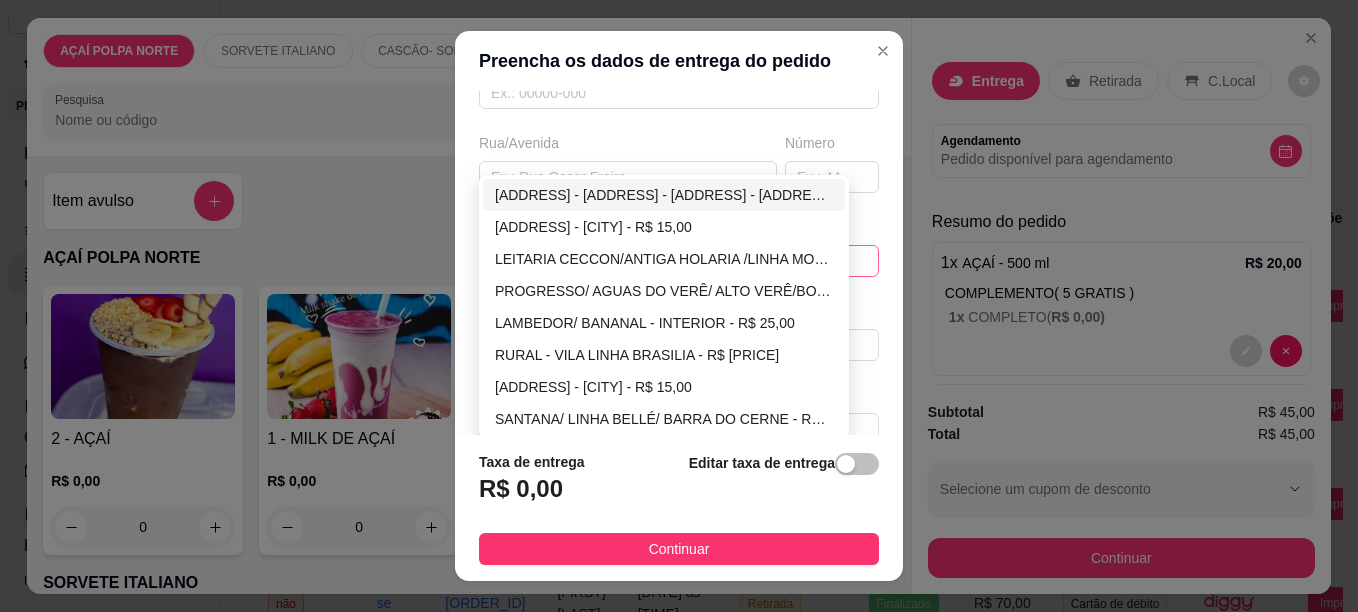 type on "[FIRST]" 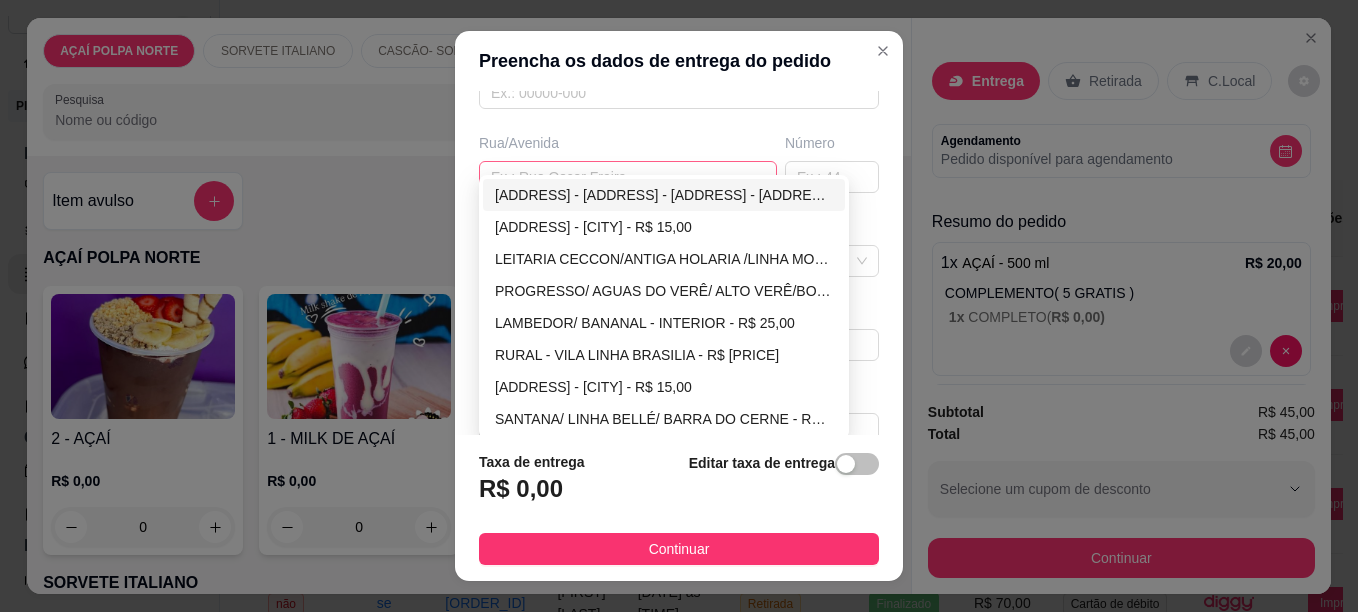 type on "CENTRO E BAIRROS" 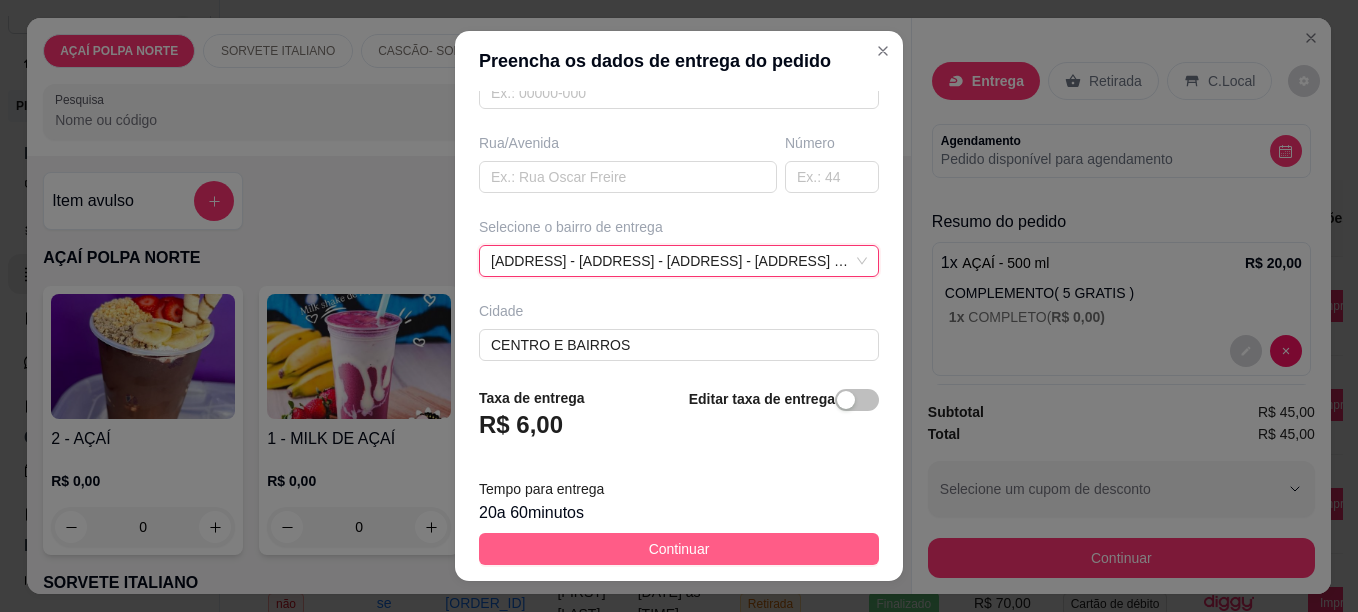 click on "Continuar" at bounding box center [679, 549] 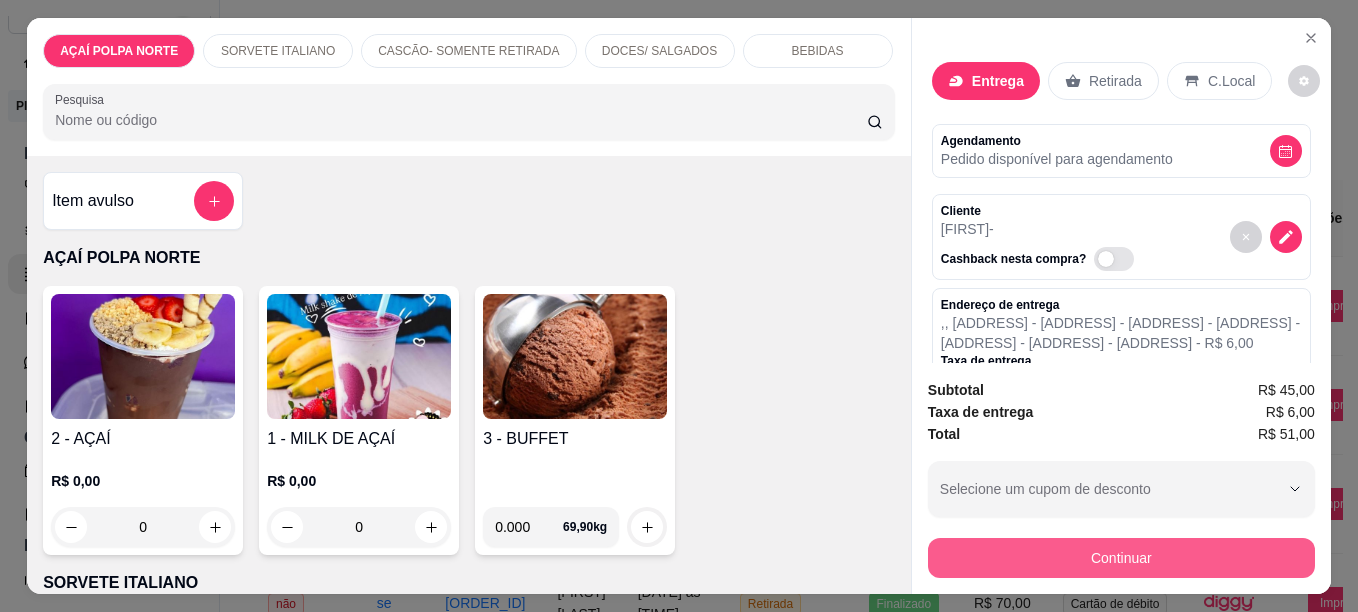 click on "Continuar" at bounding box center [1121, 558] 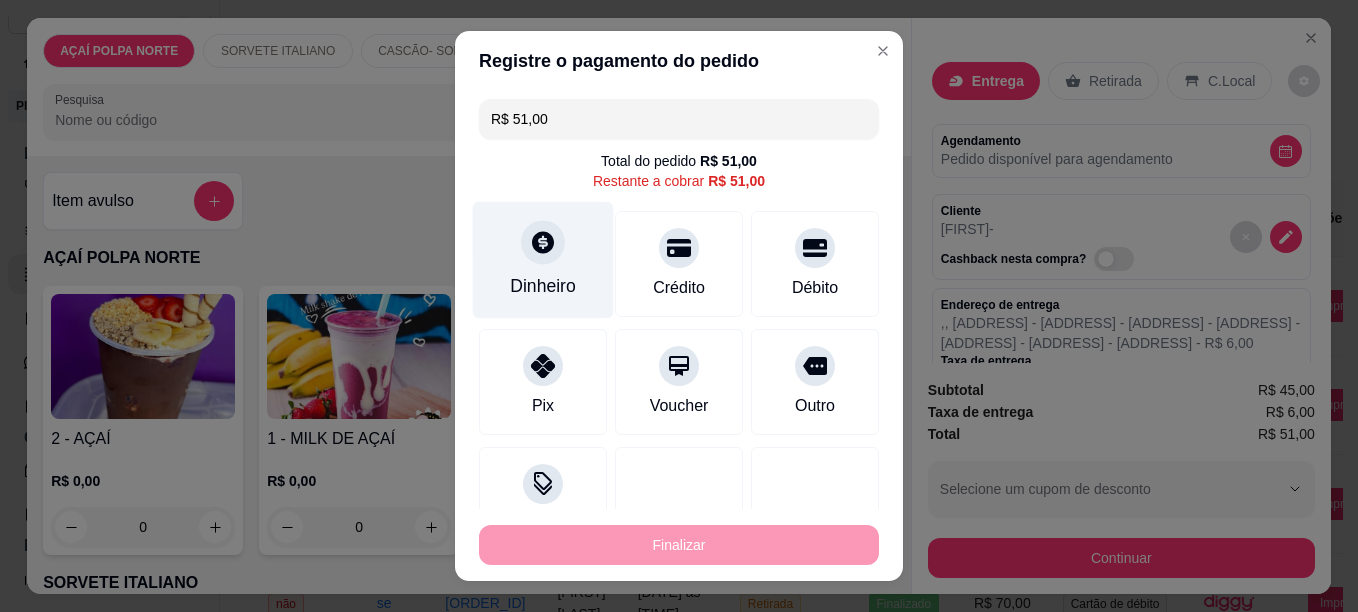 click at bounding box center [543, 242] 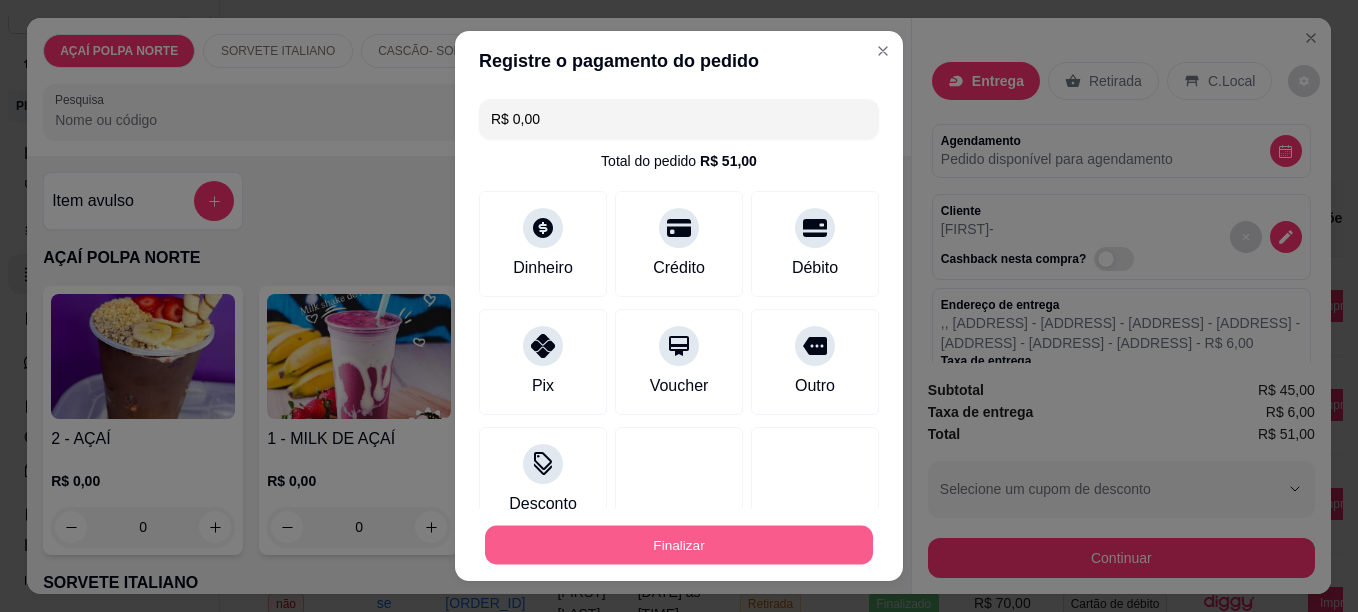 click on "Finalizar" at bounding box center [679, 545] 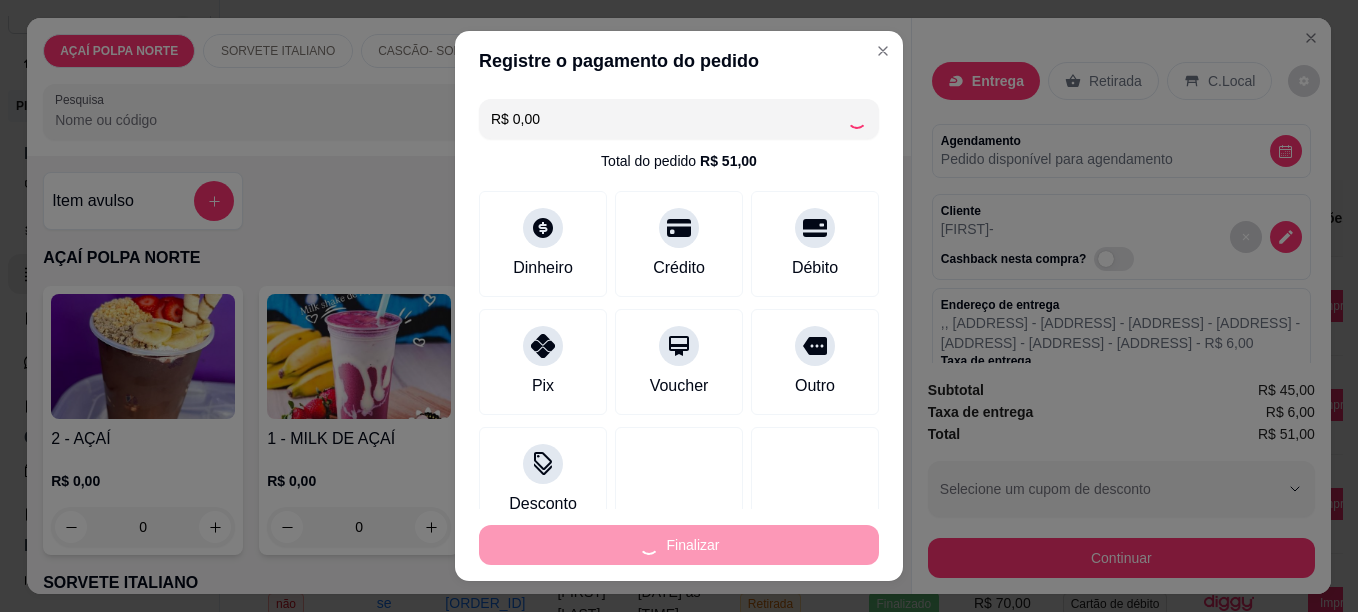 type on "-R$ 51,00" 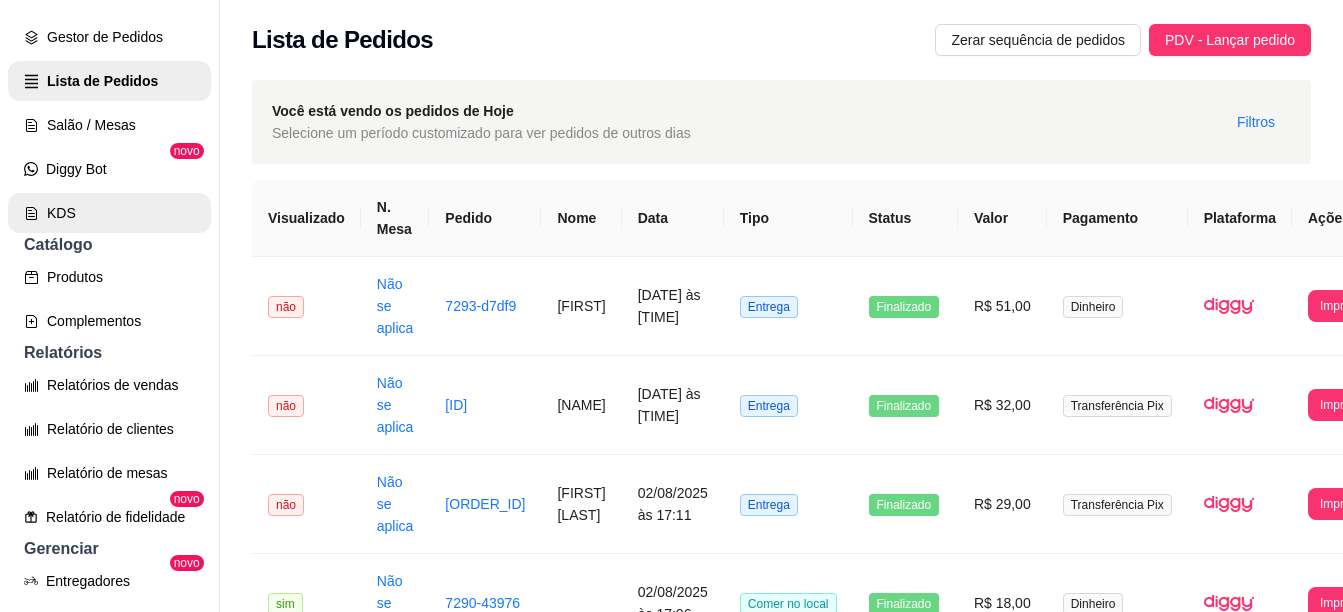 scroll, scrollTop: 500, scrollLeft: 0, axis: vertical 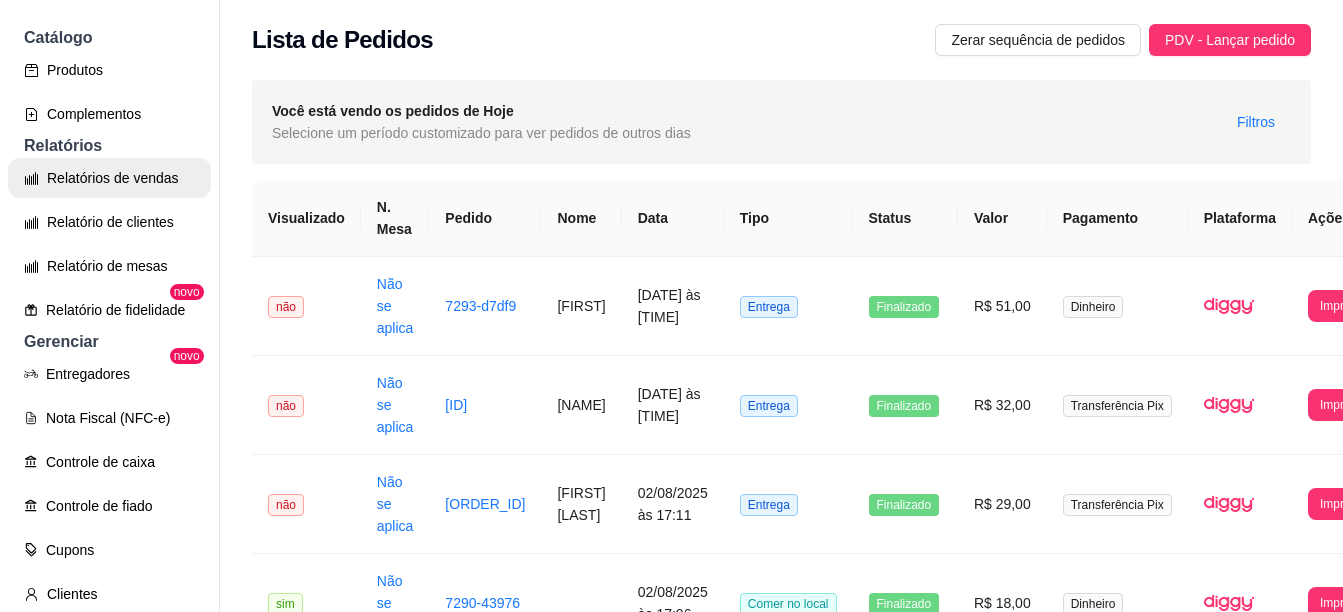 click on "Relatórios de vendas" at bounding box center (109, 178) 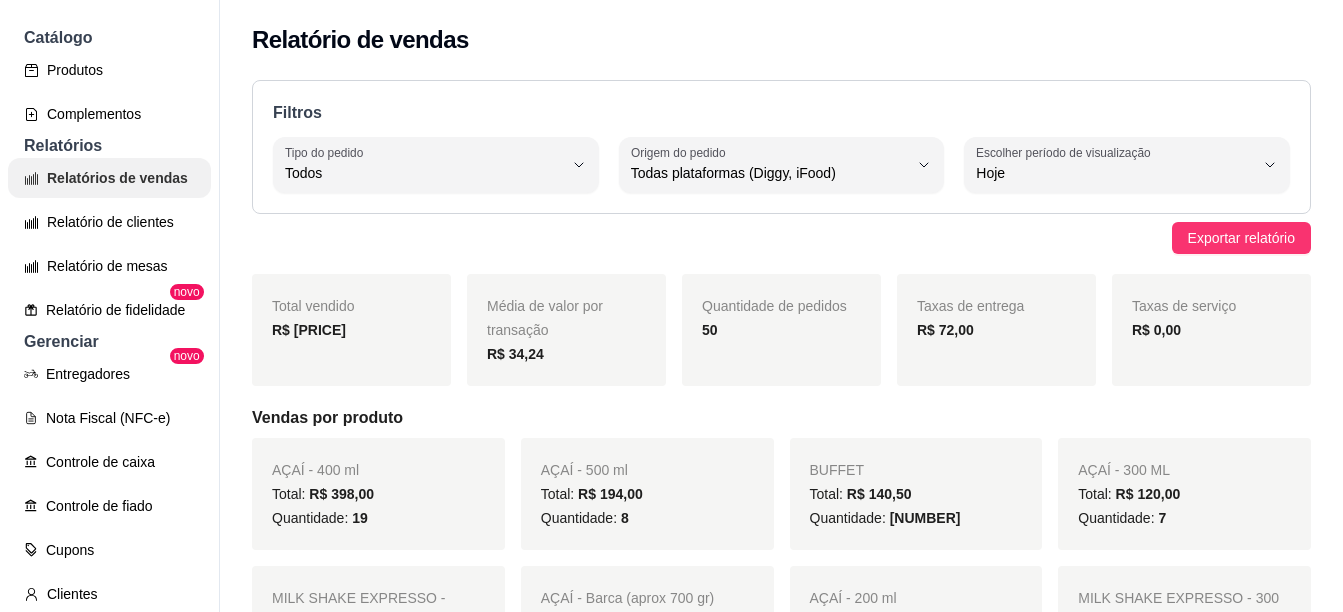 click on "Relatórios de vendas" at bounding box center (109, 178) 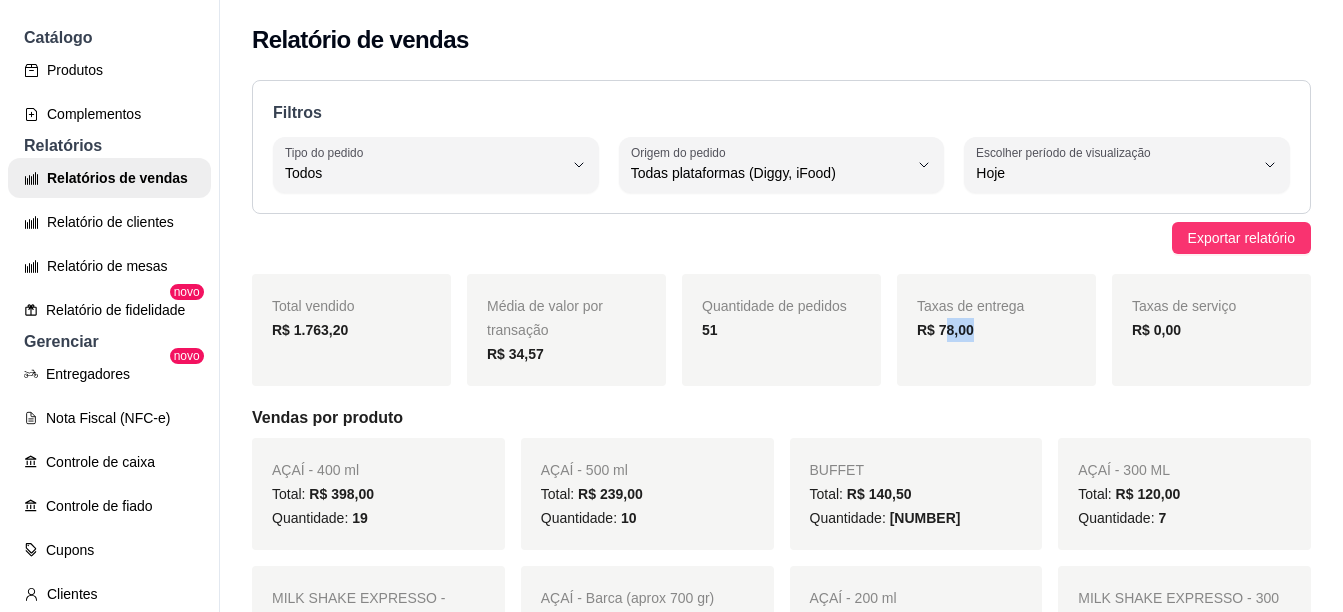 drag, startPoint x: 983, startPoint y: 327, endPoint x: 1059, endPoint y: 342, distance: 77.46612 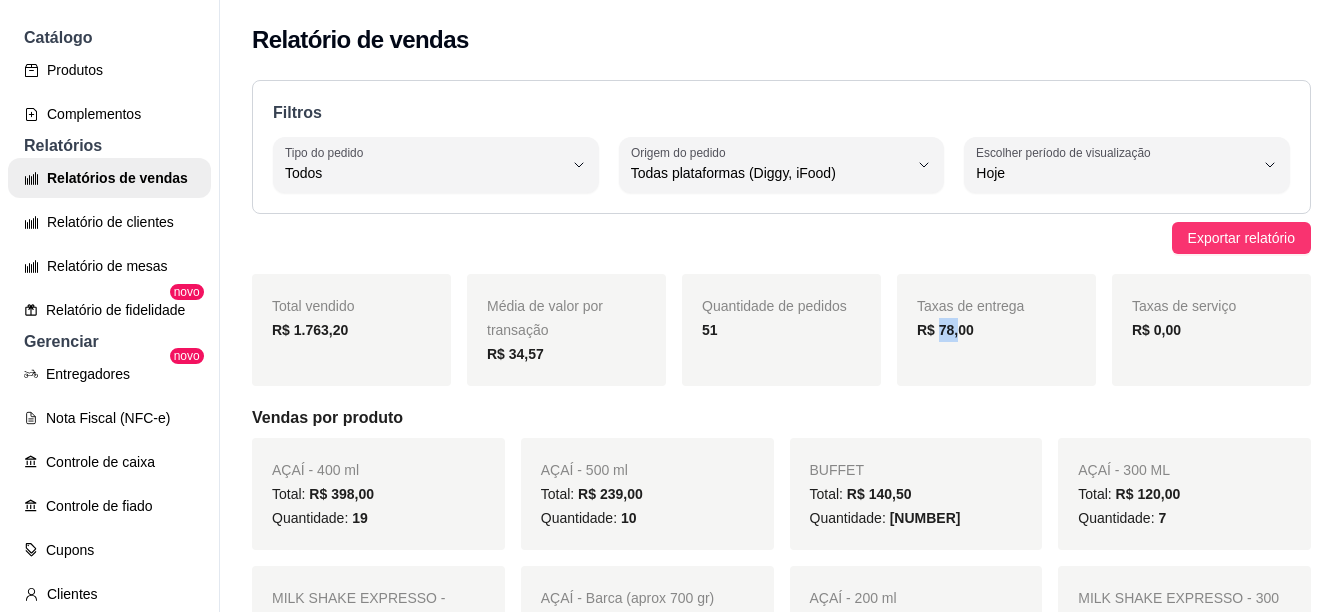 drag, startPoint x: 946, startPoint y: 320, endPoint x: 928, endPoint y: 324, distance: 18.439089 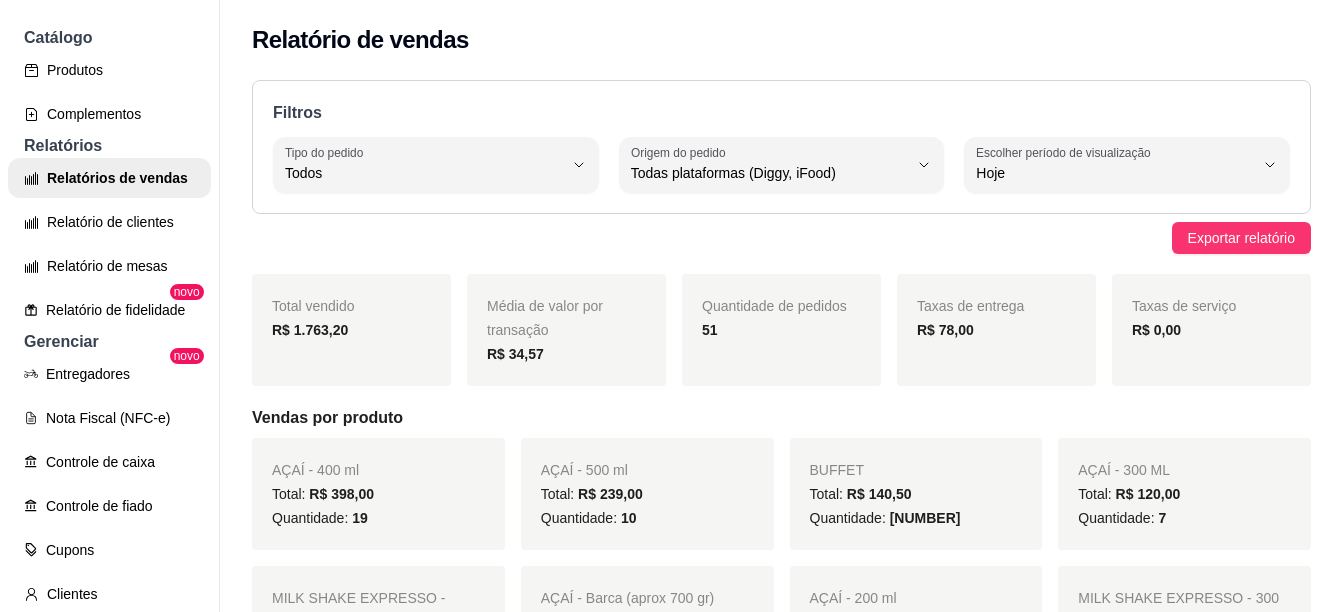 drag, startPoint x: 928, startPoint y: 324, endPoint x: 760, endPoint y: 341, distance: 168.85793 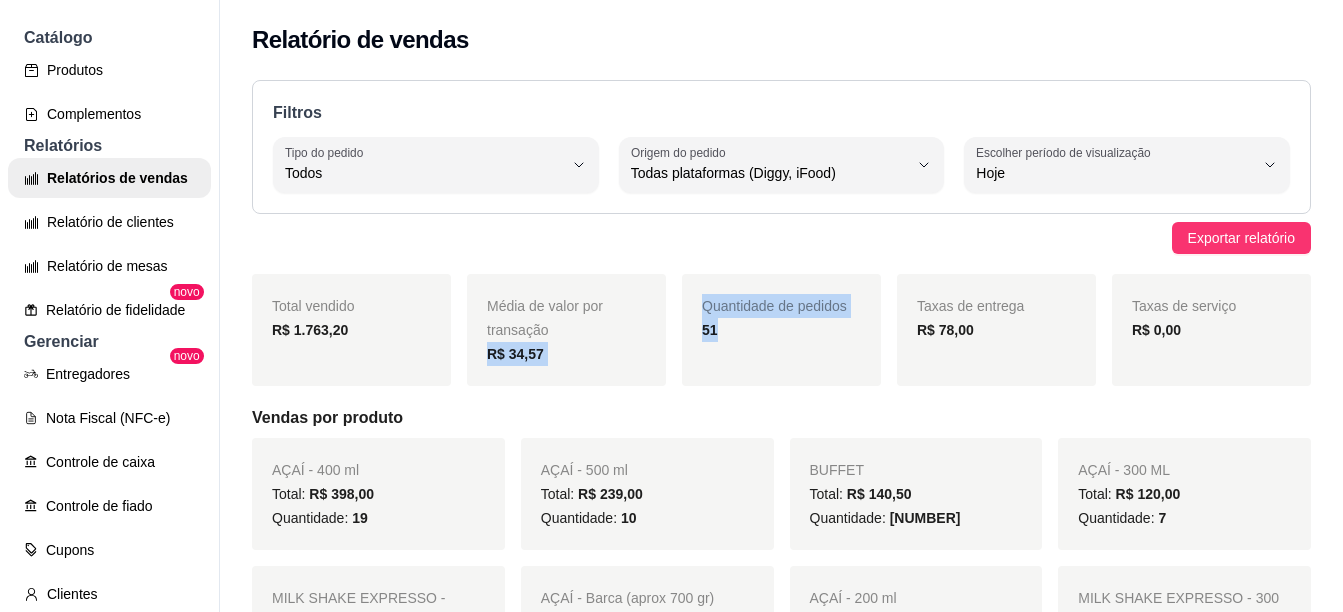 drag, startPoint x: 659, startPoint y: 334, endPoint x: 867, endPoint y: 313, distance: 209.0574 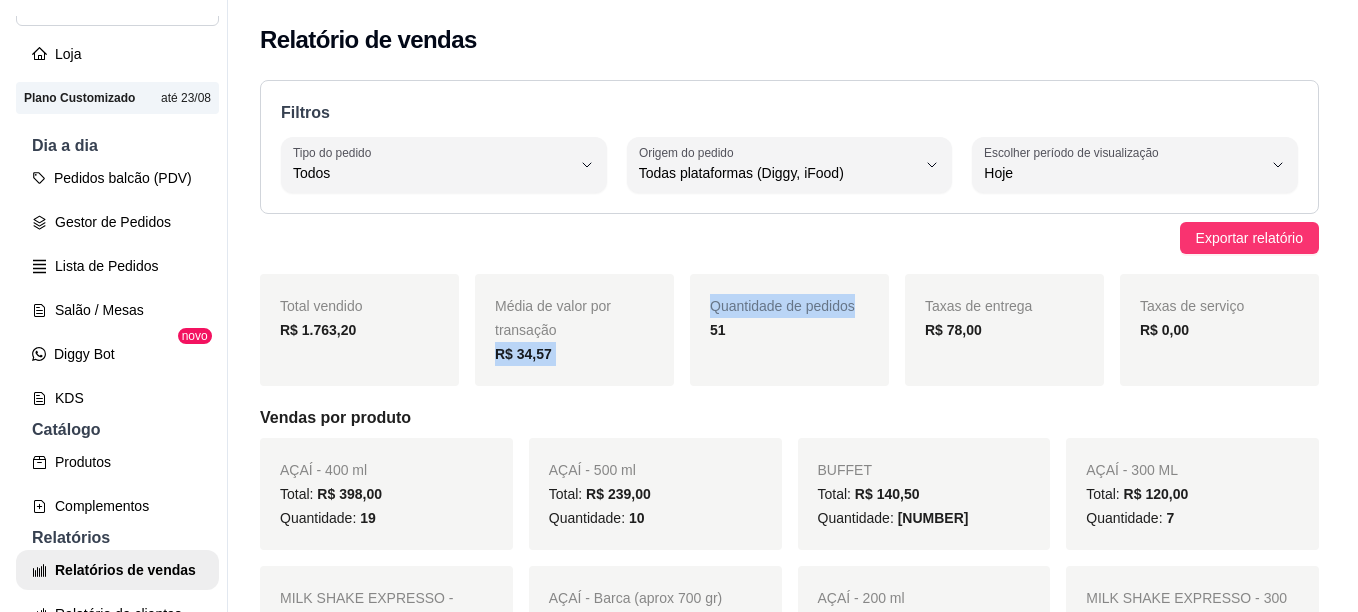 scroll, scrollTop: 100, scrollLeft: 0, axis: vertical 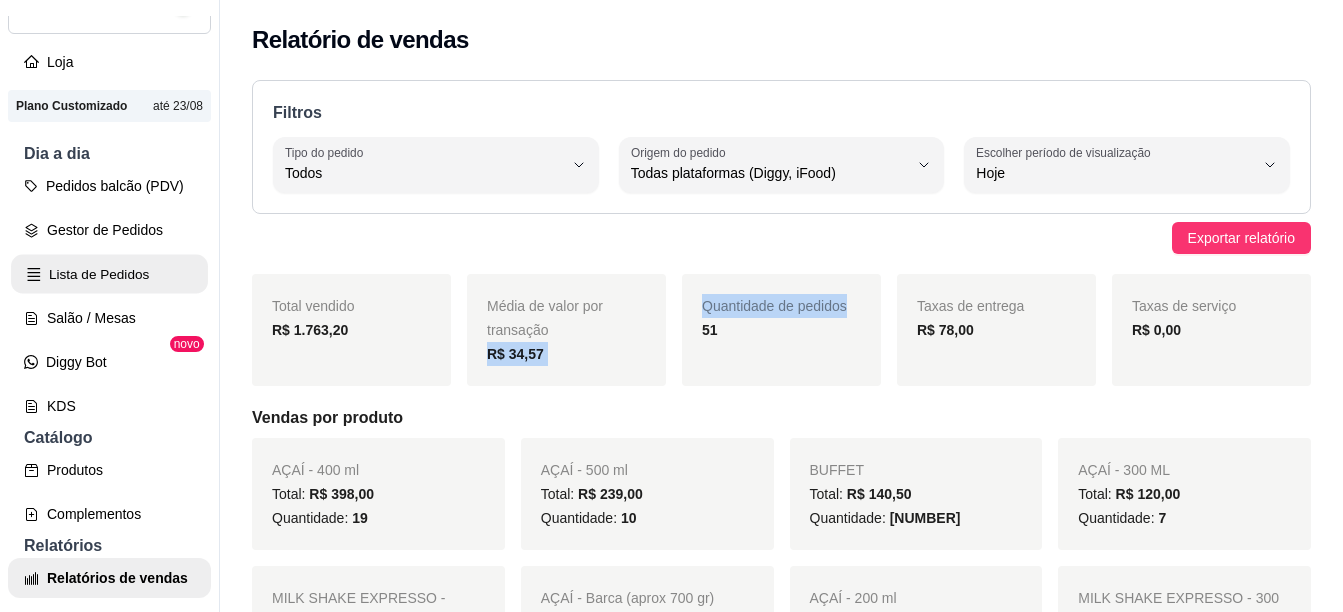 click on "Lista de Pedidos" at bounding box center [109, 274] 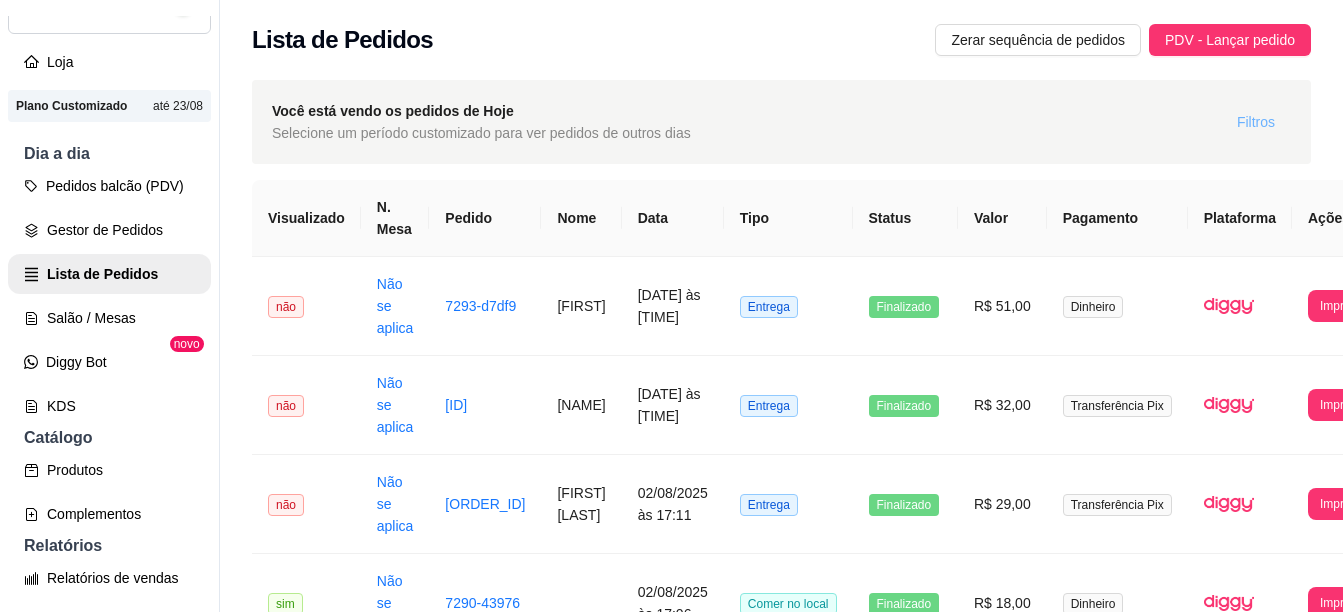 drag, startPoint x: 133, startPoint y: 292, endPoint x: 1236, endPoint y: 130, distance: 1114.8331 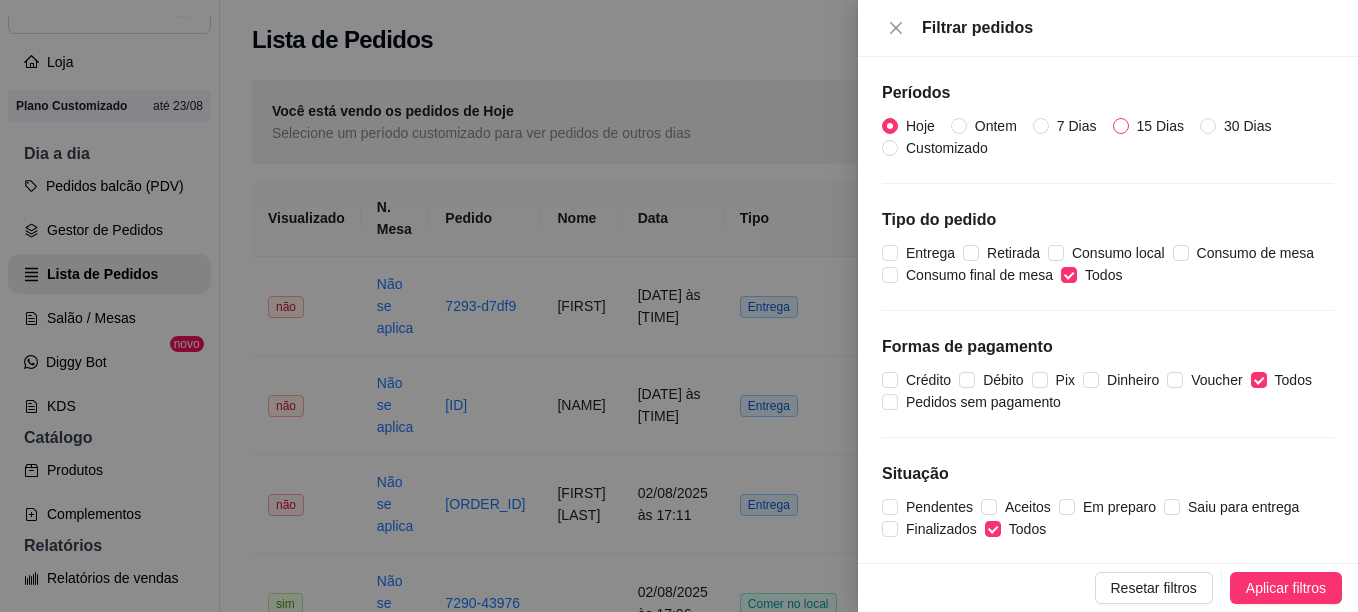 click on "Hoje Ontem 7 Dias 15 Dias 30 Dias Customizado" at bounding box center [1108, 137] 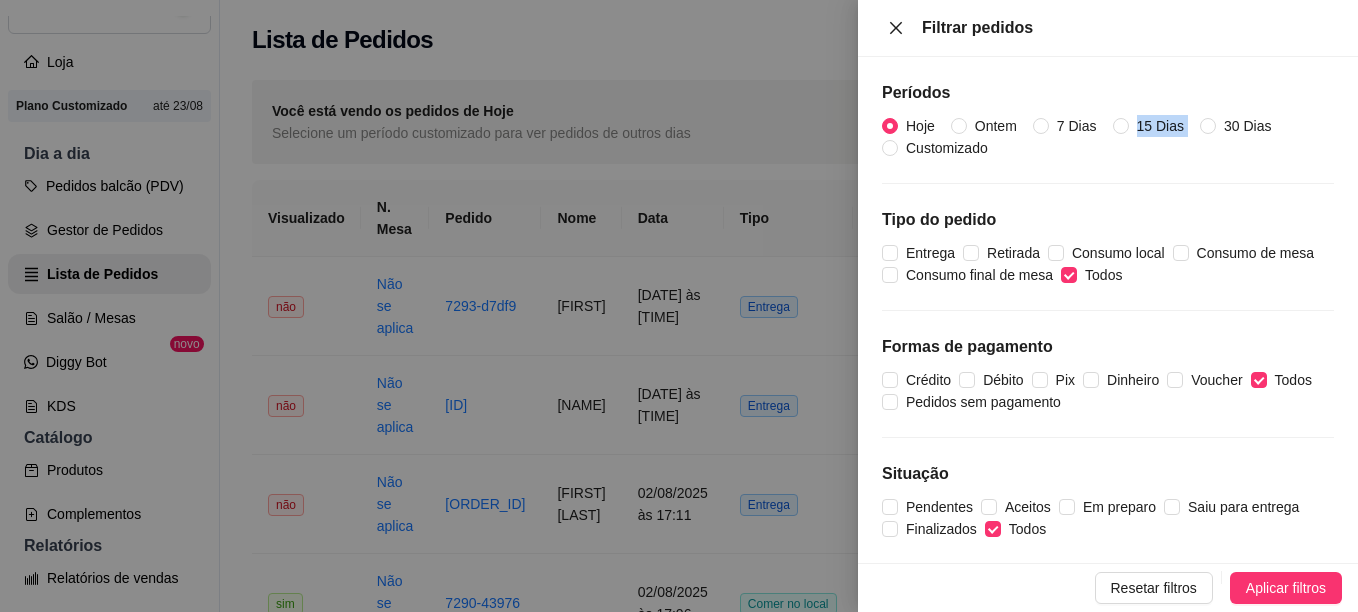 click 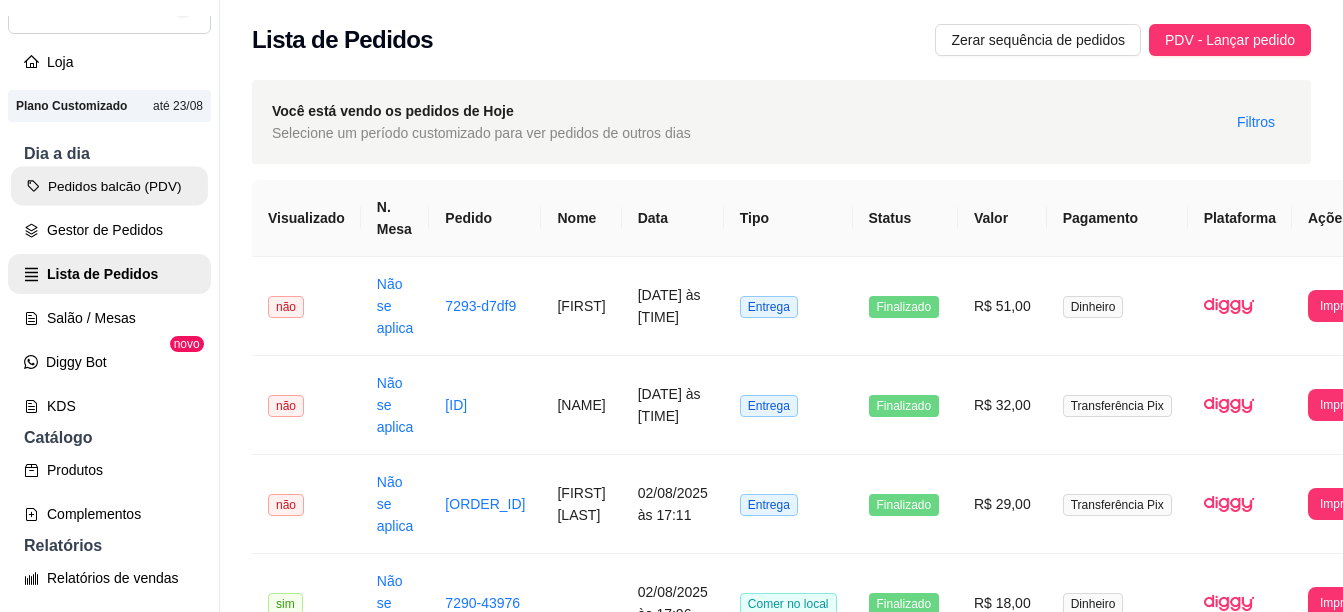 click on "Pedidos balcão (PDV)" at bounding box center [109, 186] 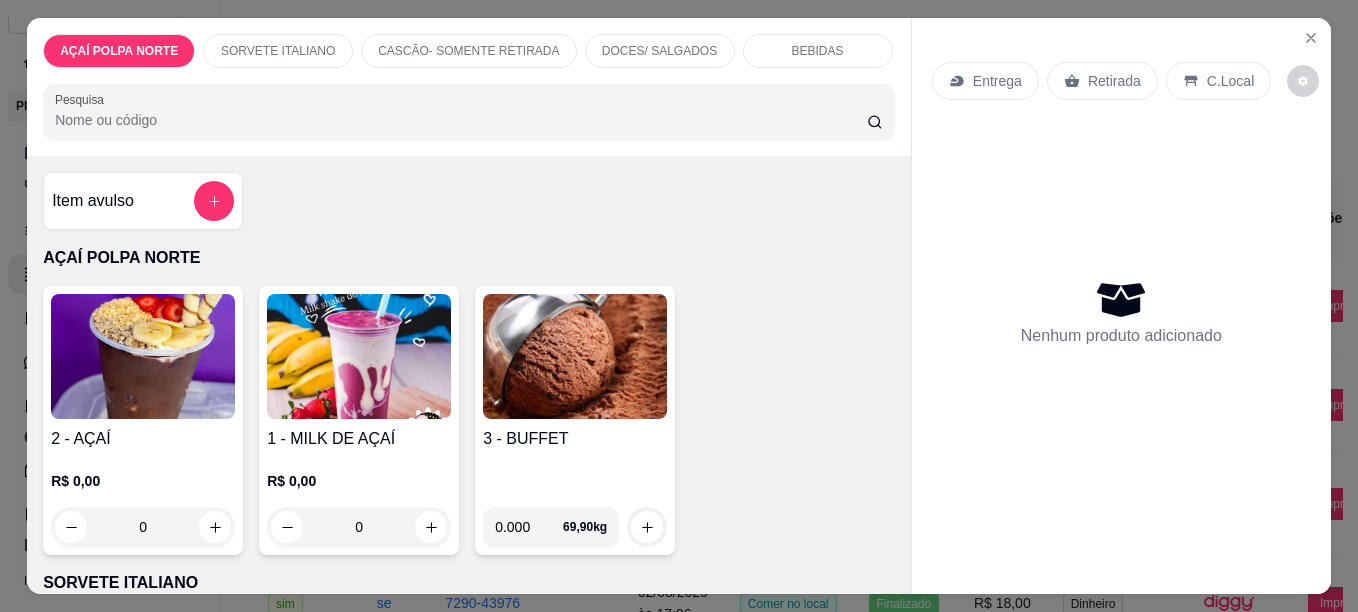 click at bounding box center (143, 356) 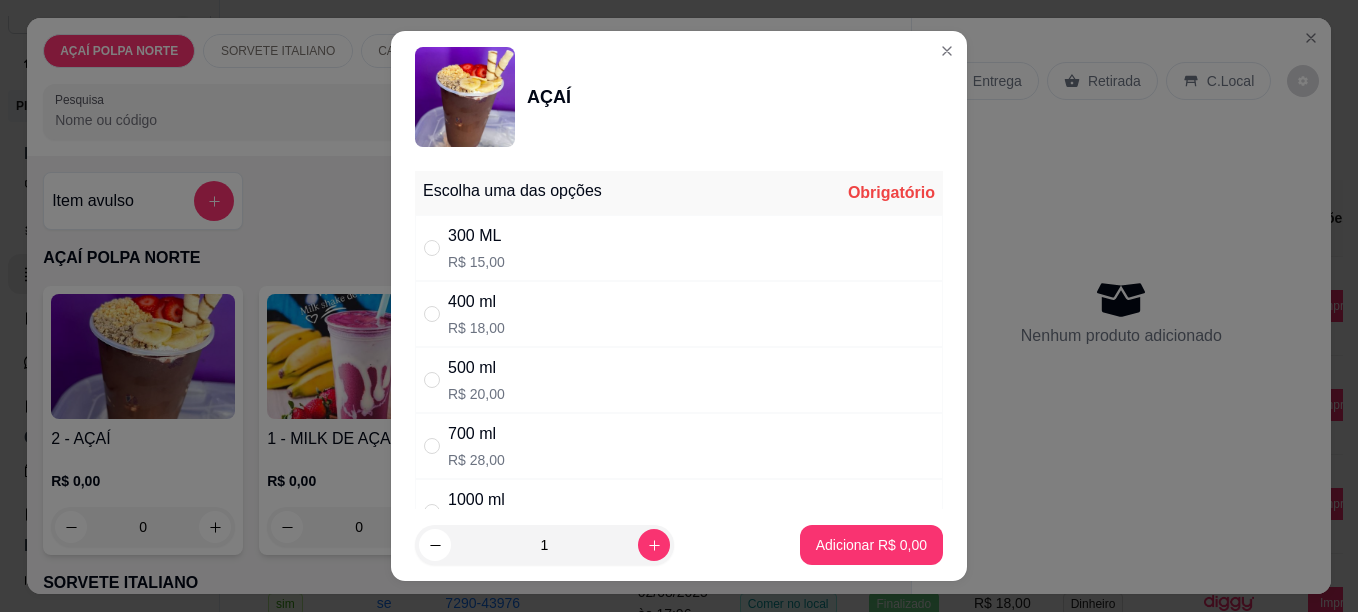 click on "R$ 20,00" at bounding box center (476, 394) 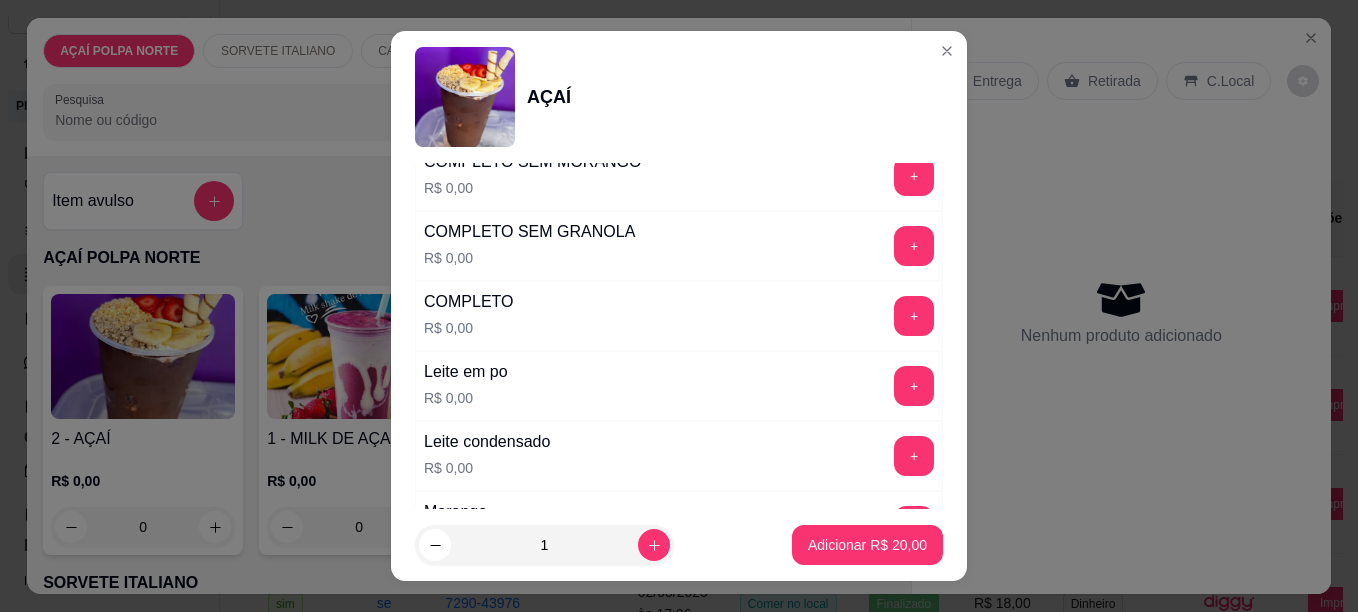 scroll, scrollTop: 700, scrollLeft: 0, axis: vertical 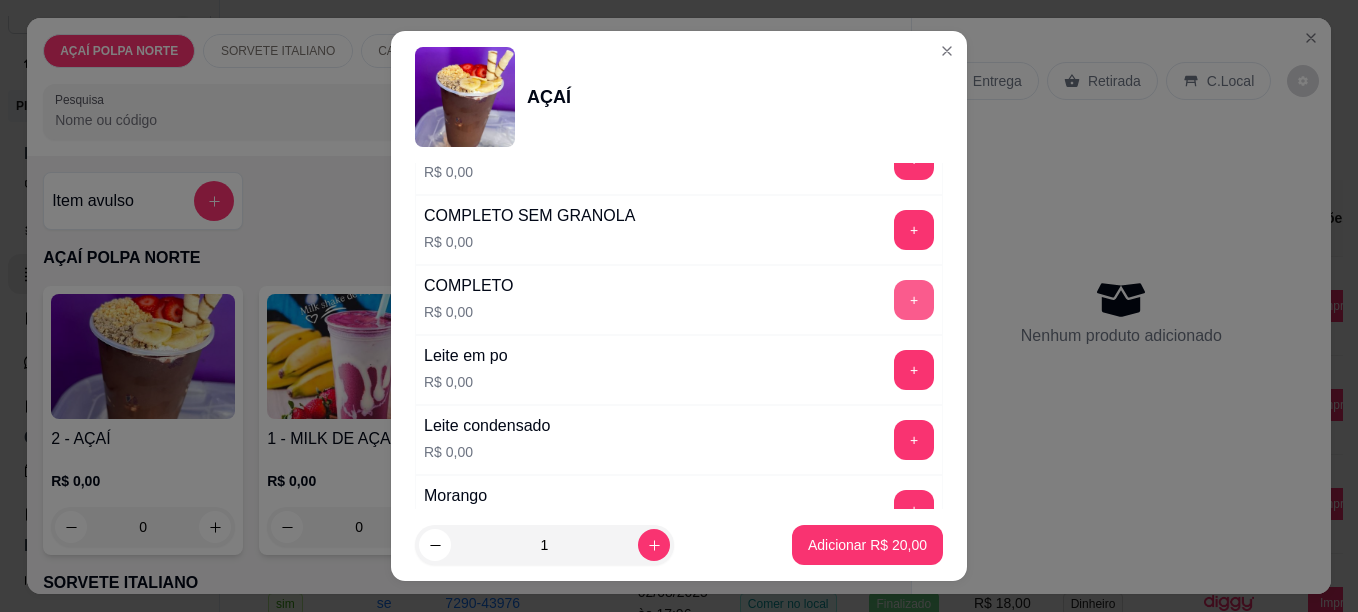 click on "+" at bounding box center (914, 300) 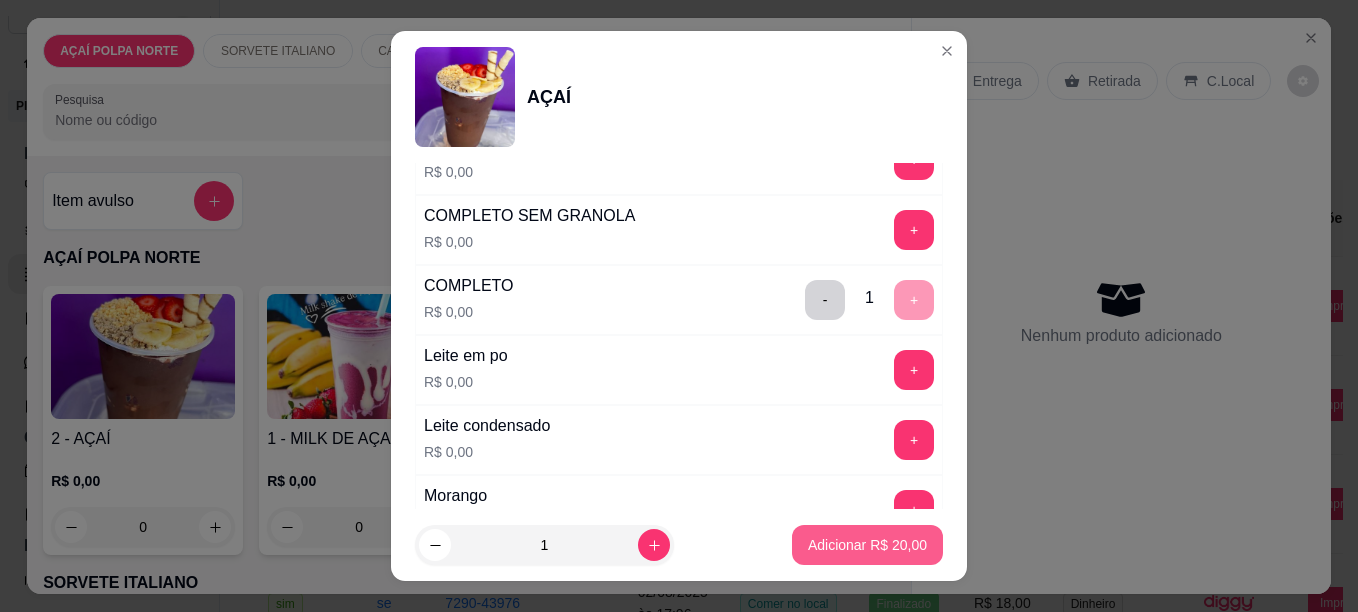 click on "AÇAÍ Escolha uma das opções Completo 300 ML R$ 15,00 400 ml R$ 18,00 500 ml R$ 20,00 700 ml R$ 28,00 1000 ml R$ 45,00 Barca (aprox 700 gr) R$ 38,00 200 ml R$ 10,00 COMPLEMENTO( 5 GRATIS ) Escolha 1 opção. Completo Puro R$ 0,00 + COMPLETO SEM MORANGO R$ 0,00 + COMPLETO SEM GRANOLA R$ 0,00 + COMPLETO R$ 0,00 - 1 + Leite em po R$ 0,00 + Leite condensado R$ 0,00 + Morango R$ 0,00 + Banana R$ 0,00 + Granola R$ 0,00 + Côco Ralado R$ 0,00 + Flocos de arroz R$ 0,00 + Granulado R$ 0,00 + Amendoim R$ 0,00 + Cereal (chocoball) R$ 0,00 + Mel R$ 0,00 + 2 tubetes R$ 2,00 + Calda de chocolate, caramelo ou morango R$ 2,00 + EXTRA DE MORANGO R$ 3,00 + Kiwi R$ 3,00 + Paçoca R$ 3,00 + Bombom R$ 3,00 + Óreo R$ 3,00 + Bis R$ 3,00 + Confete R$ 3,00 + Ovo maltine R$ 4,00 + Kitkat R$ 4,00 + CREME DE AMENDOIM R$ 5,00 + NUTELLA R$ 5,00 + CREME DE PISTACHE R$ 5,00 + CREME DE NINHO R$ 5,00 + Observações do cliente 1 Adicionar R$ 20,00" at bounding box center [679, 306] 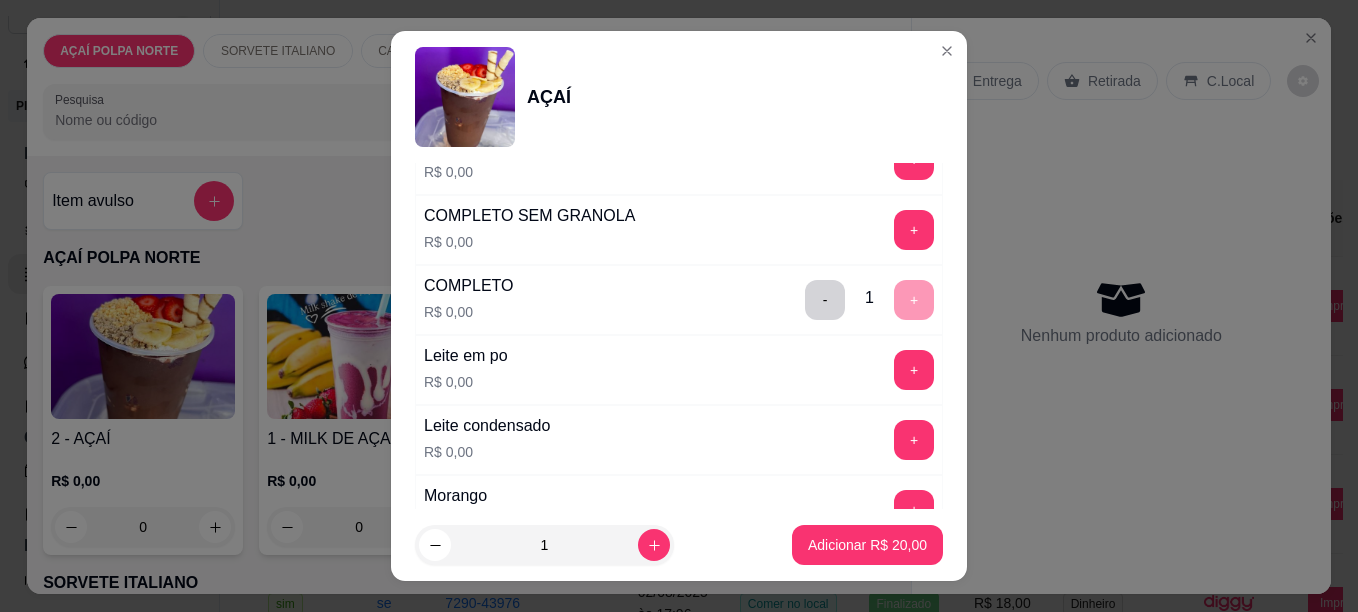 drag, startPoint x: 840, startPoint y: 522, endPoint x: 791, endPoint y: 476, distance: 67.20863 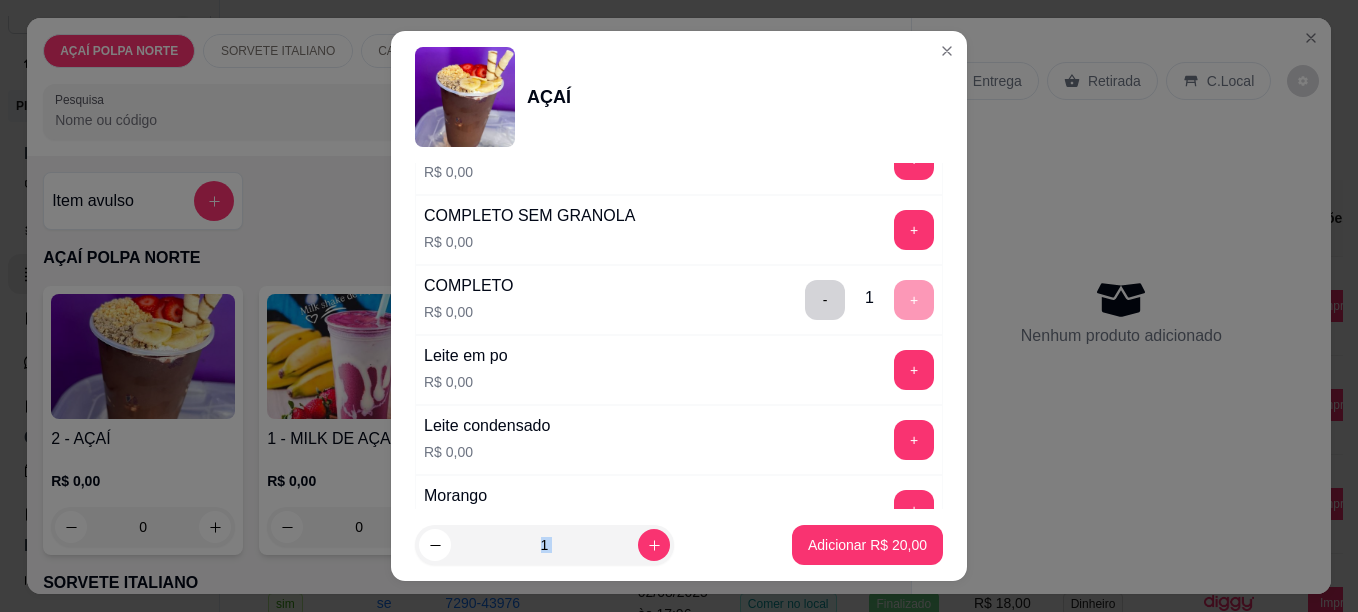 scroll, scrollTop: 715, scrollLeft: 0, axis: vertical 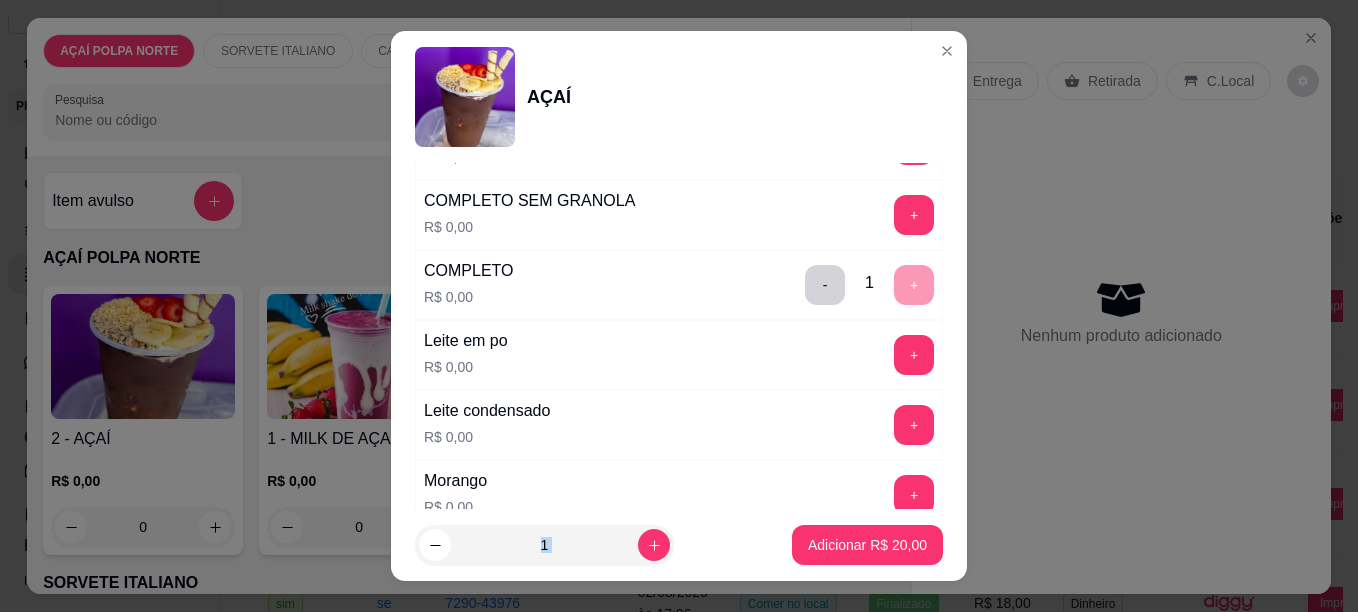 click on "Adicionar   R$ 20,00" at bounding box center [867, 545] 